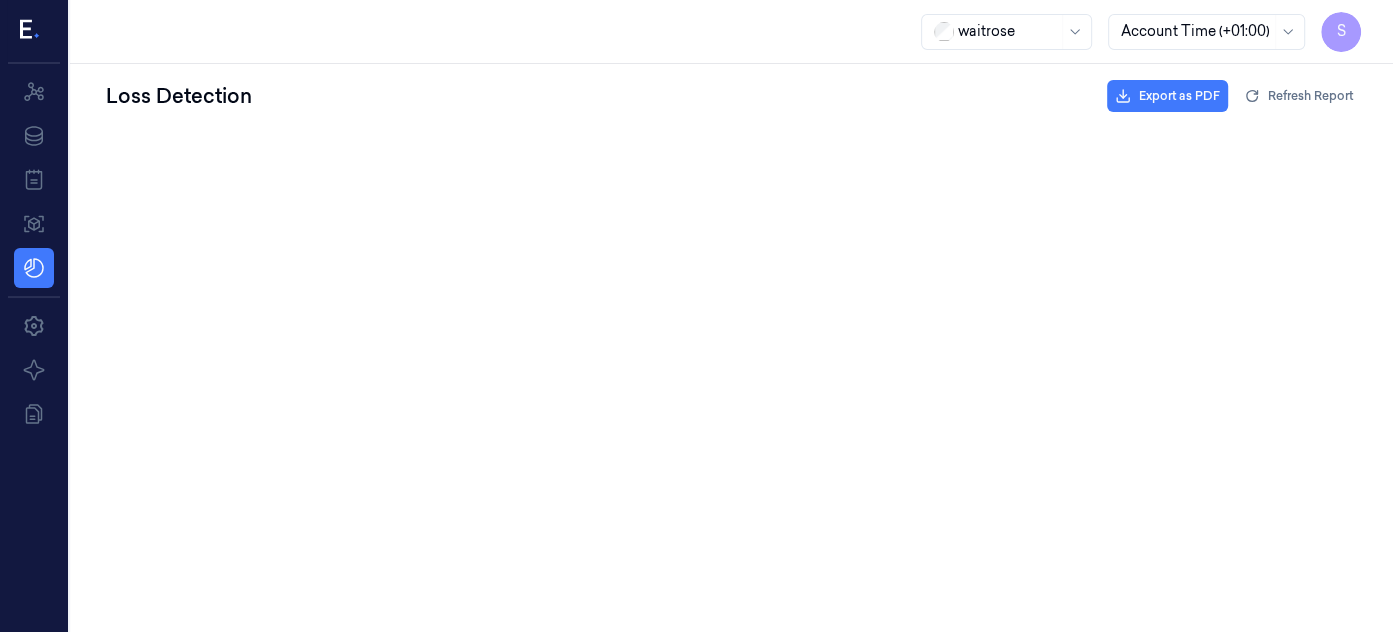 scroll, scrollTop: 0, scrollLeft: 0, axis: both 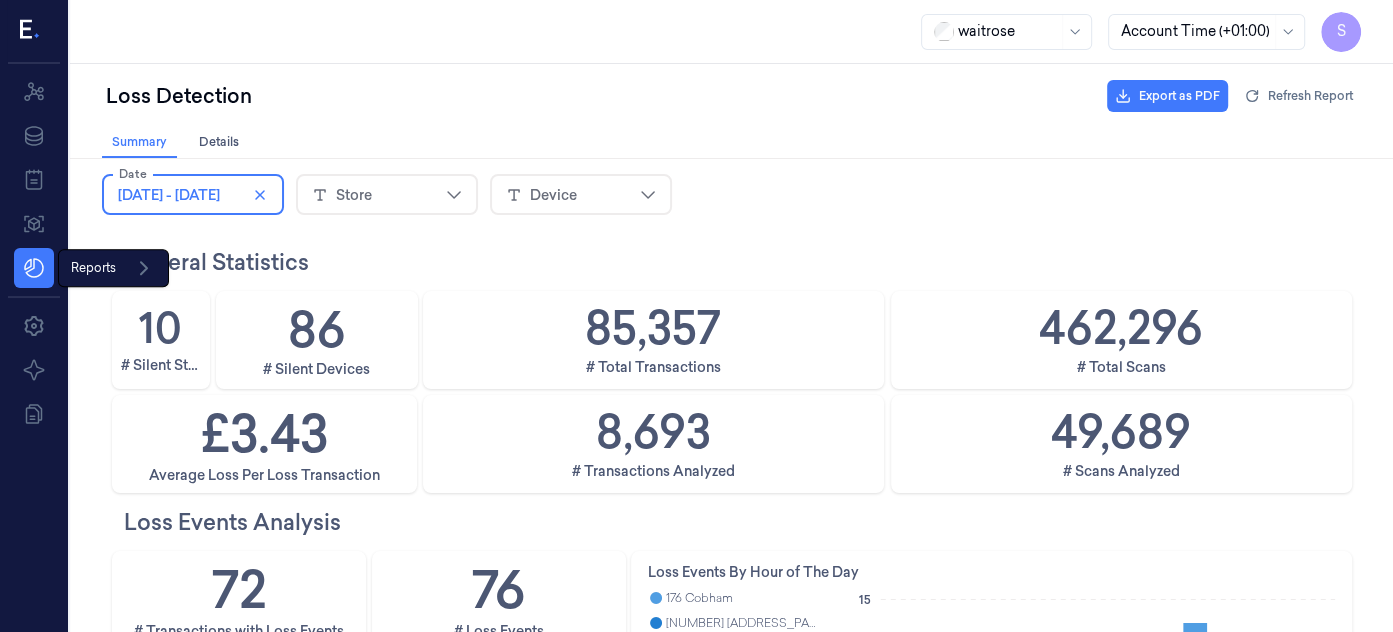 click on "Reports Reports" at bounding box center (113, 268) 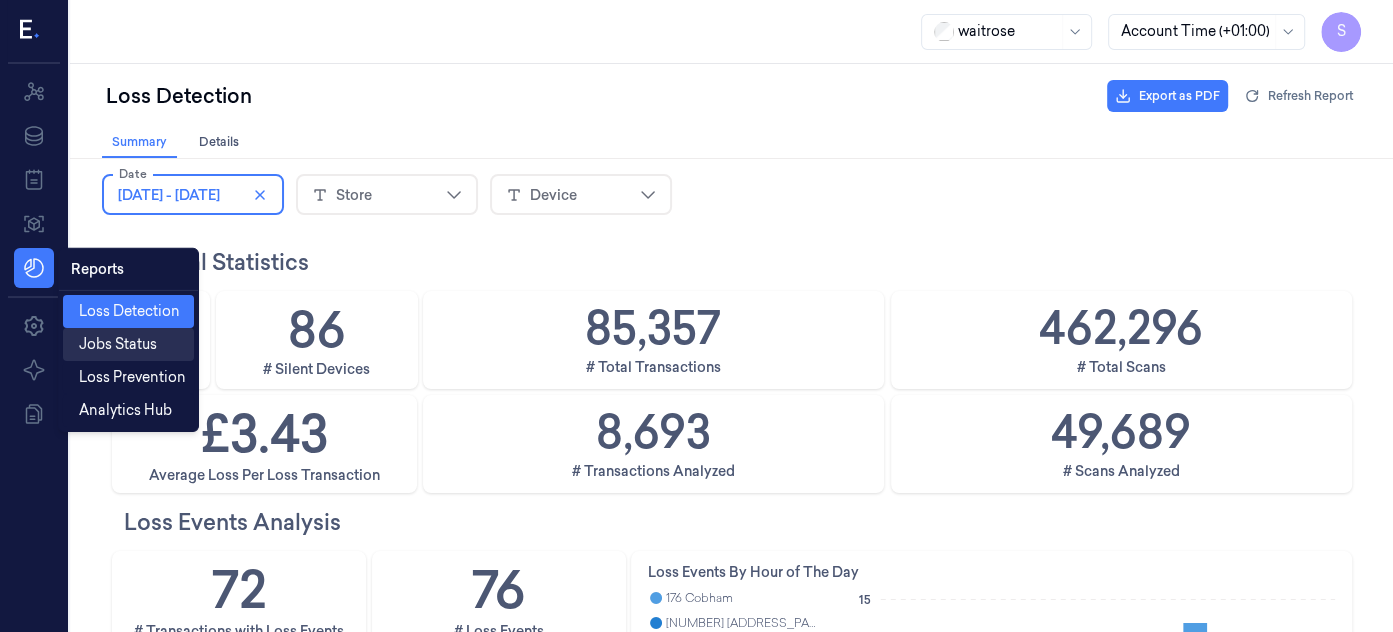 click on "Jobs Status" at bounding box center (118, 344) 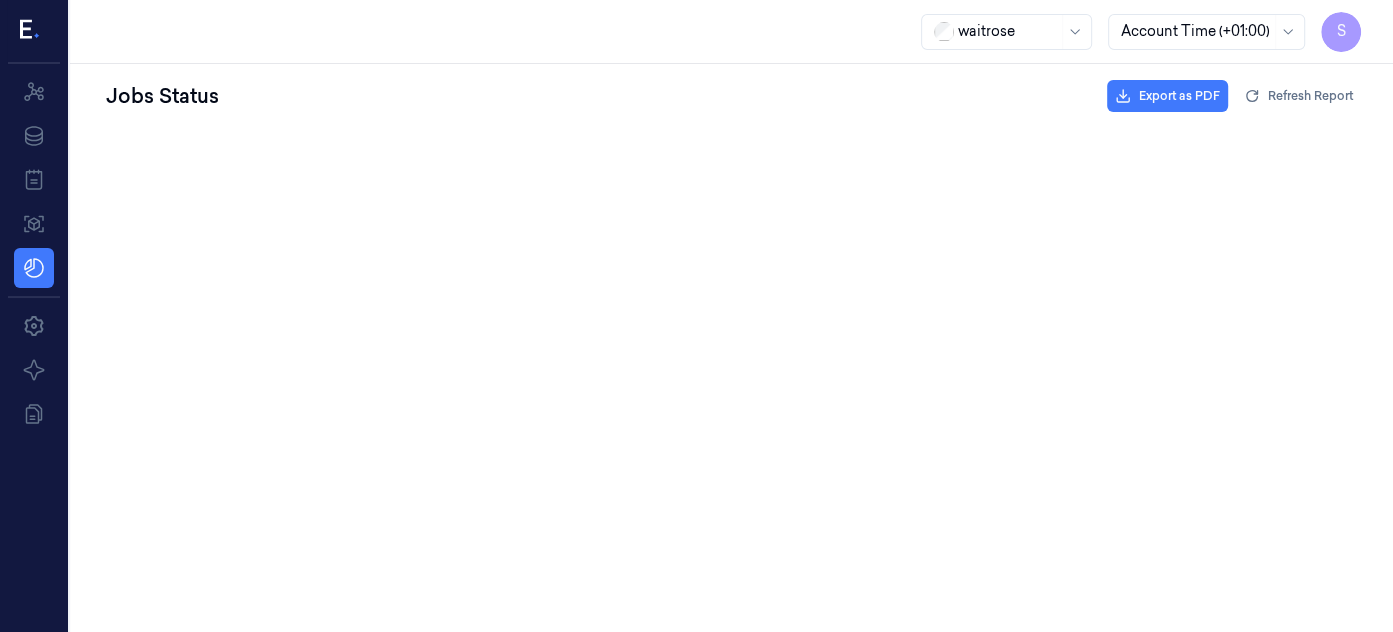 scroll, scrollTop: 0, scrollLeft: 0, axis: both 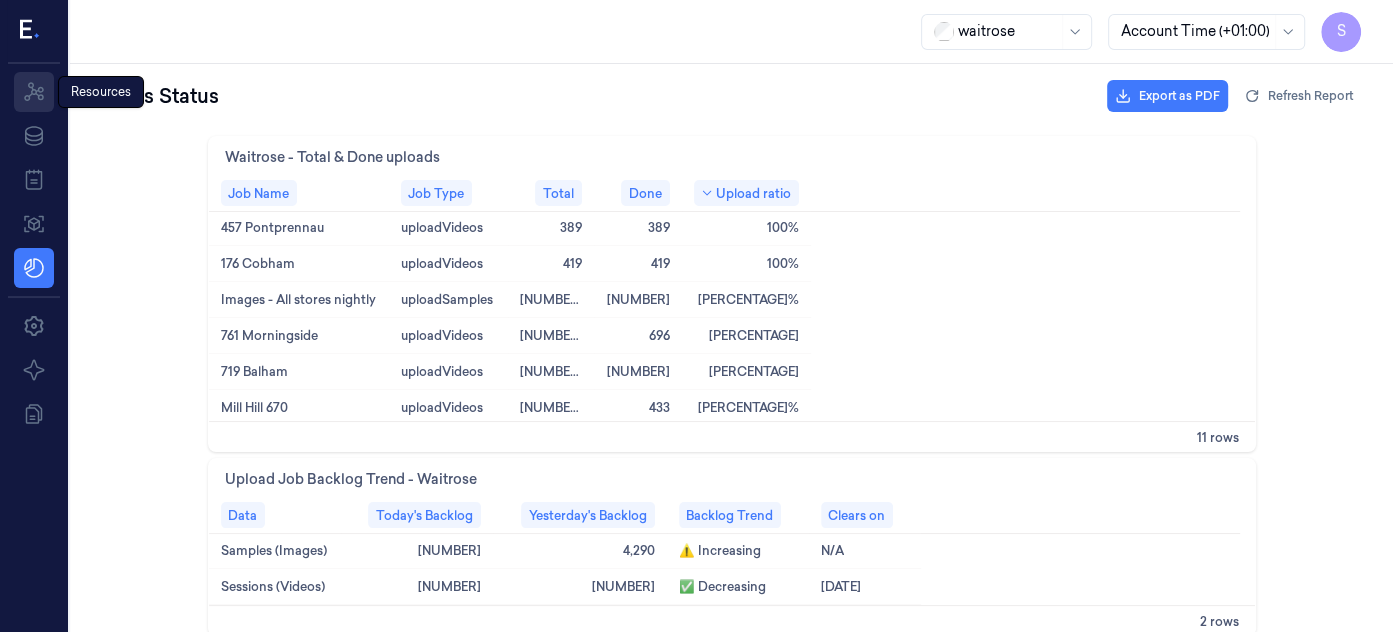 click 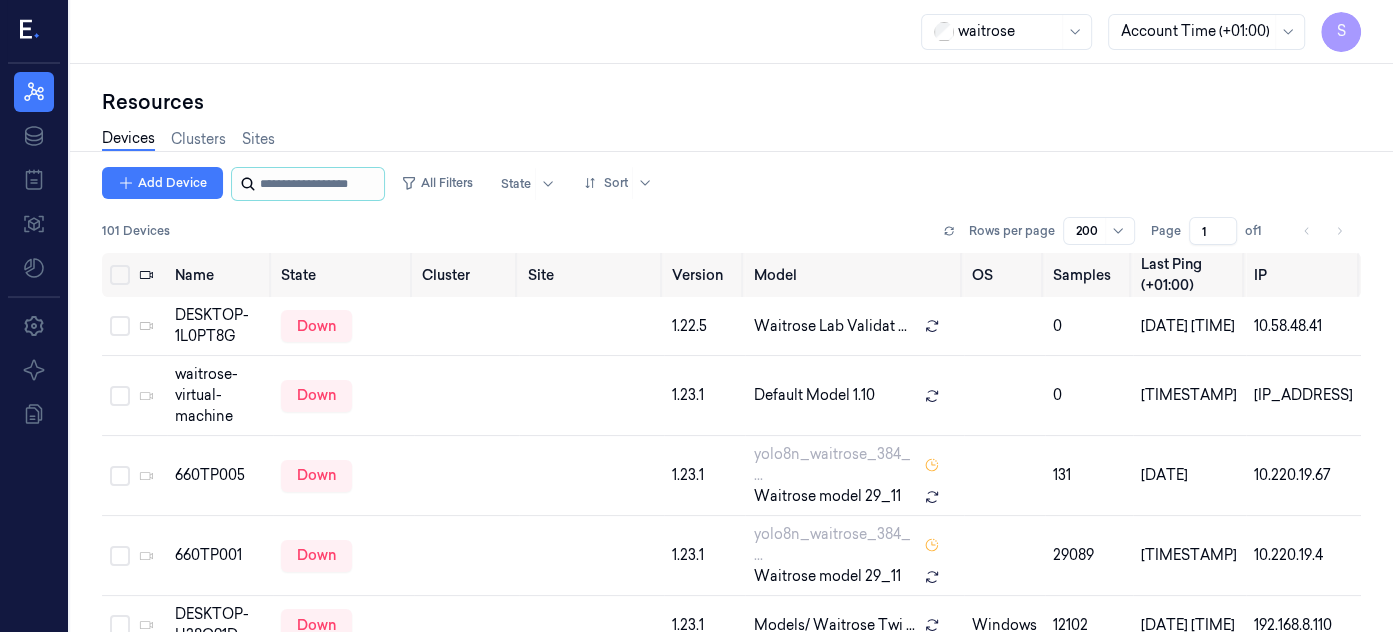 click at bounding box center (320, 184) 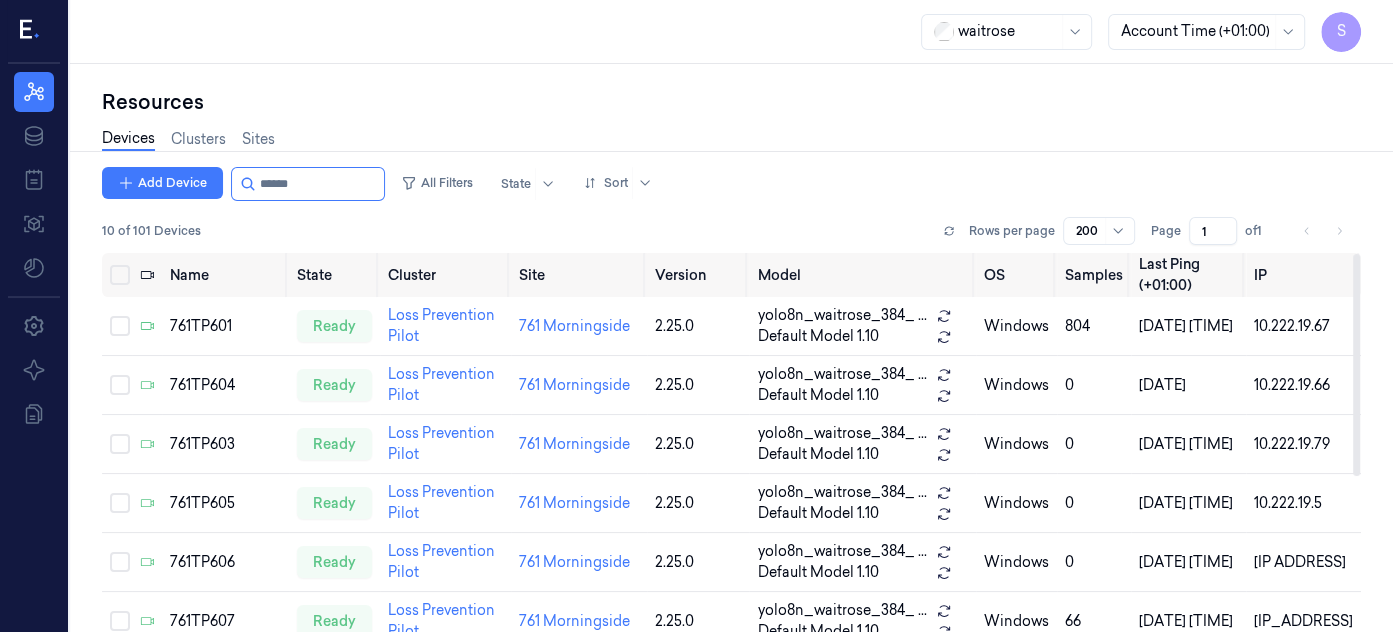 type on "******" 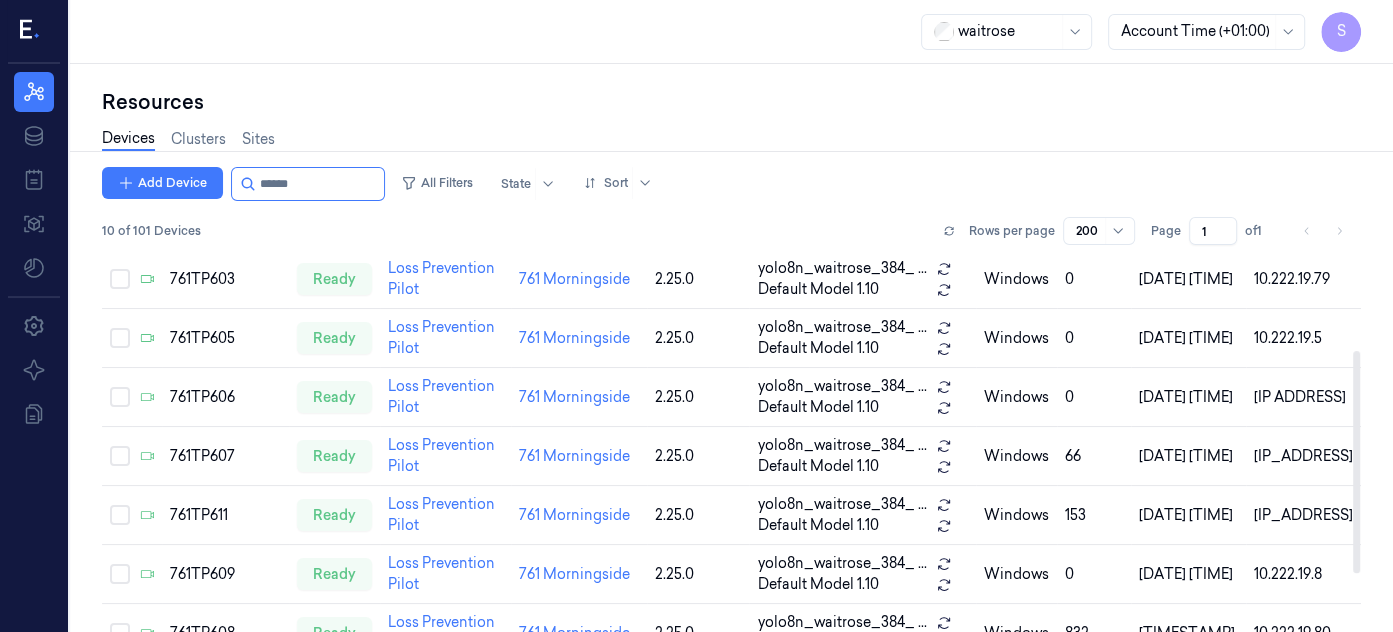 scroll, scrollTop: 160, scrollLeft: 0, axis: vertical 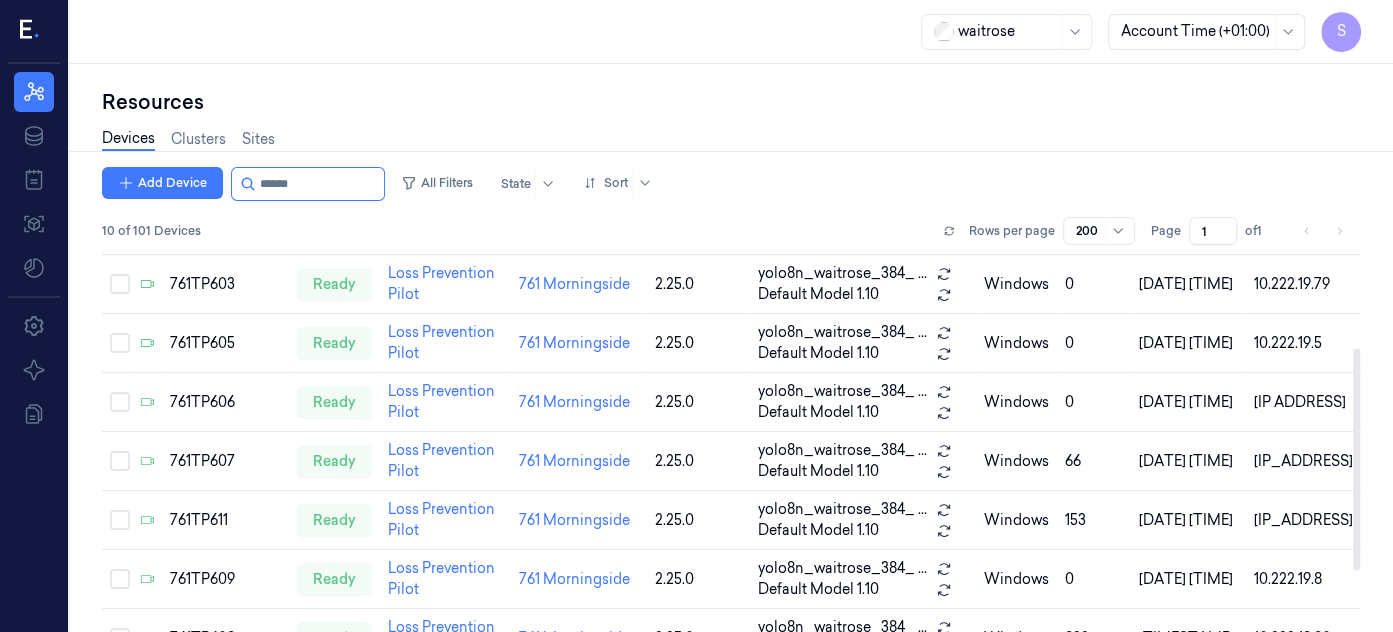 drag, startPoint x: 1355, startPoint y: 299, endPoint x: 1363, endPoint y: 393, distance: 94.33981 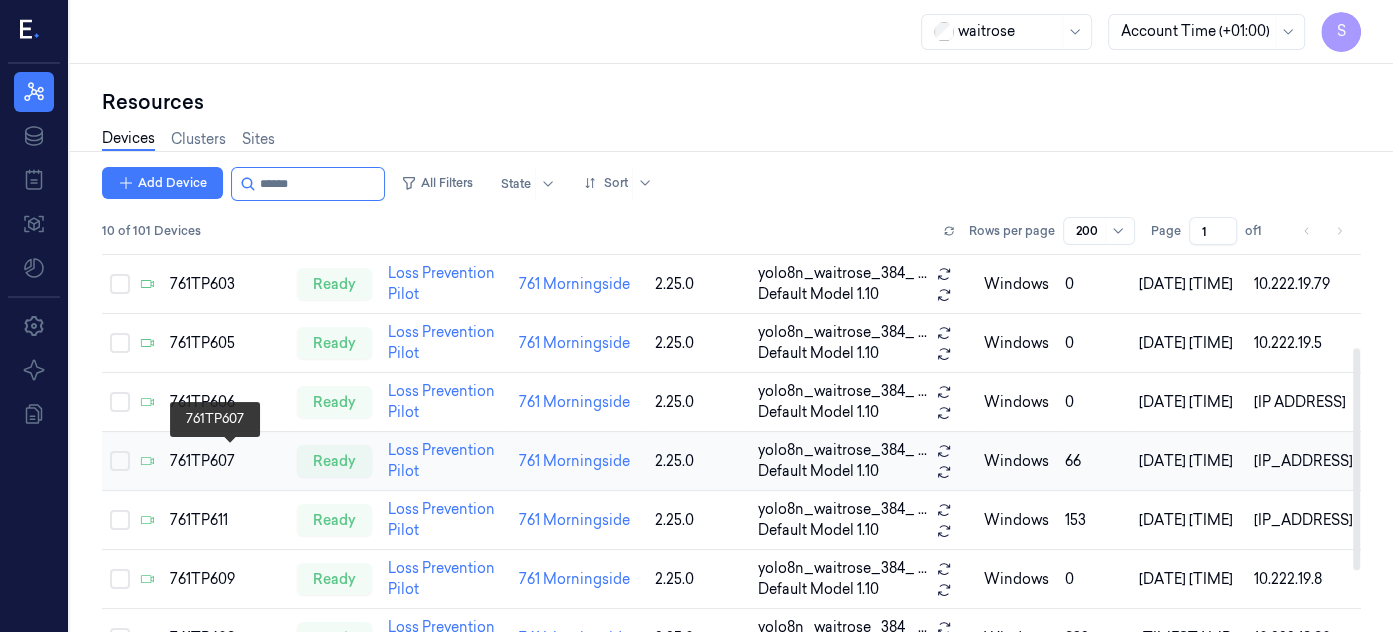 click on "761TP607" at bounding box center (225, 461) 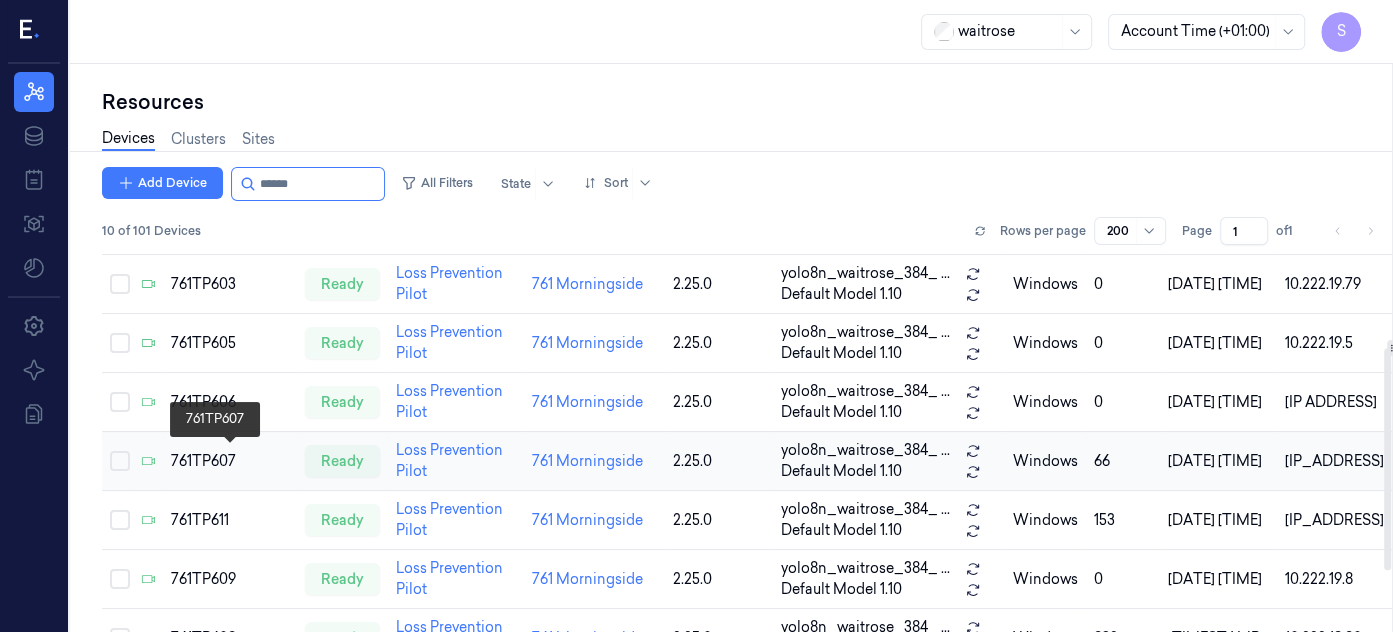 scroll, scrollTop: 0, scrollLeft: 0, axis: both 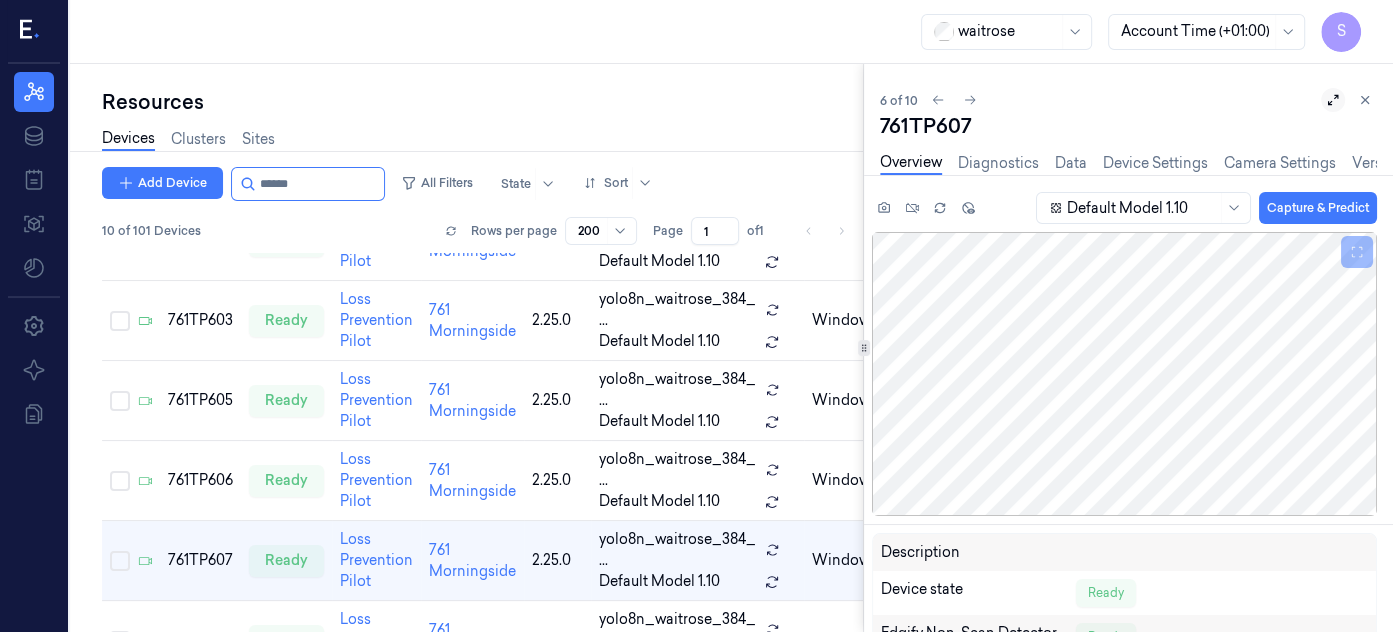 click at bounding box center (1333, 100) 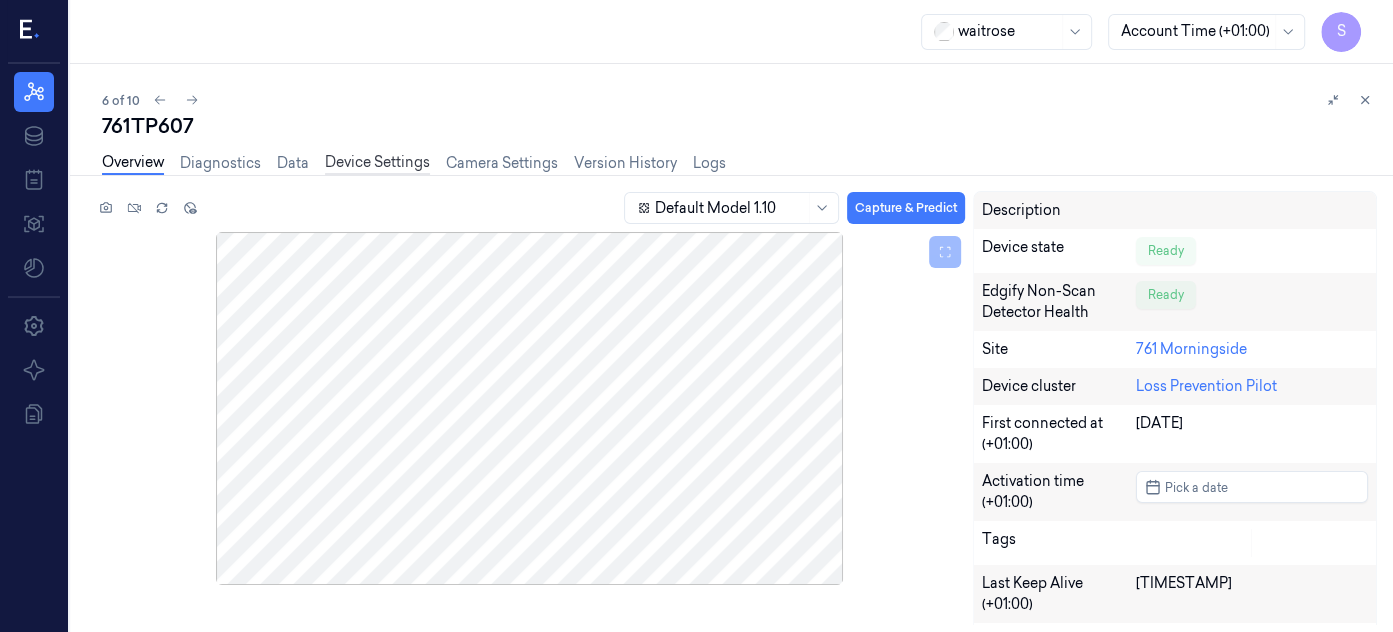 click on "Device Settings" at bounding box center [377, 163] 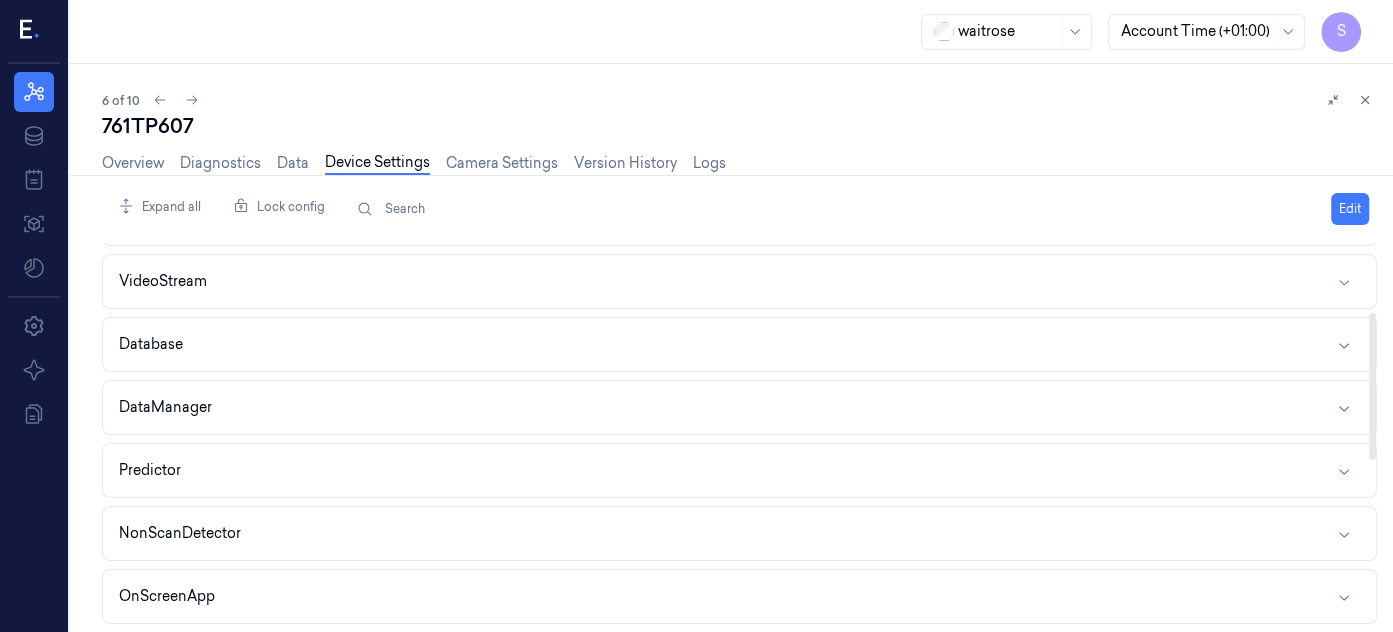 scroll, scrollTop: 179, scrollLeft: 0, axis: vertical 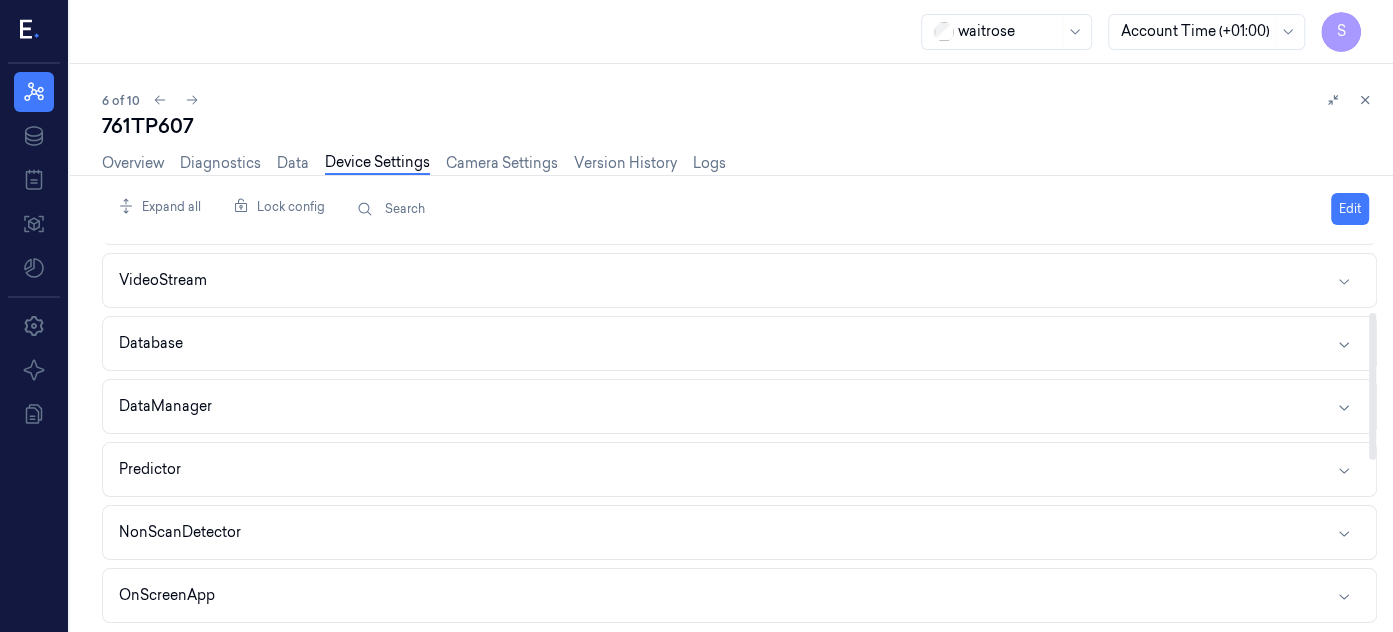 drag, startPoint x: 1369, startPoint y: 281, endPoint x: 1371, endPoint y: 350, distance: 69.02898 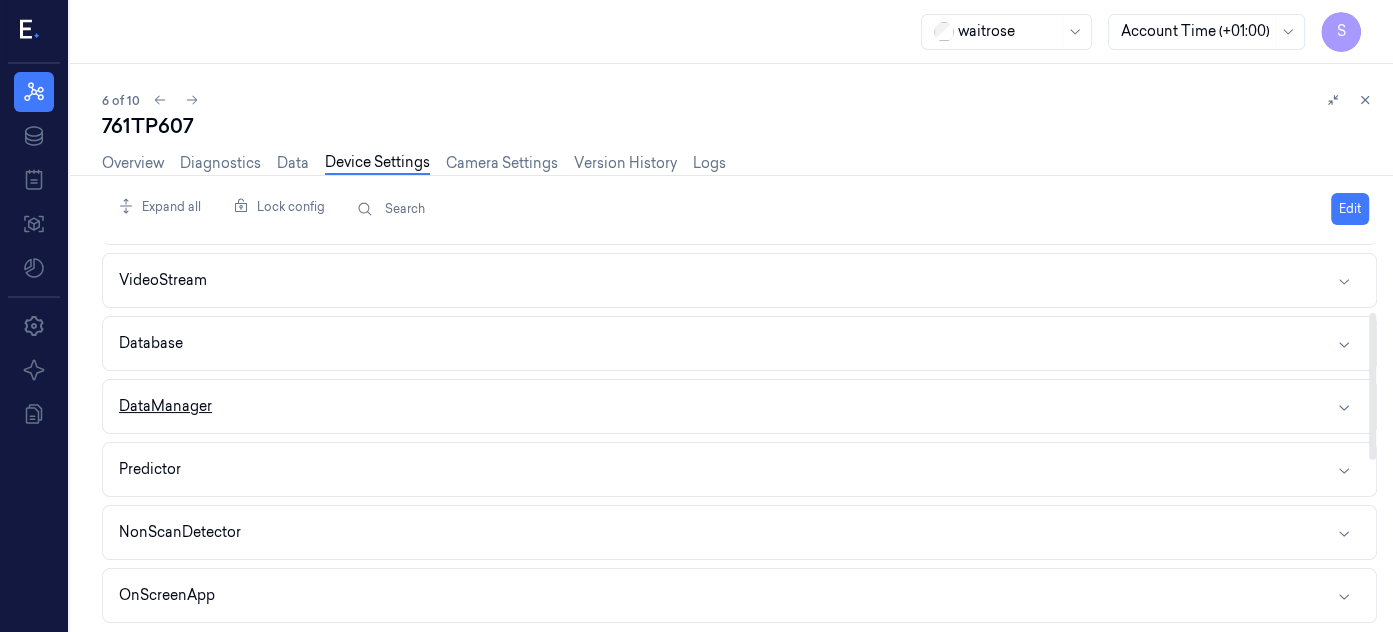 click on "DataManager" at bounding box center (739, 406) 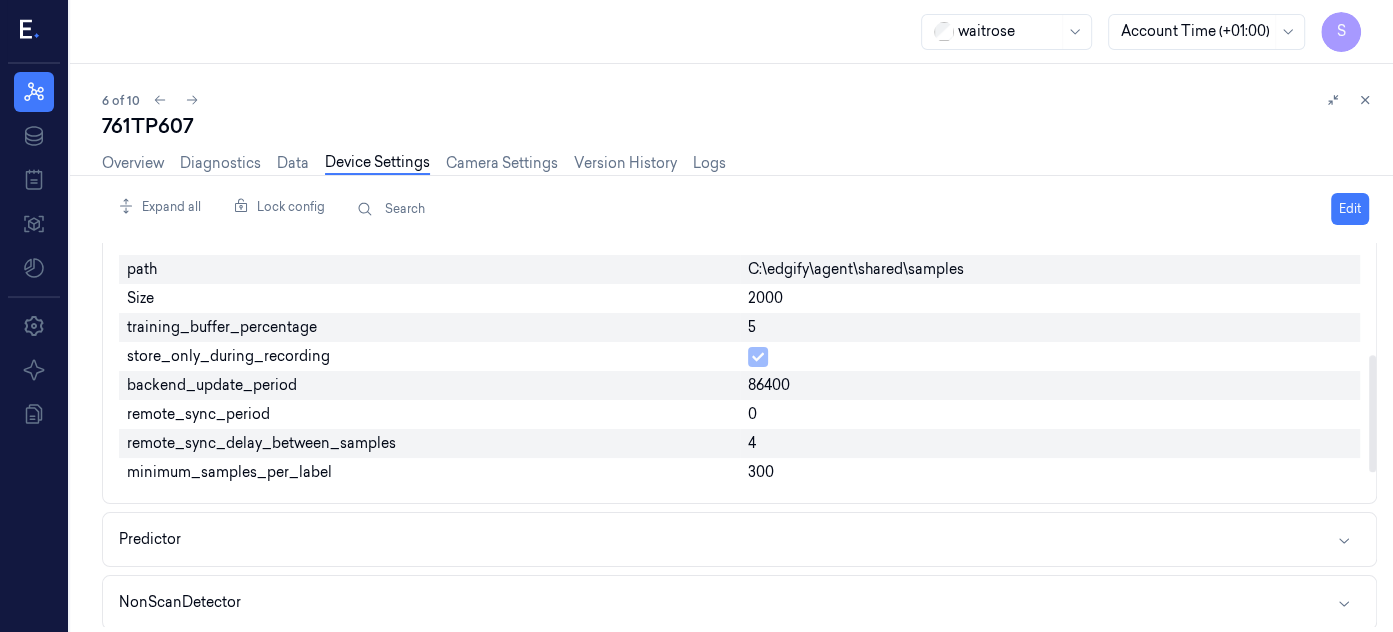 scroll, scrollTop: 360, scrollLeft: 0, axis: vertical 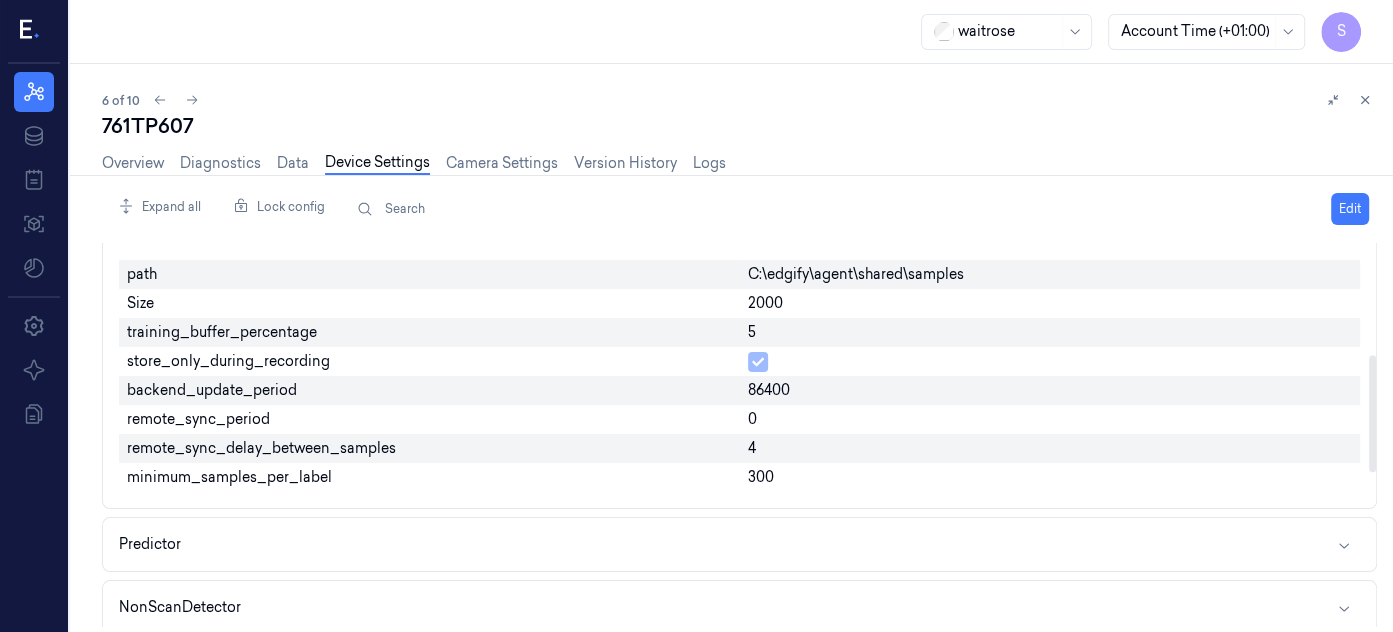 drag, startPoint x: 1373, startPoint y: 399, endPoint x: 1369, endPoint y: 455, distance: 56.142673 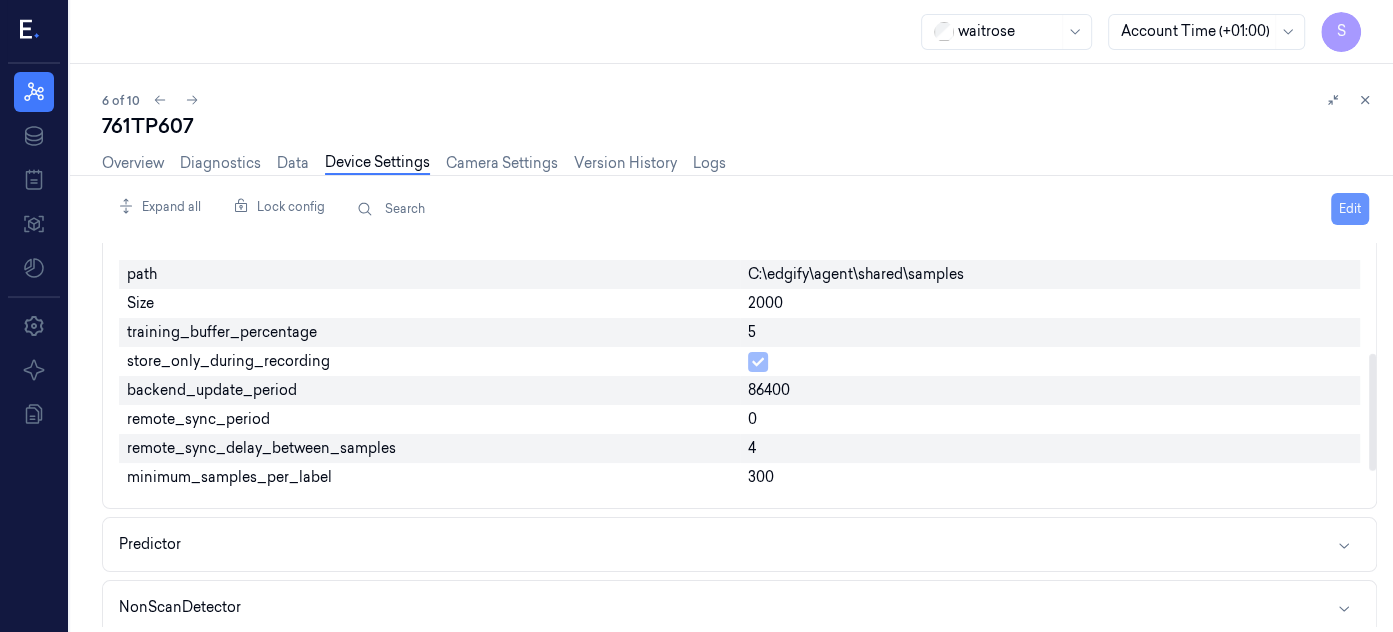 click on "Edit" at bounding box center (1350, 209) 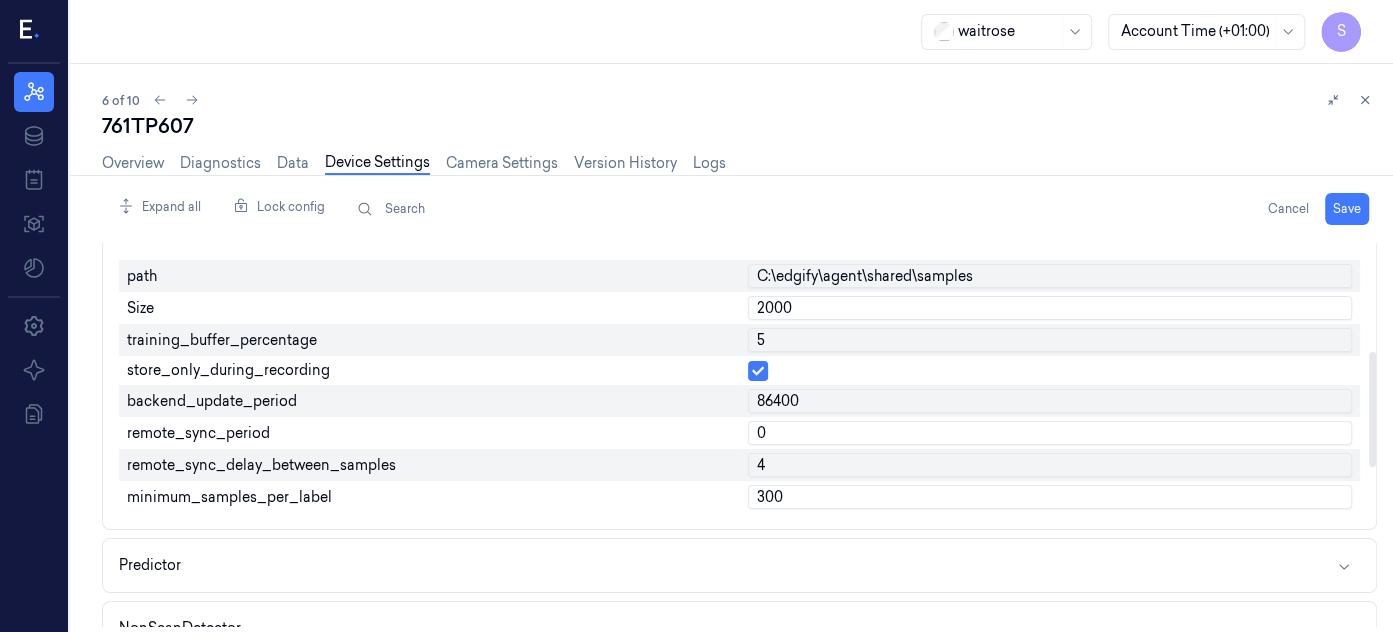 click on "0" at bounding box center (1050, 433) 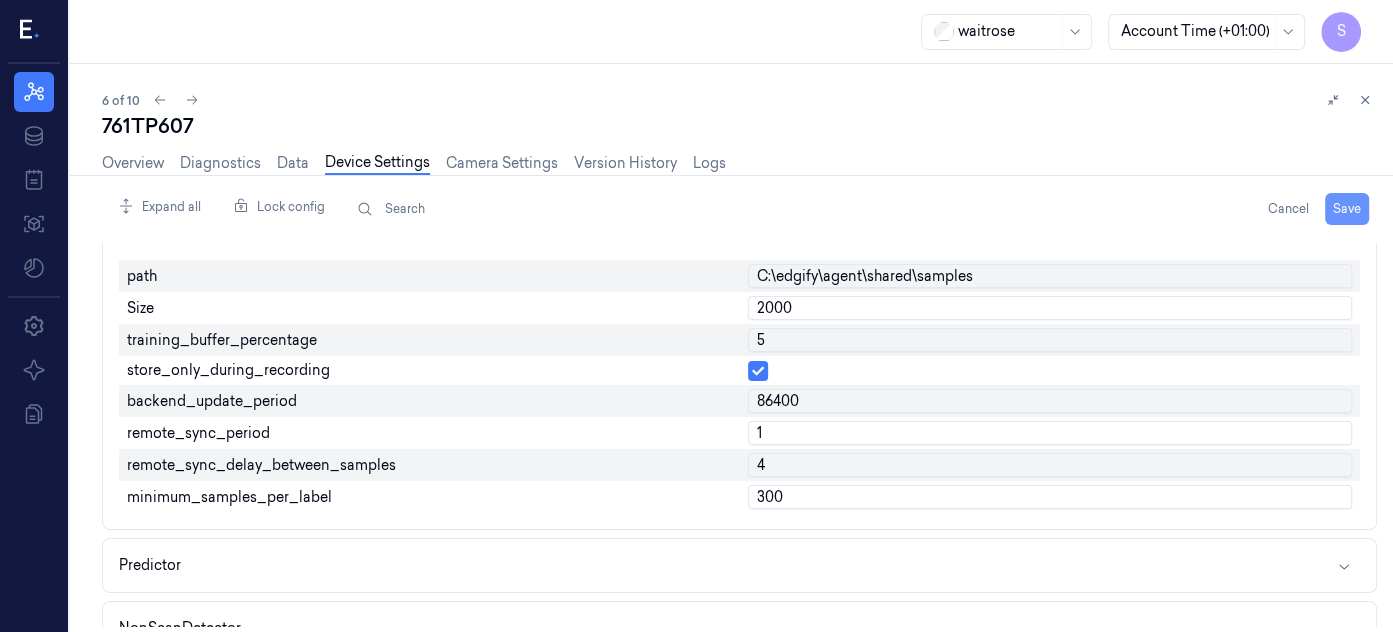 type on "1" 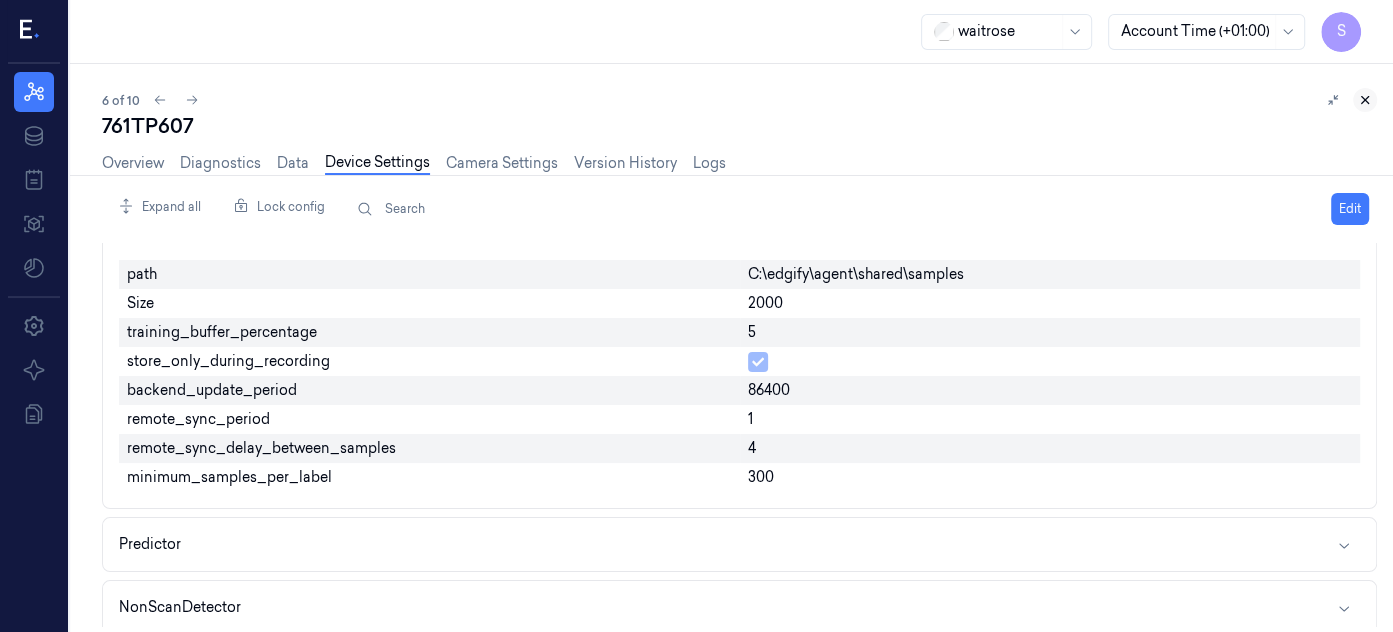 click 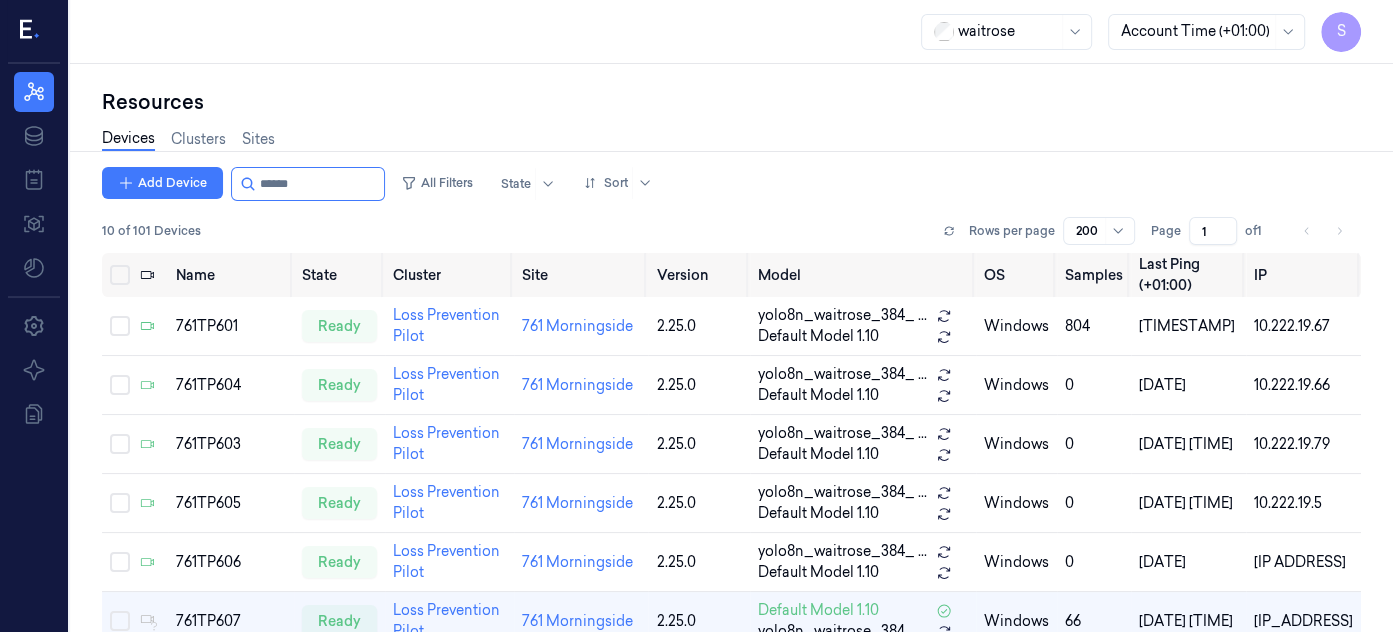 click on "Resources Devices Clusters Sites Add Device All Filters State Sort 10 of 101 Devices Rows per page 200 Page 1 of  1 Name State Cluster Site Version Model OS Samples Last Ping (+01:00) IP 761TP601 ready Loss Prevention Pilot 761 Morningside 2.25.0 yolo8n_waitrose_384_ ... Default Model 1.10 windows 804 15/07/2025 05:15:04 10.222.19.67 761TP604 ready Loss Prevention Pilot 761 Morningside 2.25.0 yolo8n_waitrose_384_ ... Default Model 1.10 windows 0 15/07/2025 05:15:33 10.222.19.66 761TP603 ready Loss Prevention Pilot 761 Morningside 2.25.0 yolo8n_waitrose_384_ ... Default Model 1.10 windows 0 15/07/2025 05:15:25 10.222.19.79 761TP605 ready Loss Prevention Pilot 761 Morningside 2.25.0 yolo8n_waitrose_384_ ... Default Model 1.10 windows 0 15/07/2025 05:15:36 10.222.19.5 761TP606 ready Loss Prevention Pilot 761 Morningside 2.25.0 yolo8n_waitrose_384_ ... Default Model 1.10 windows 0 15/07/2025 05:15:40 10.222.19.65 761TP607 ready Loss Prevention Pilot 761 Morningside 2.25.0 Default Model 1.10 windows 66 761TP611 0" at bounding box center [731, 348] 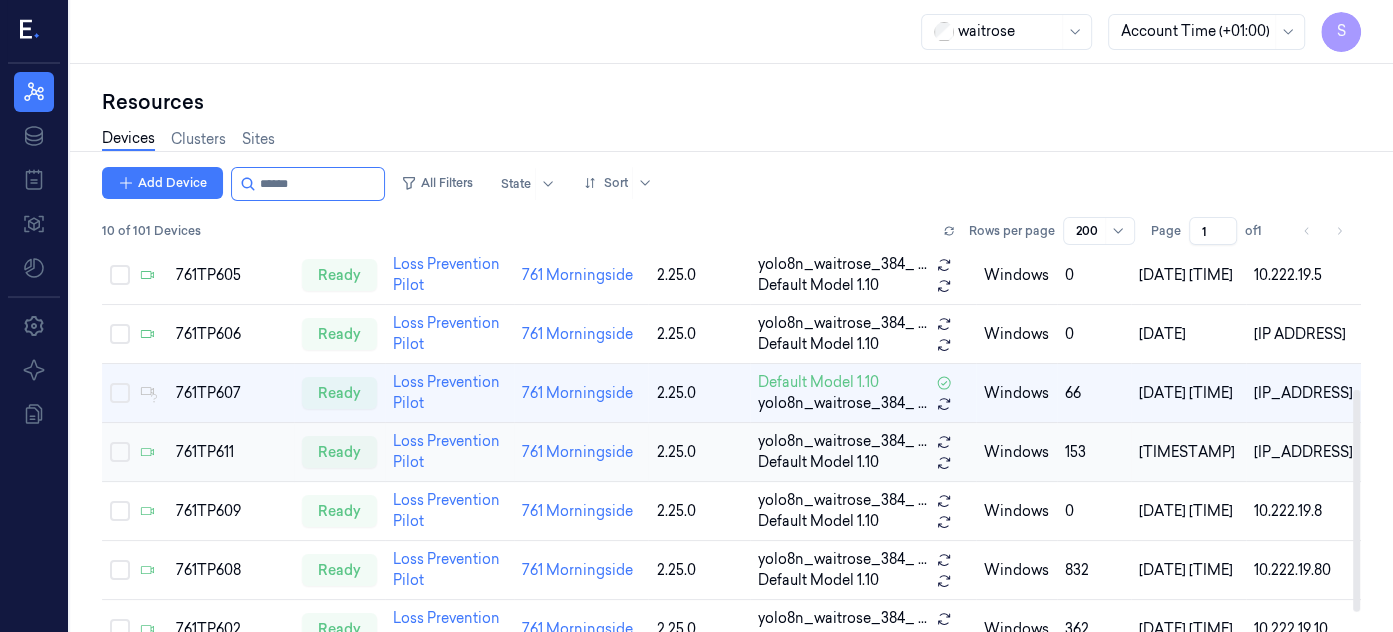 drag, startPoint x: 1358, startPoint y: 313, endPoint x: 1349, endPoint y: 451, distance: 138.29317 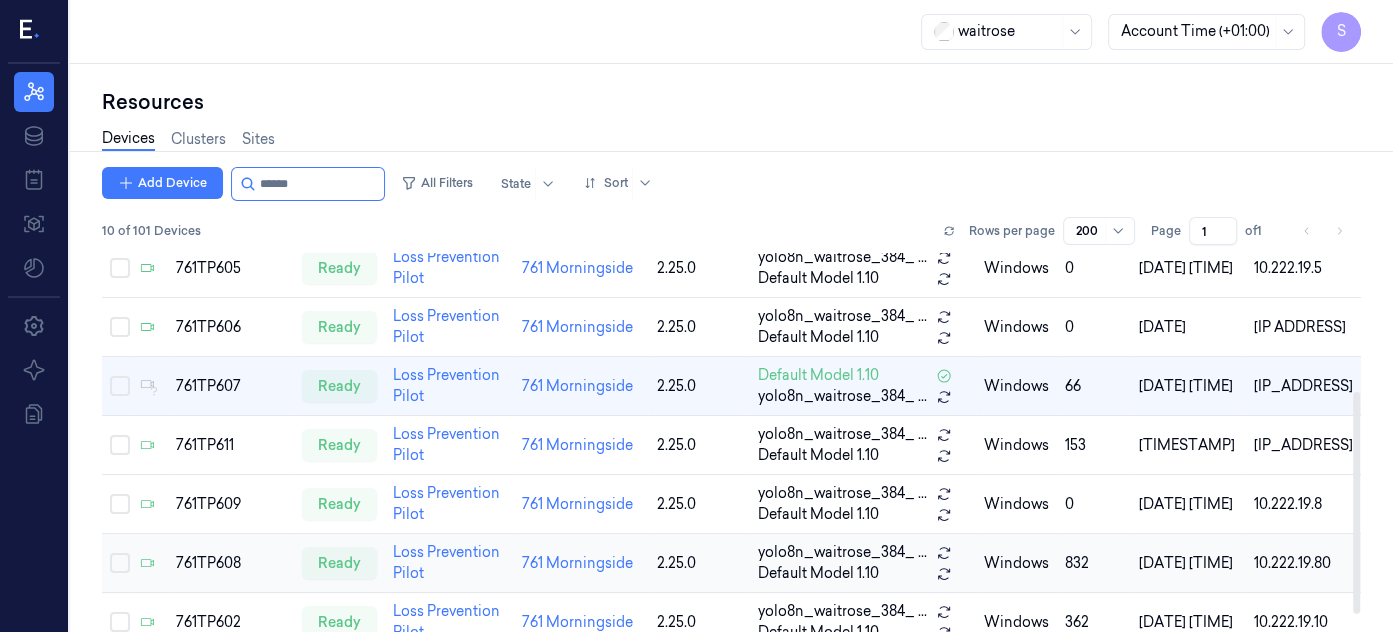 click on "761TP608" at bounding box center [231, 563] 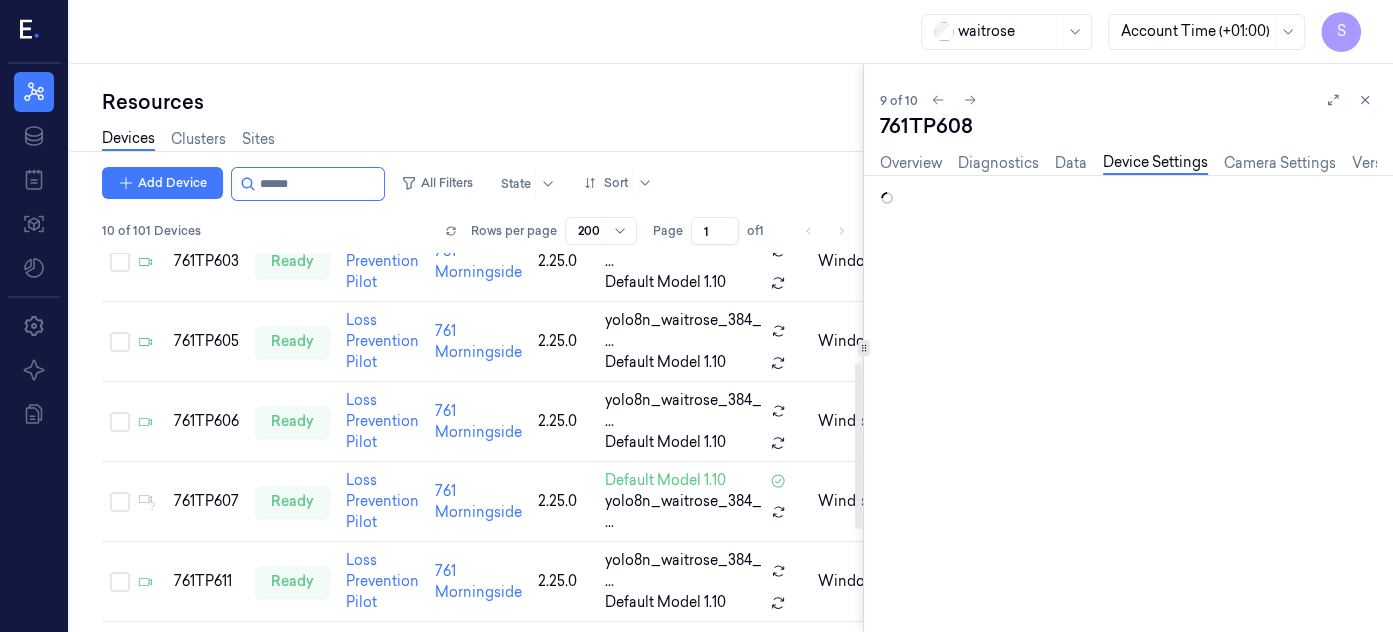 scroll, scrollTop: 0, scrollLeft: 0, axis: both 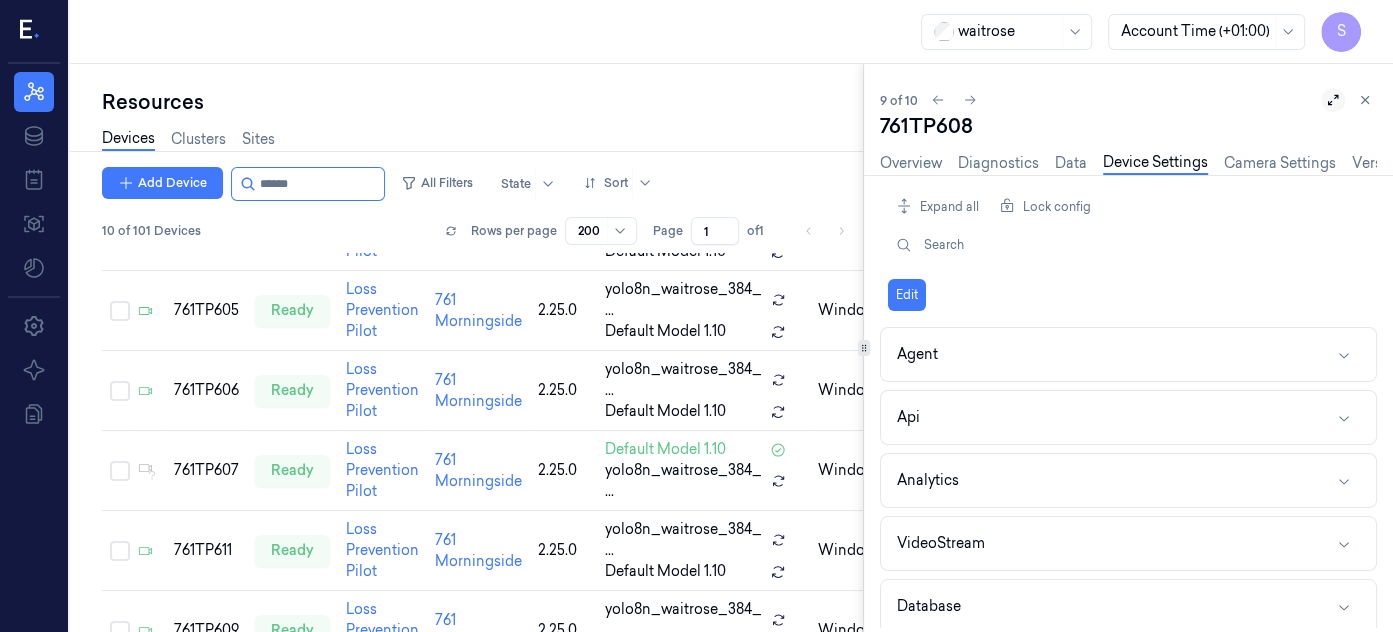 click 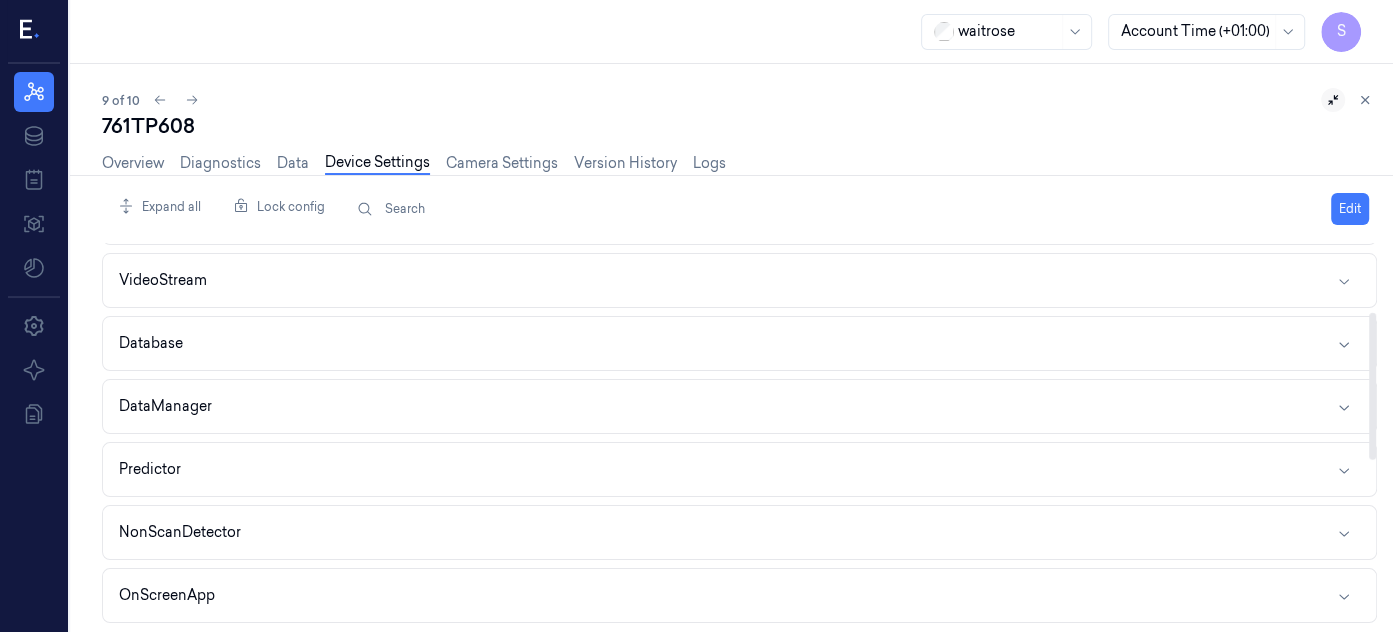 drag, startPoint x: 1371, startPoint y: 269, endPoint x: 1384, endPoint y: 339, distance: 71.19691 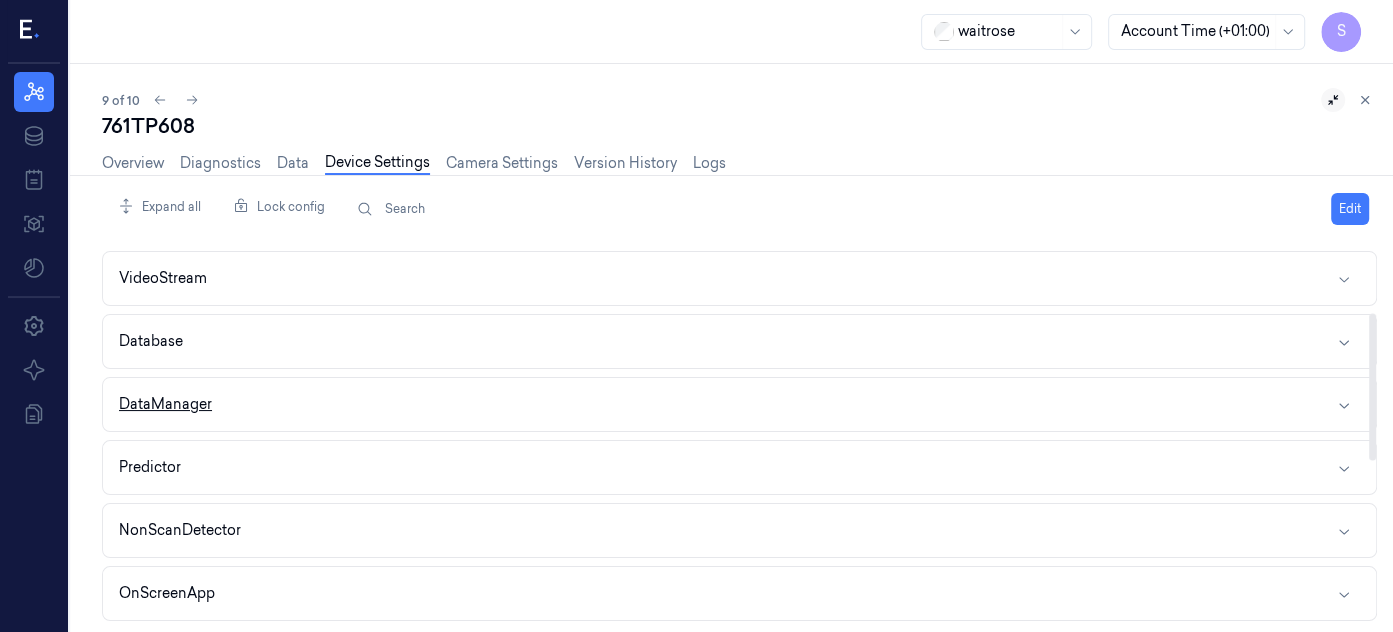 click 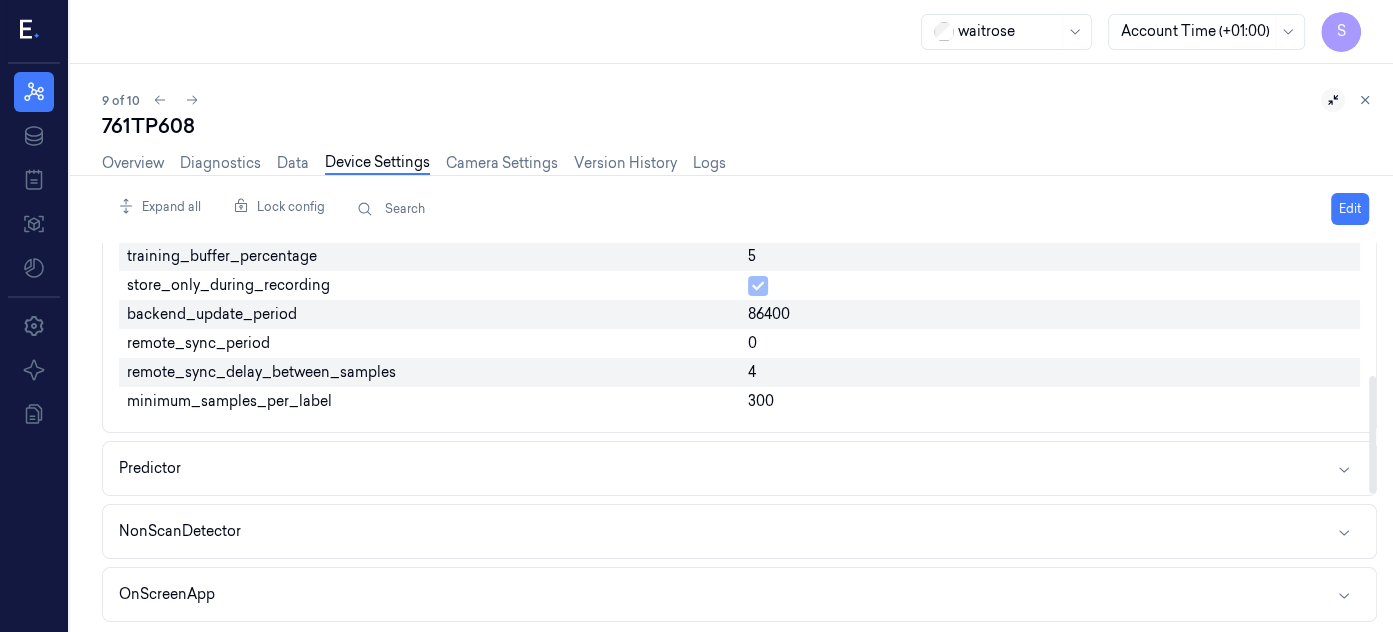 scroll, scrollTop: 441, scrollLeft: 0, axis: vertical 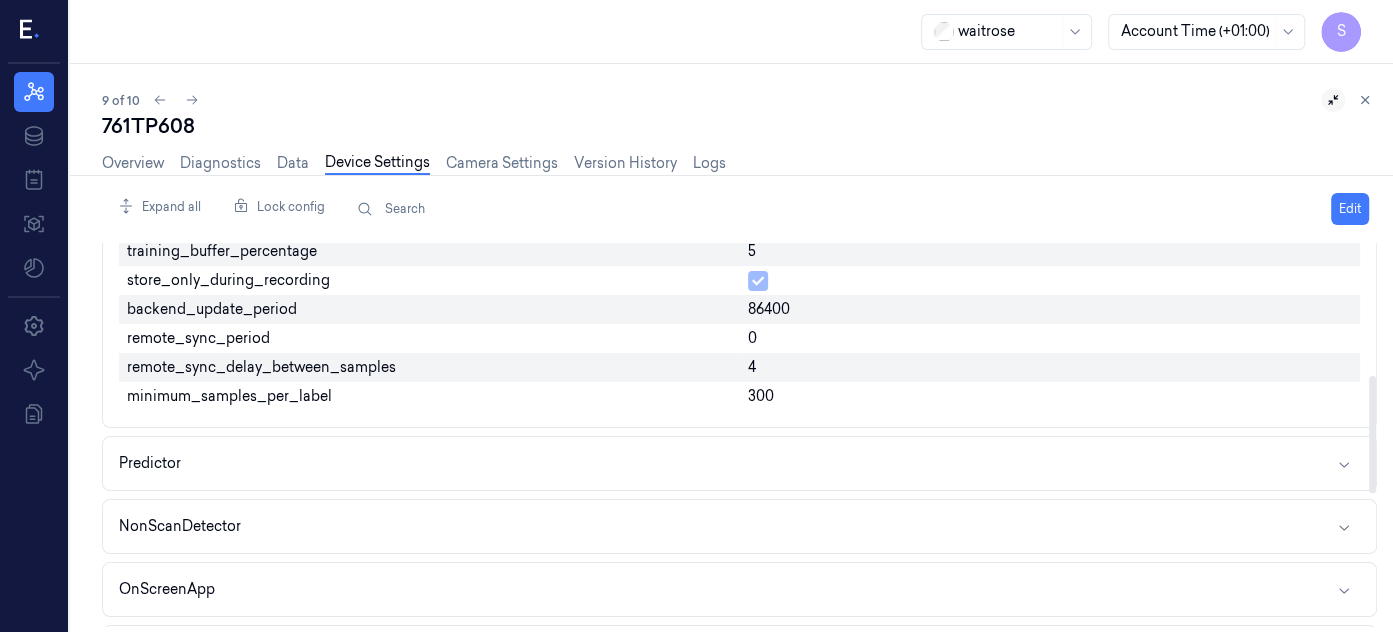 drag, startPoint x: 1371, startPoint y: 394, endPoint x: 1378, endPoint y: 473, distance: 79.30952 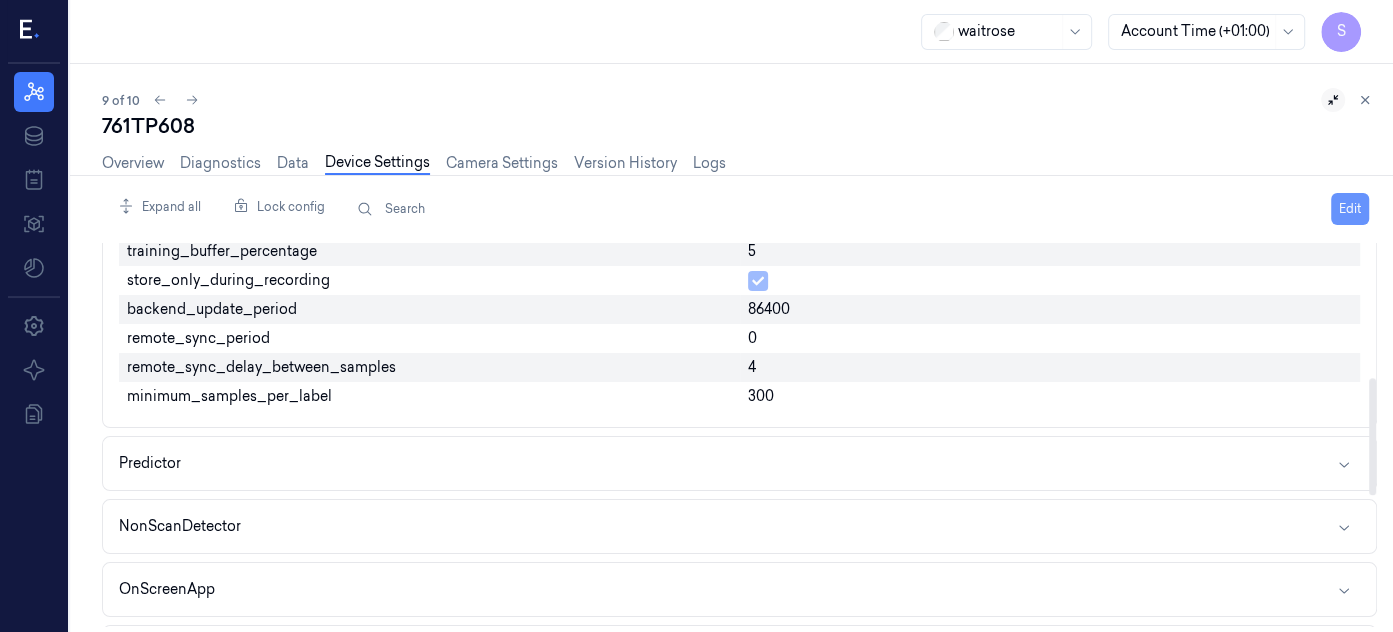 click on "Edit" at bounding box center [1350, 209] 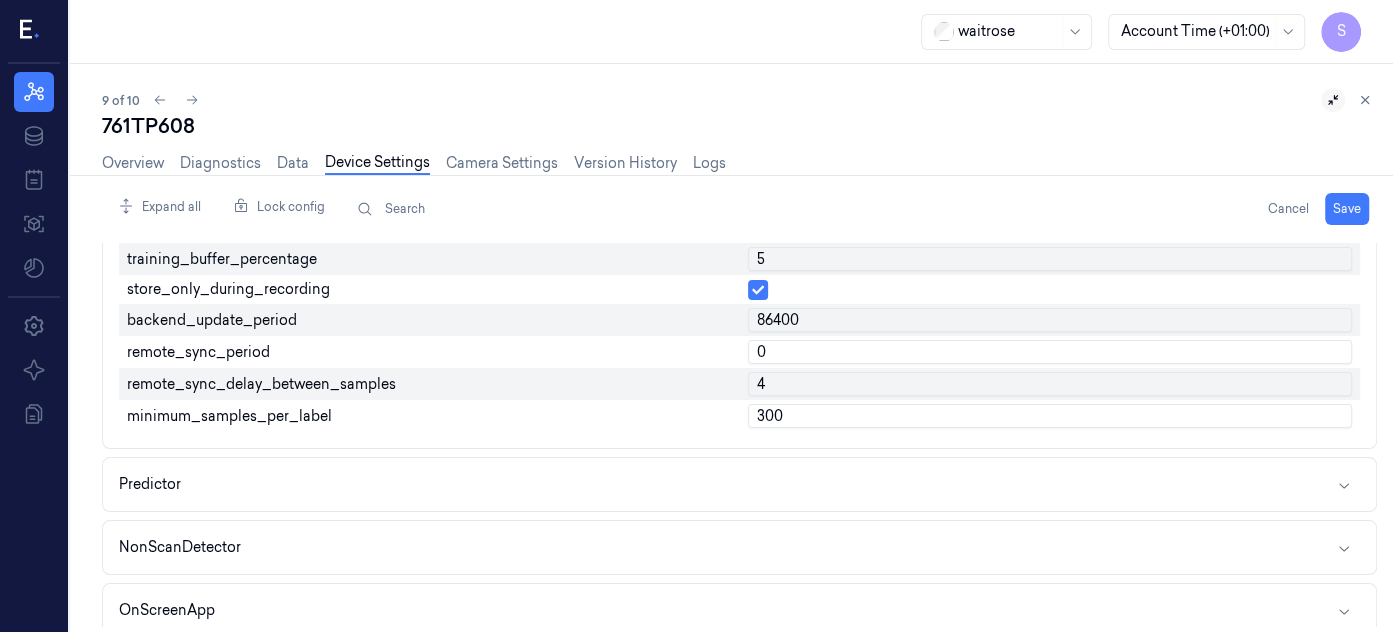scroll, scrollTop: 449, scrollLeft: 0, axis: vertical 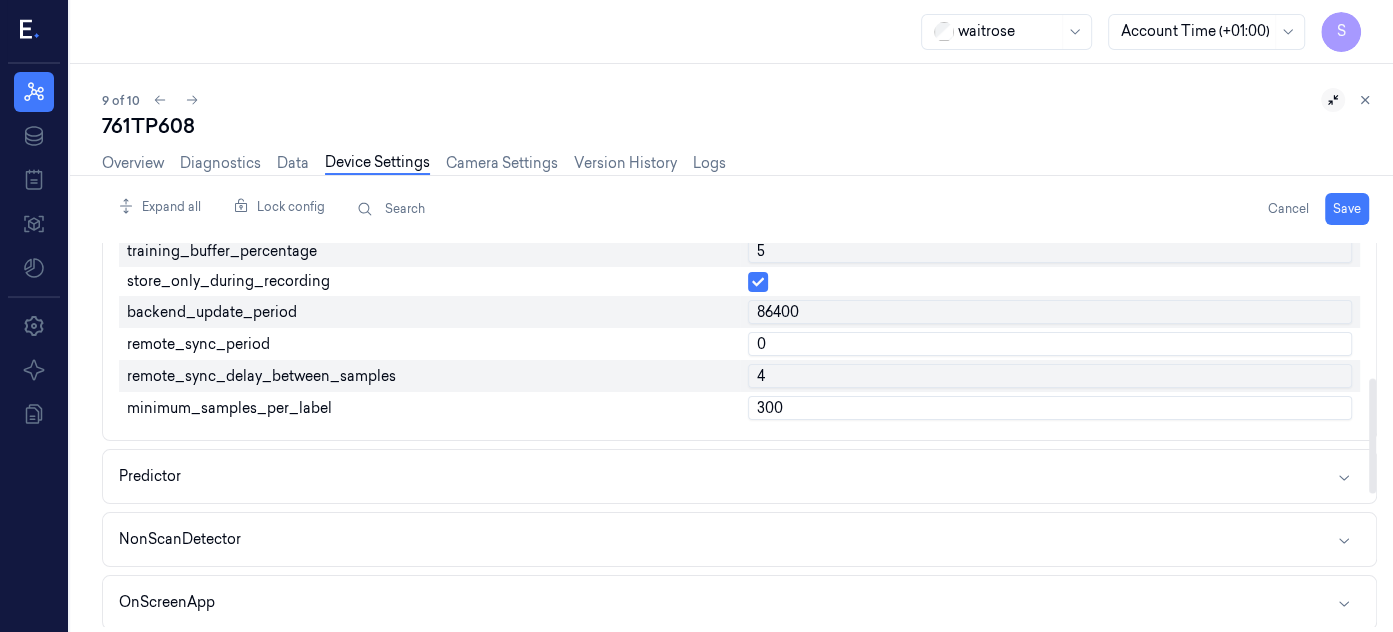 click on "0" at bounding box center (1050, 344) 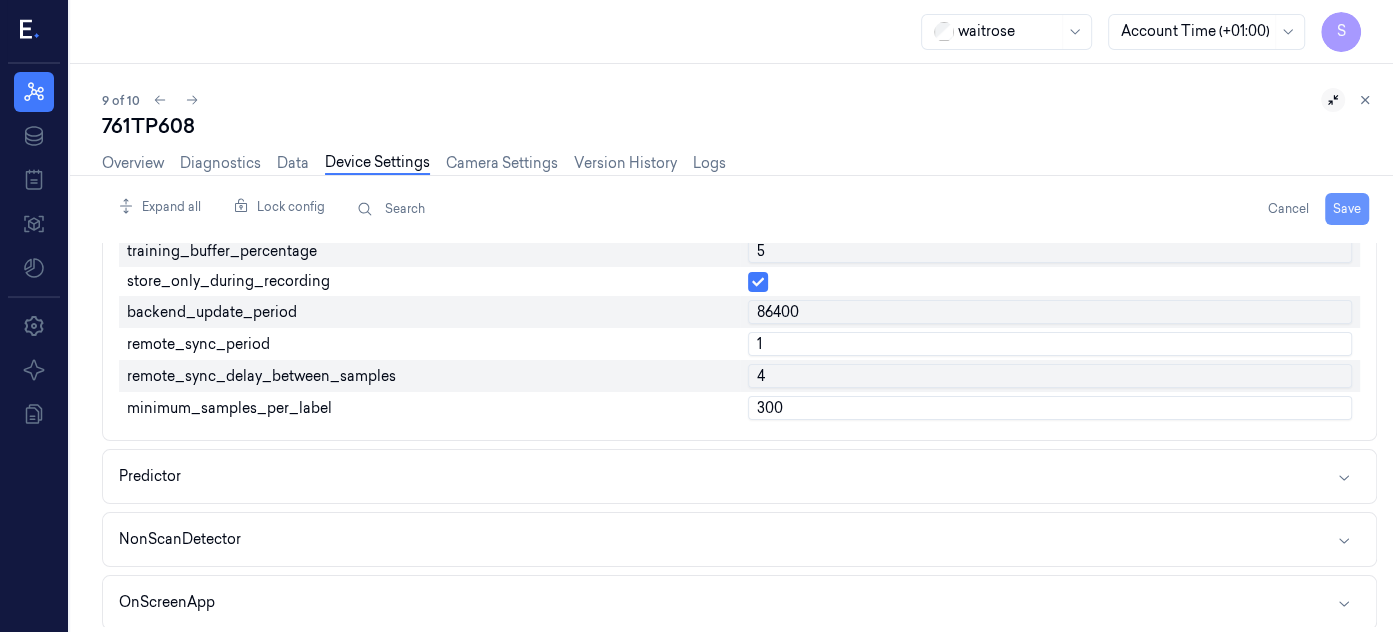 type on "1" 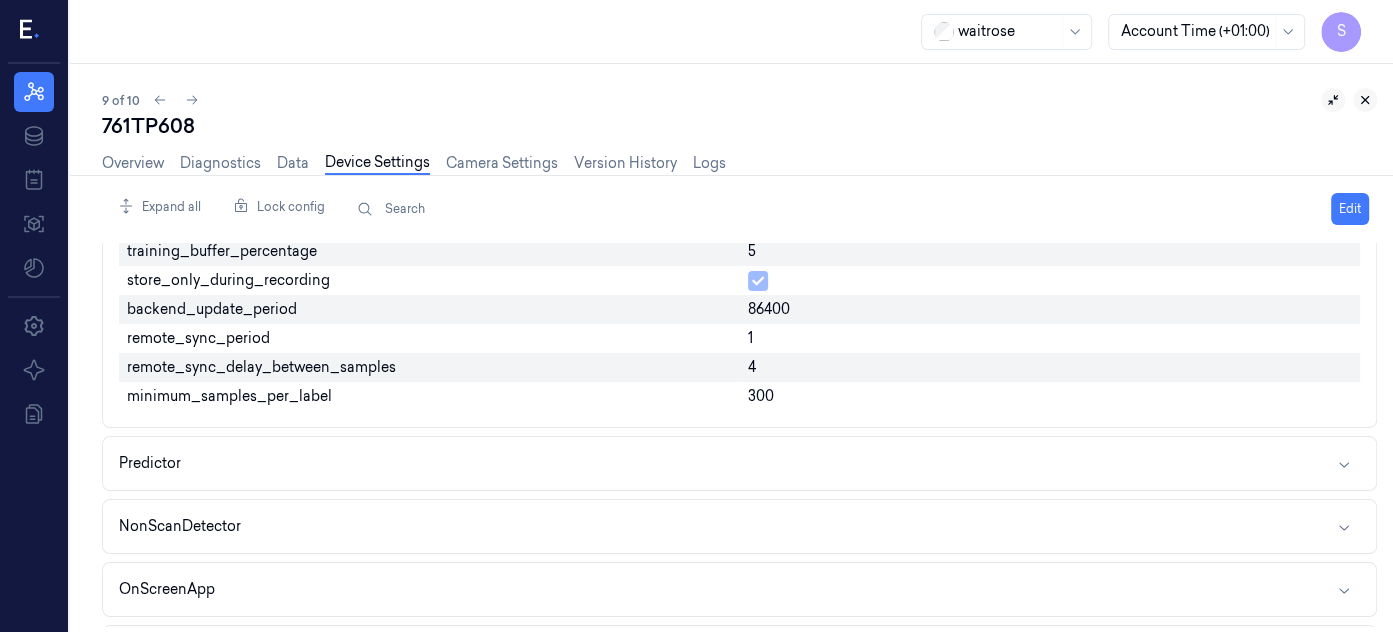click at bounding box center (1365, 100) 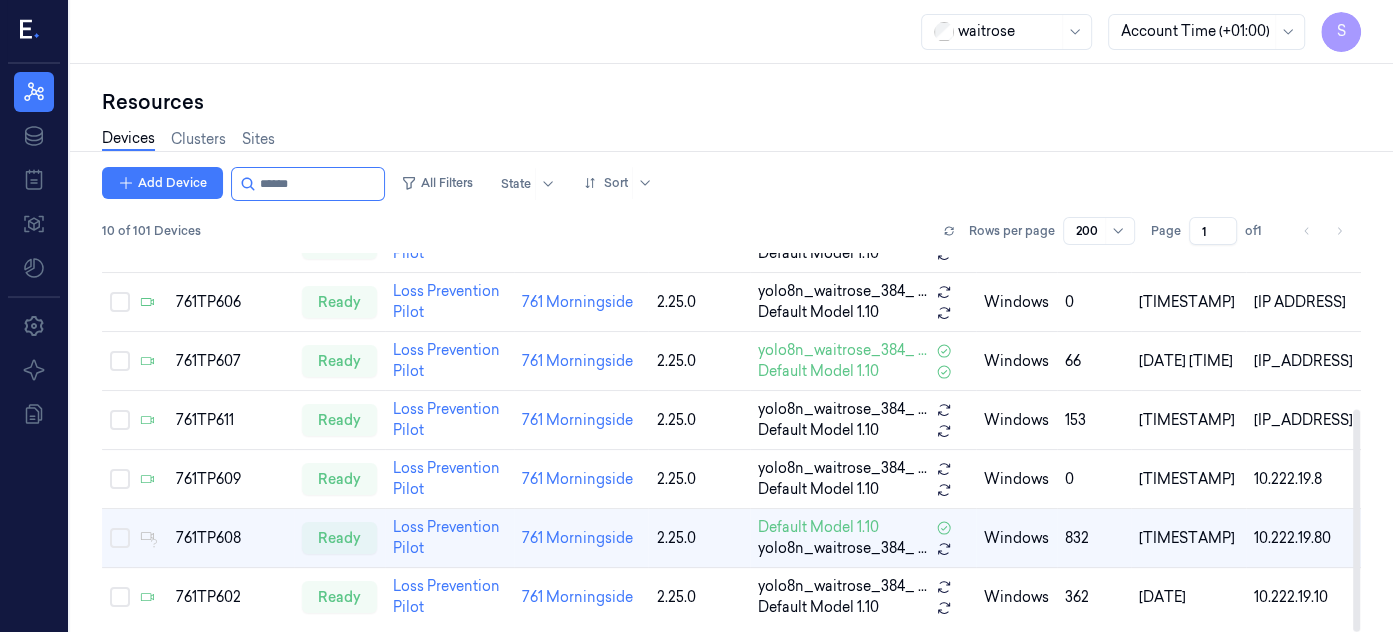 scroll, scrollTop: 266, scrollLeft: 0, axis: vertical 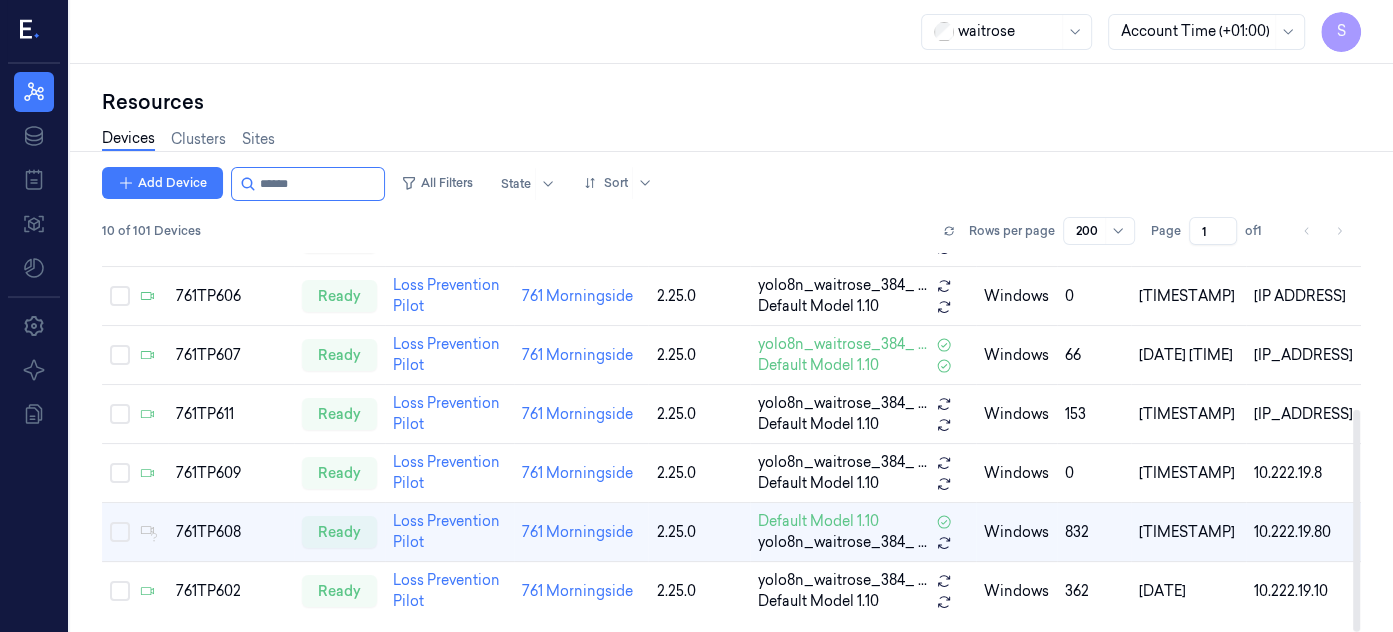 drag, startPoint x: 1355, startPoint y: 347, endPoint x: 1361, endPoint y: 529, distance: 182.09888 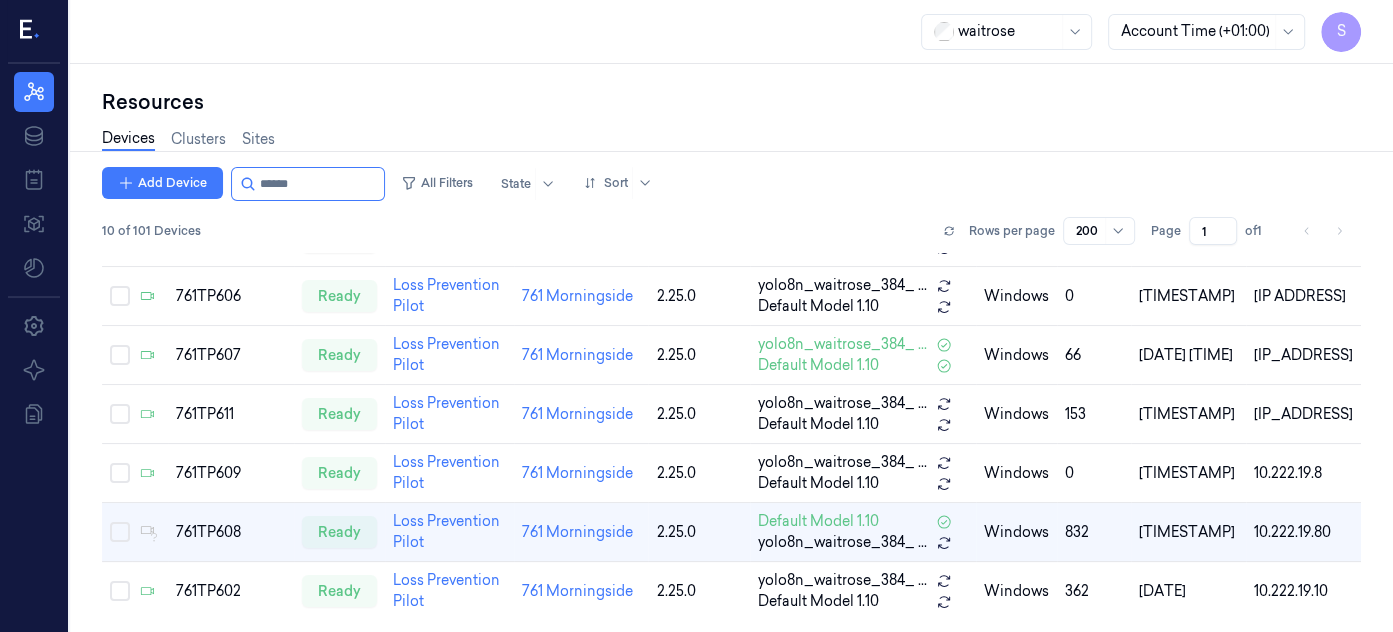 click on "Resources Devices Clusters Sites Add Device All Filters State Sort [NUMBER] of [NUMBER] Devices Rows per page [NUMBER] Page [NUMBER] of  [NUMBER] Name State Cluster Site Version Model OS Samples Last Ping (+01:00) IP 761TP601 ready Loss Prevention Pilot 761	[LOCATION] 2.25.0 yolo8n_waitrose_384_ ... Default Model 1.10 windows [NUMBER] [DATE] [TIME] [IP ADDRESS] 761TP604 ready Loss Prevention Pilot 761	[LOCATION] 2.25.0 yolo8n_waitrose_384_ ... Default Model 1.10 windows [NUMBER] [DATE] [TIME] [IP ADDRESS] 761TP603 ready Loss Prevention Pilot 761	[LOCATION] 2.25.0 yolo8n_waitrose_384_ ... Default Model 1.10 windows [NUMBER] [DATE] [TIME] [IP ADDRESS] 761TP605 ready Loss Prevention Pilot 761	[LOCATION] 2.25.0 yolo8n_waitrose_384_ ... Default Model 1.10 windows [NUMBER] [DATE] [TIME] [IP ADDRESS] 761TP606 ready Loss Prevention Pilot 761	[LOCATION] 2.25.0 yolo8n_waitrose_384_ ... Default Model 1.10 windows [NUMBER] [DATE] [TIME] [IP ADDRESS] 761TP607 ready Loss Prevention Pilot 761	[LOCATION] 2.25.0 Default Model 1.10 windows [NUMBER]" at bounding box center (731, 348) 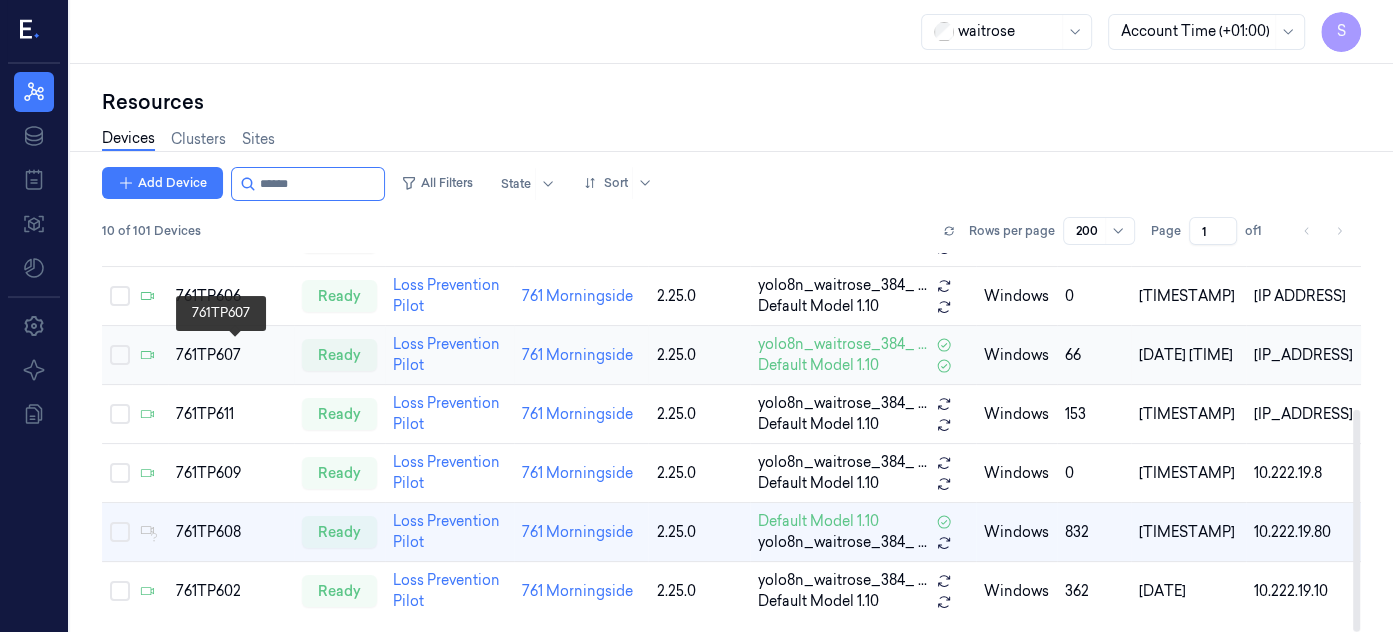 click on "761TP607" at bounding box center (231, 355) 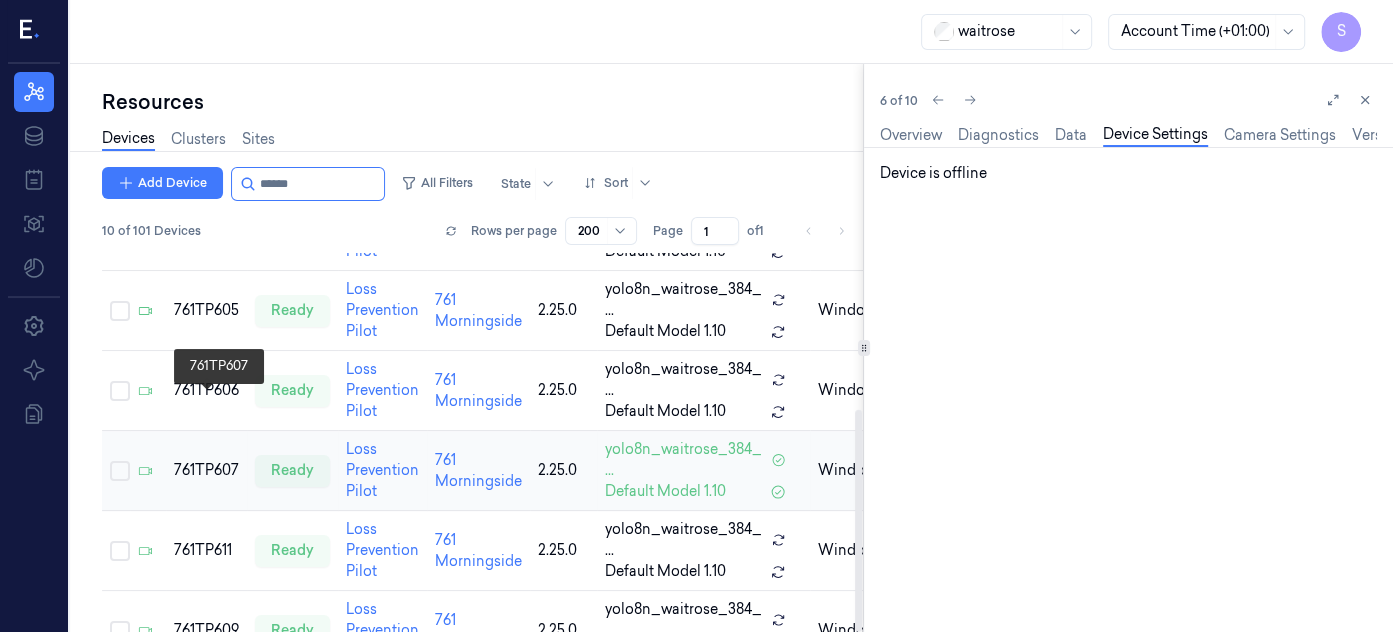 scroll, scrollTop: 0, scrollLeft: 0, axis: both 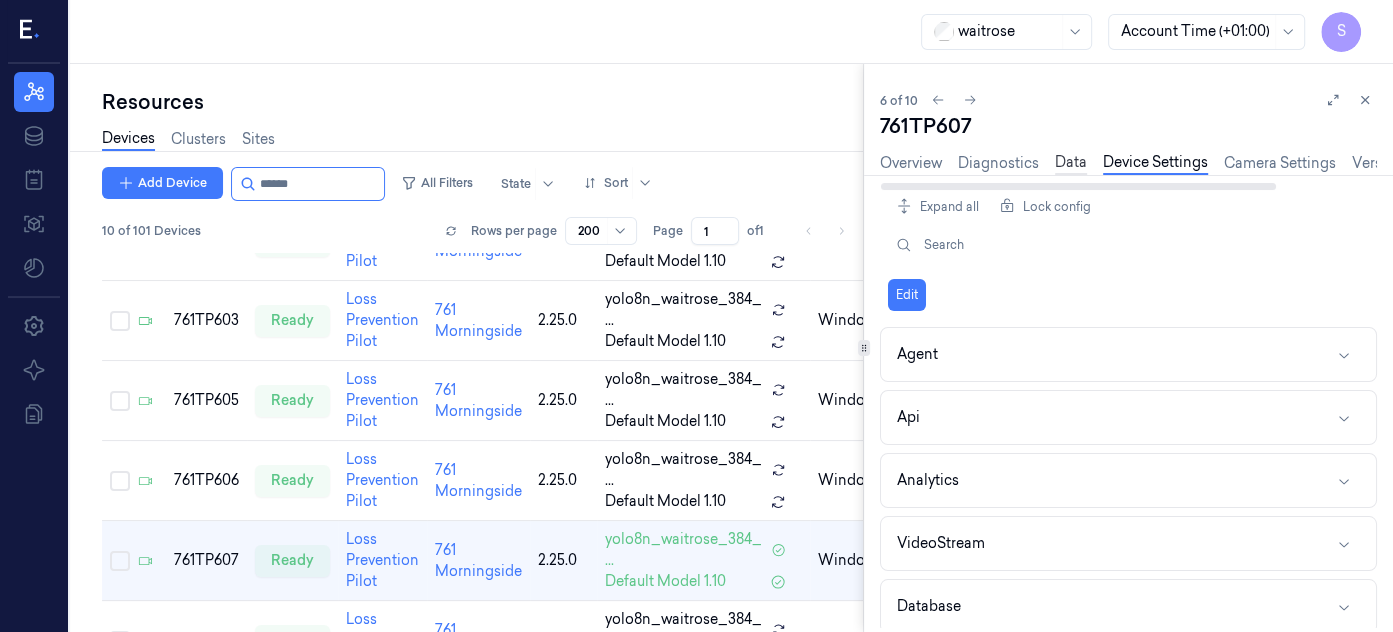 click on "Data" at bounding box center (1071, 163) 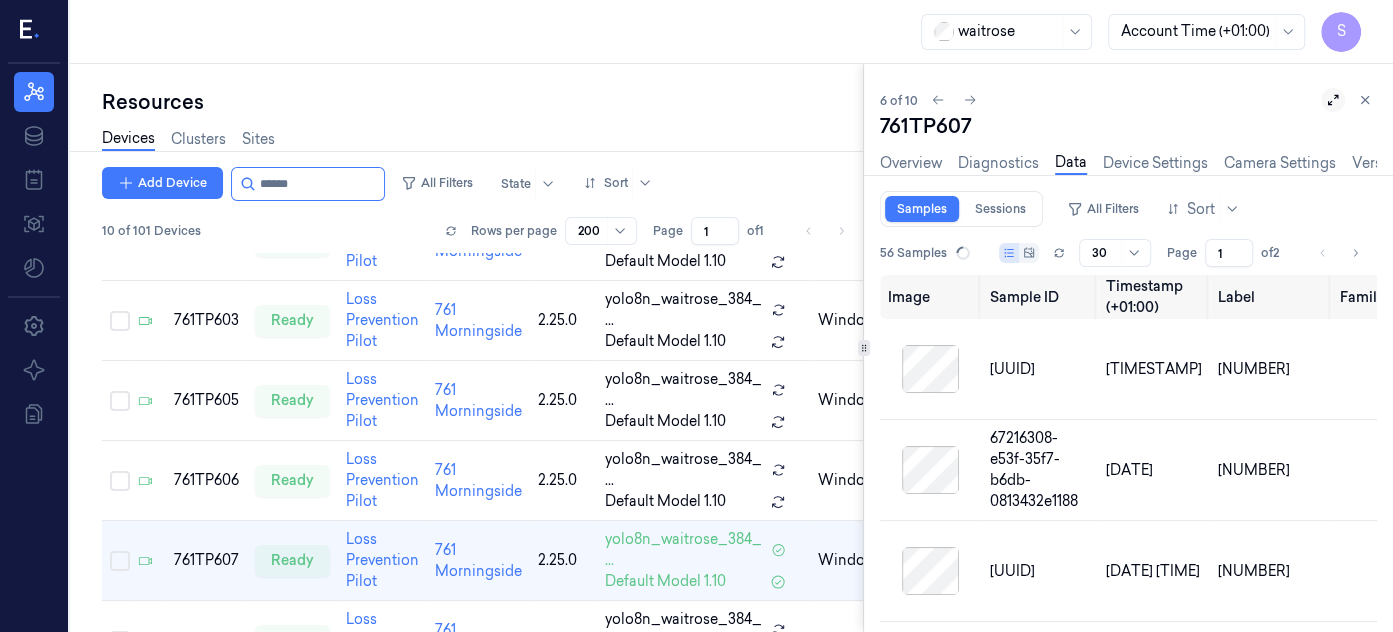 click 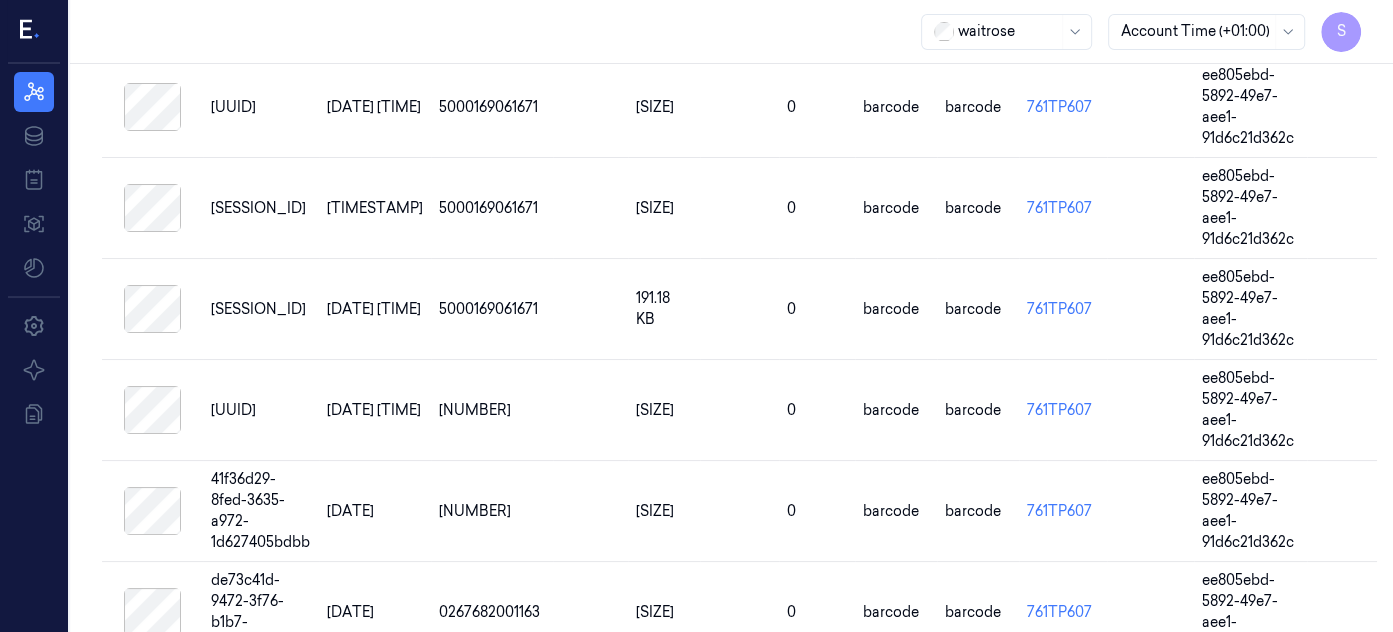 scroll, scrollTop: 0, scrollLeft: 0, axis: both 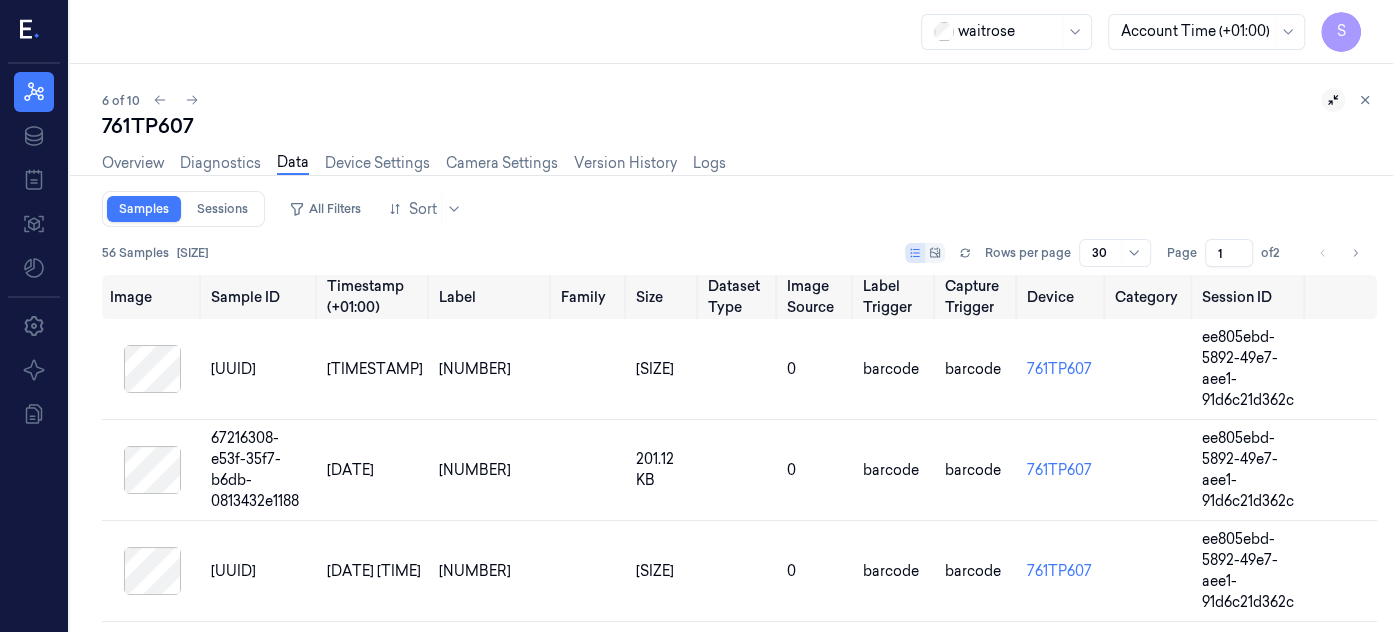 click on "761TP607" at bounding box center (739, 126) 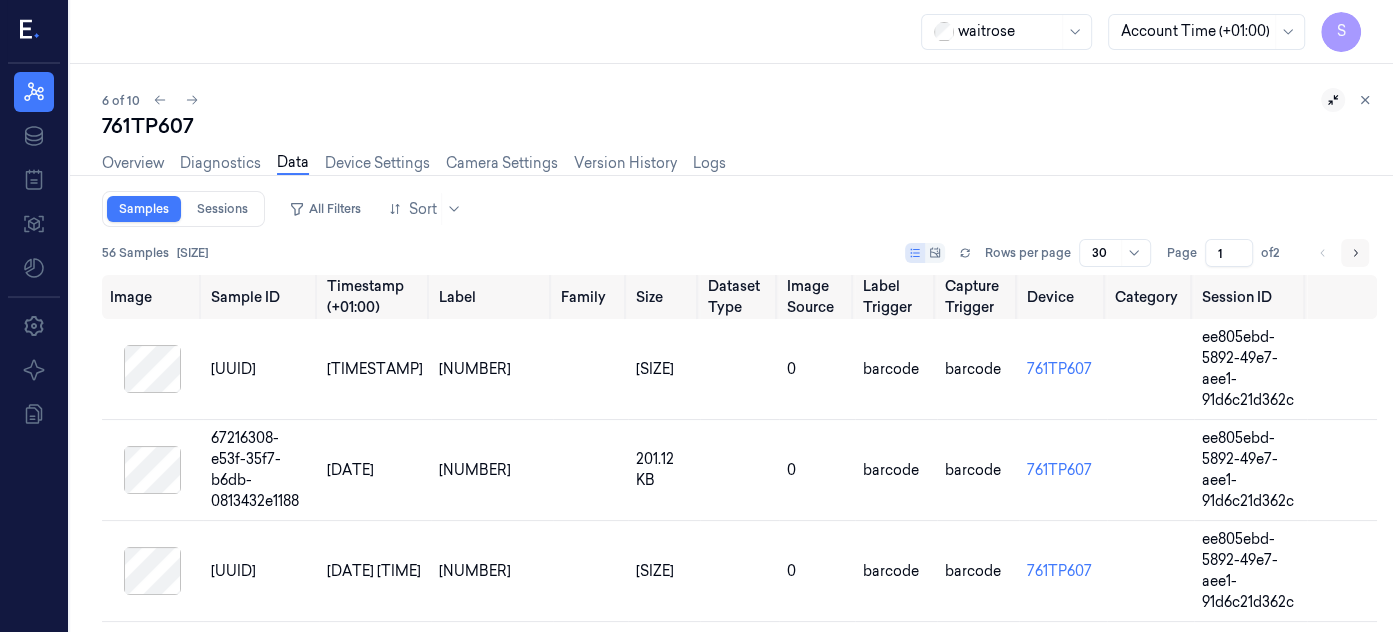 click 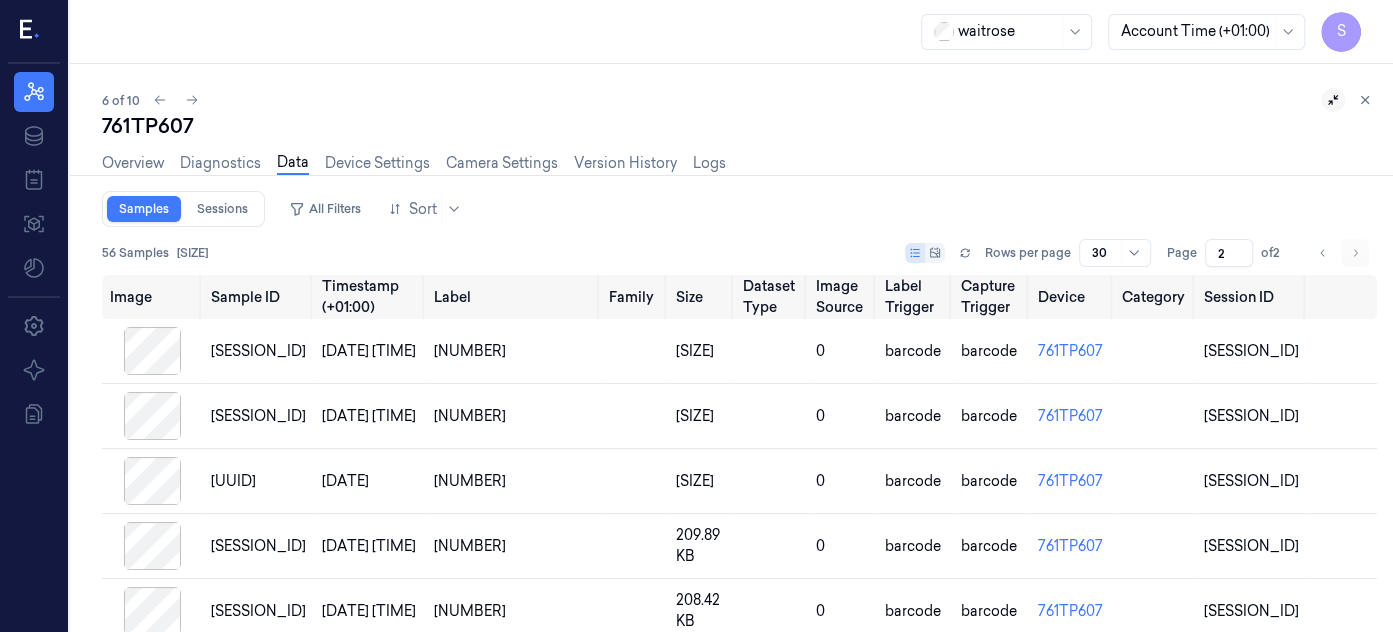 click at bounding box center (1355, 253) 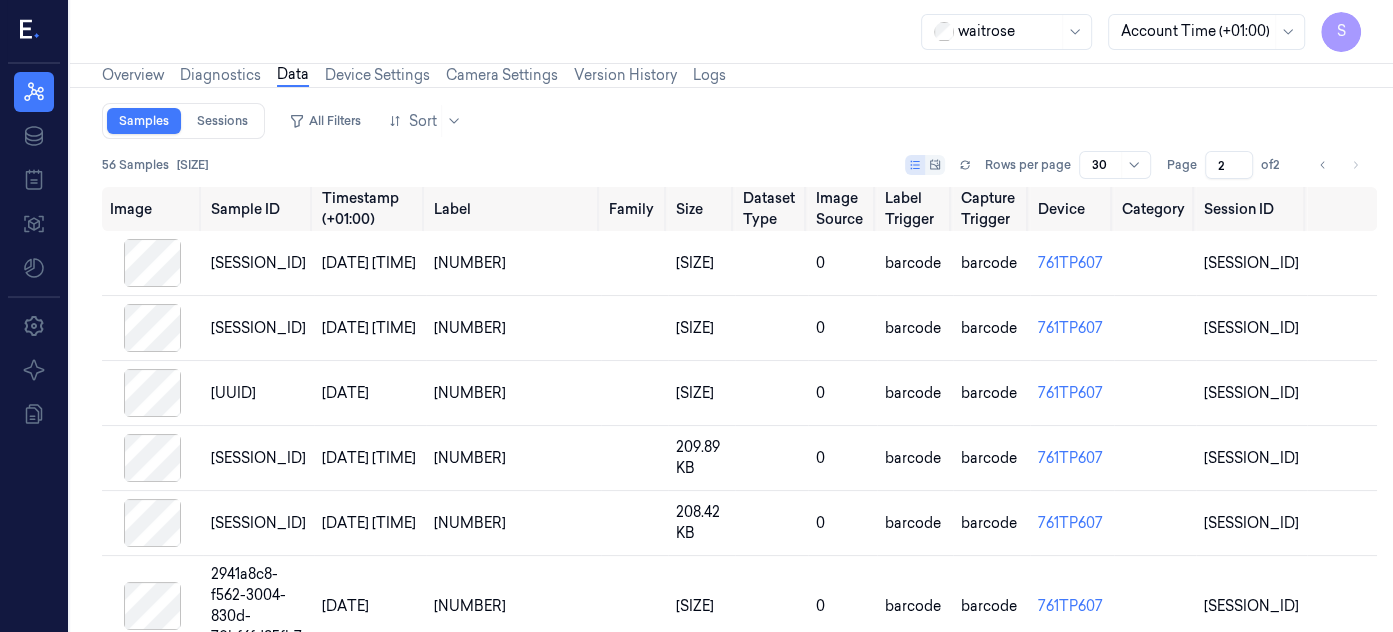 scroll, scrollTop: 0, scrollLeft: 0, axis: both 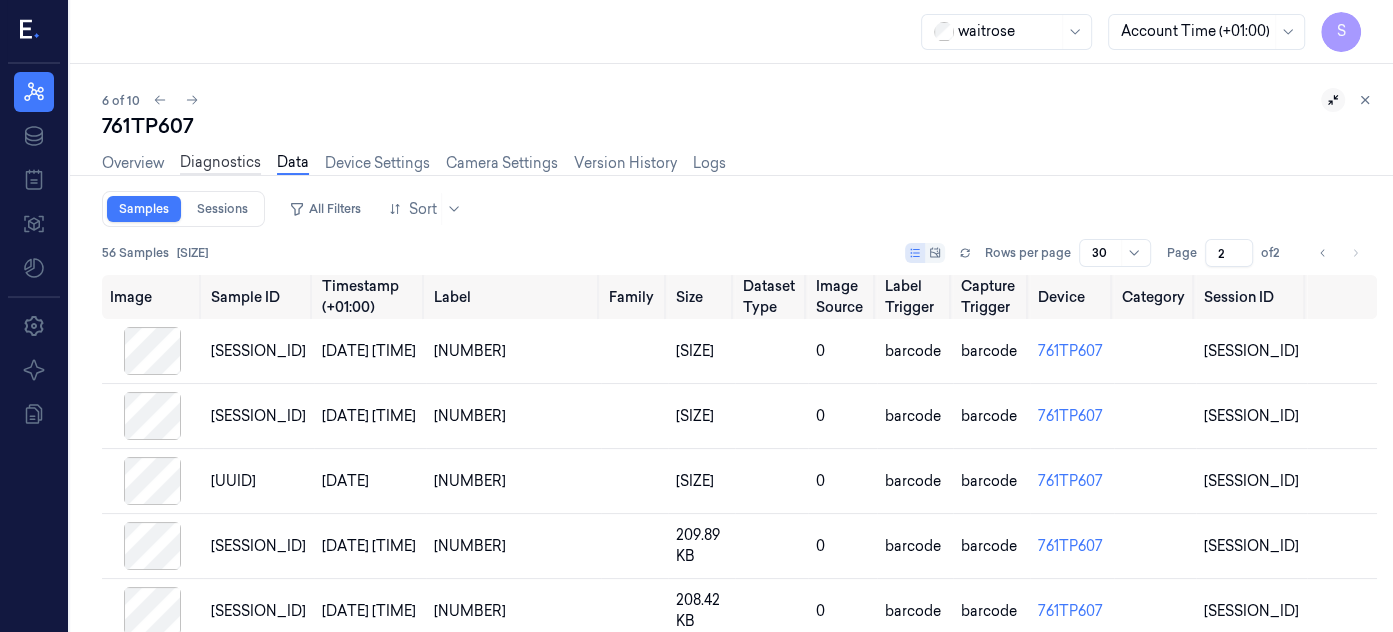 click on "Diagnostics" at bounding box center (220, 163) 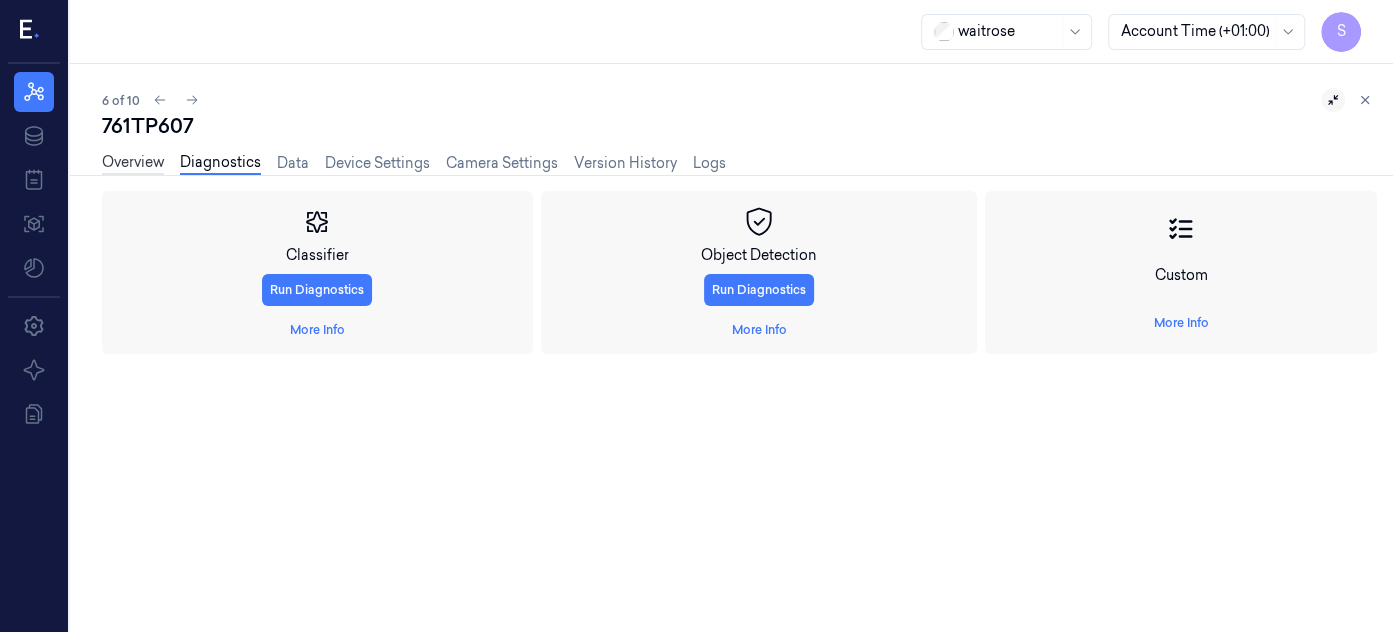click on "Overview" at bounding box center (133, 163) 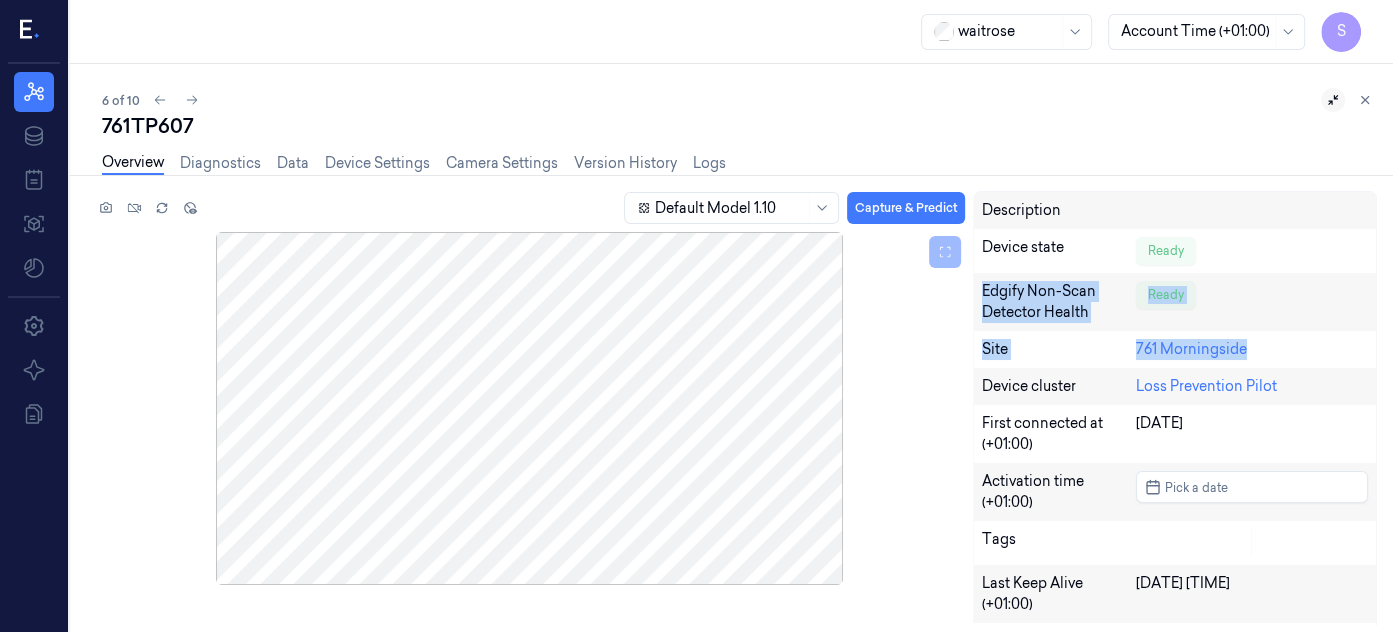 drag, startPoint x: 1376, startPoint y: 244, endPoint x: 1384, endPoint y: 351, distance: 107.298645 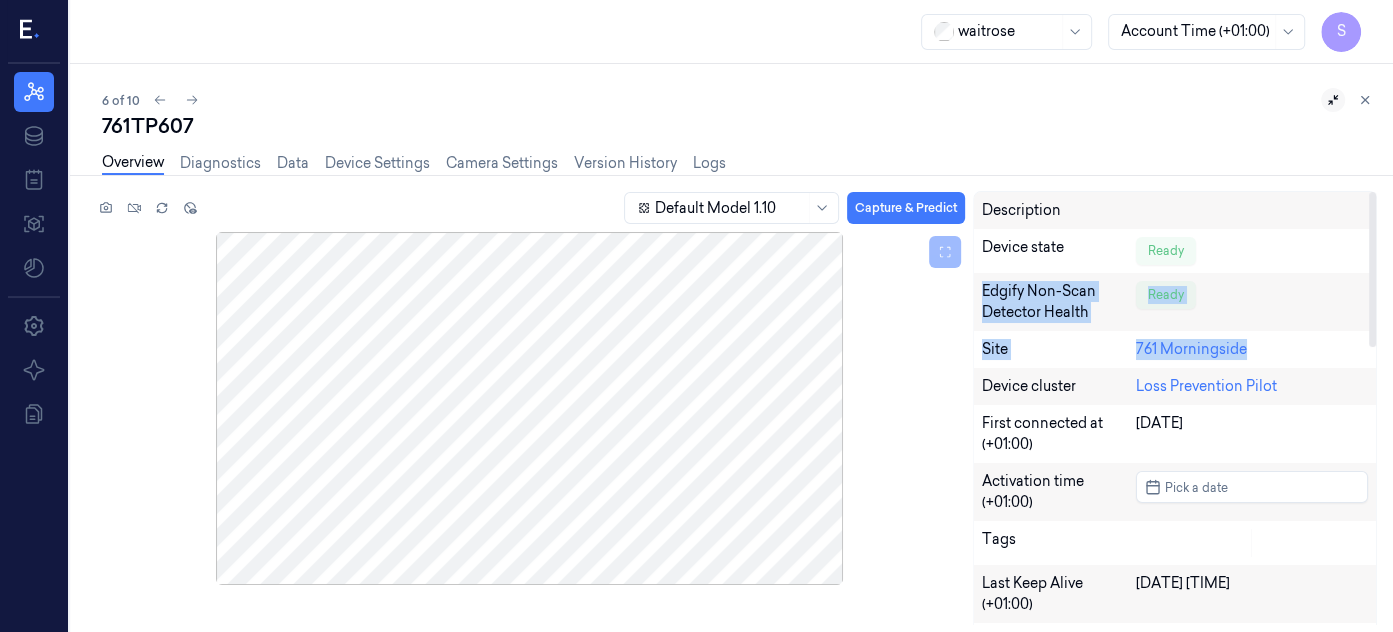 click on "Ready" at bounding box center [1252, 251] 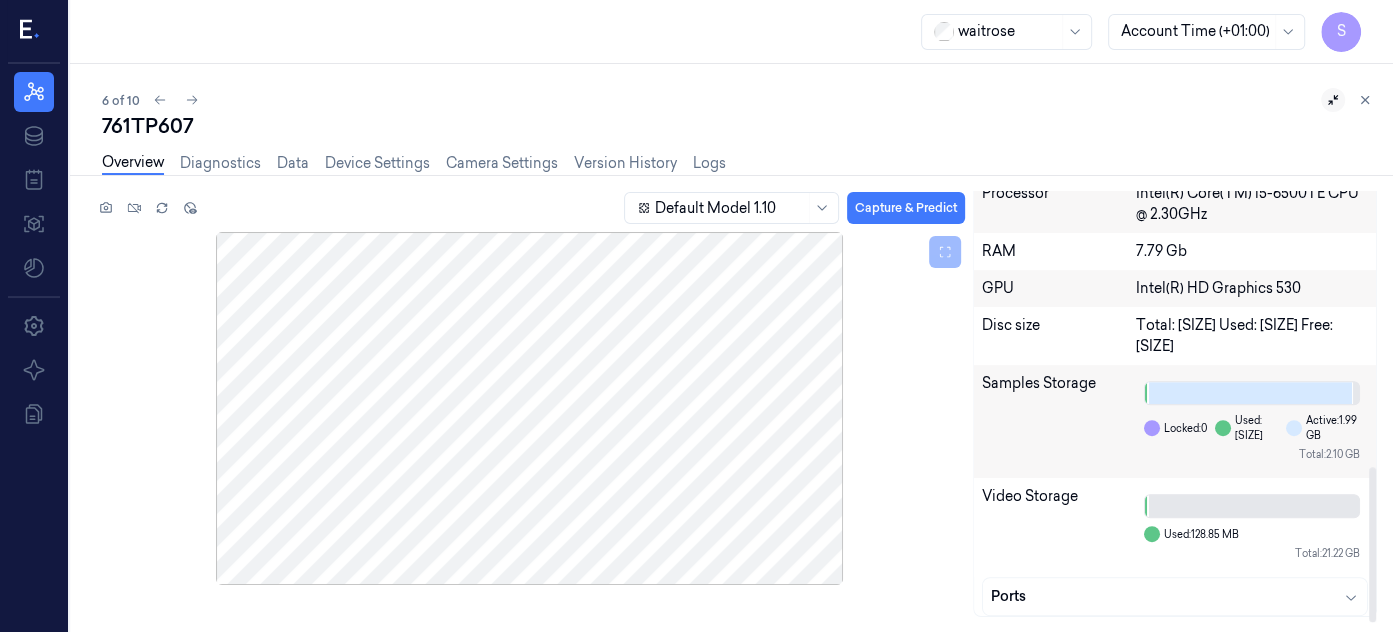 scroll, scrollTop: 777, scrollLeft: 0, axis: vertical 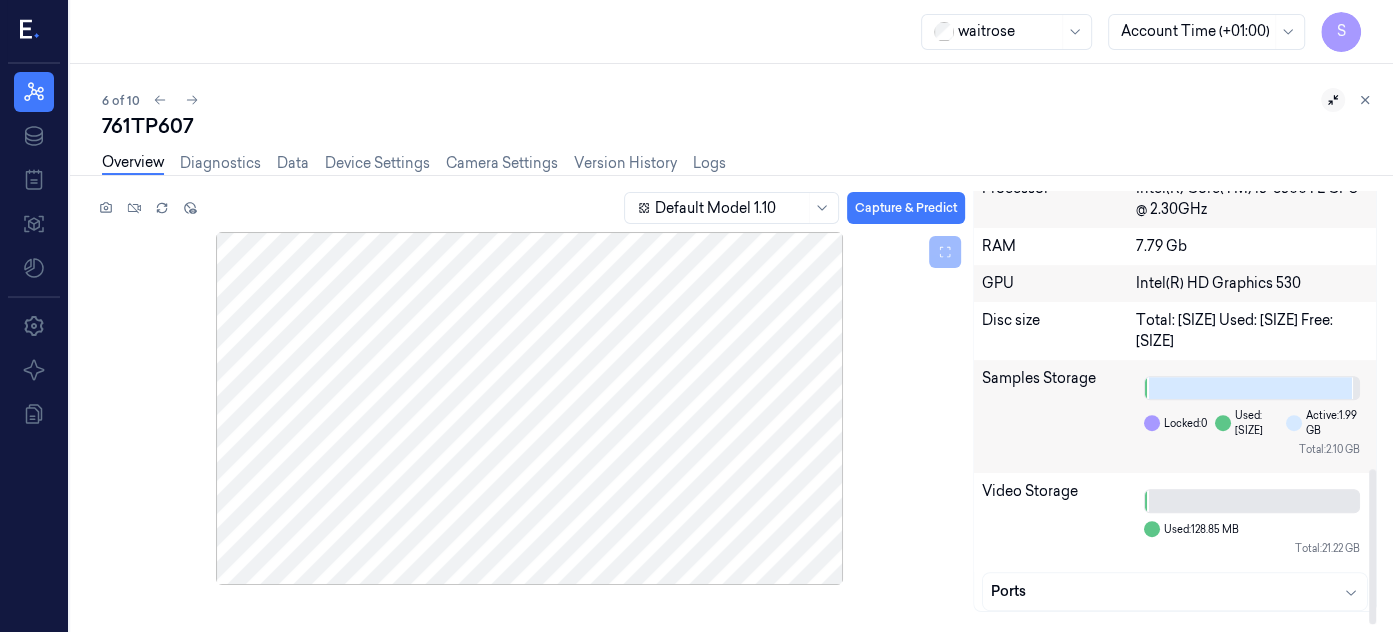 click at bounding box center (1372, 546) 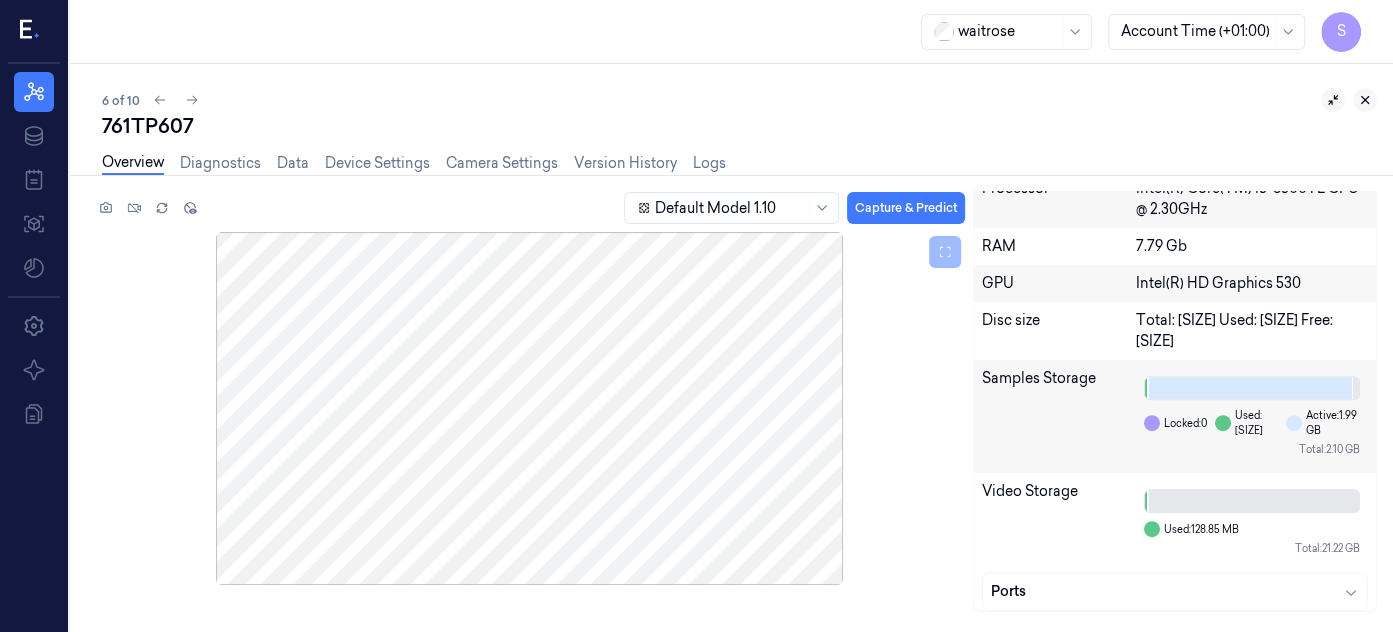 click 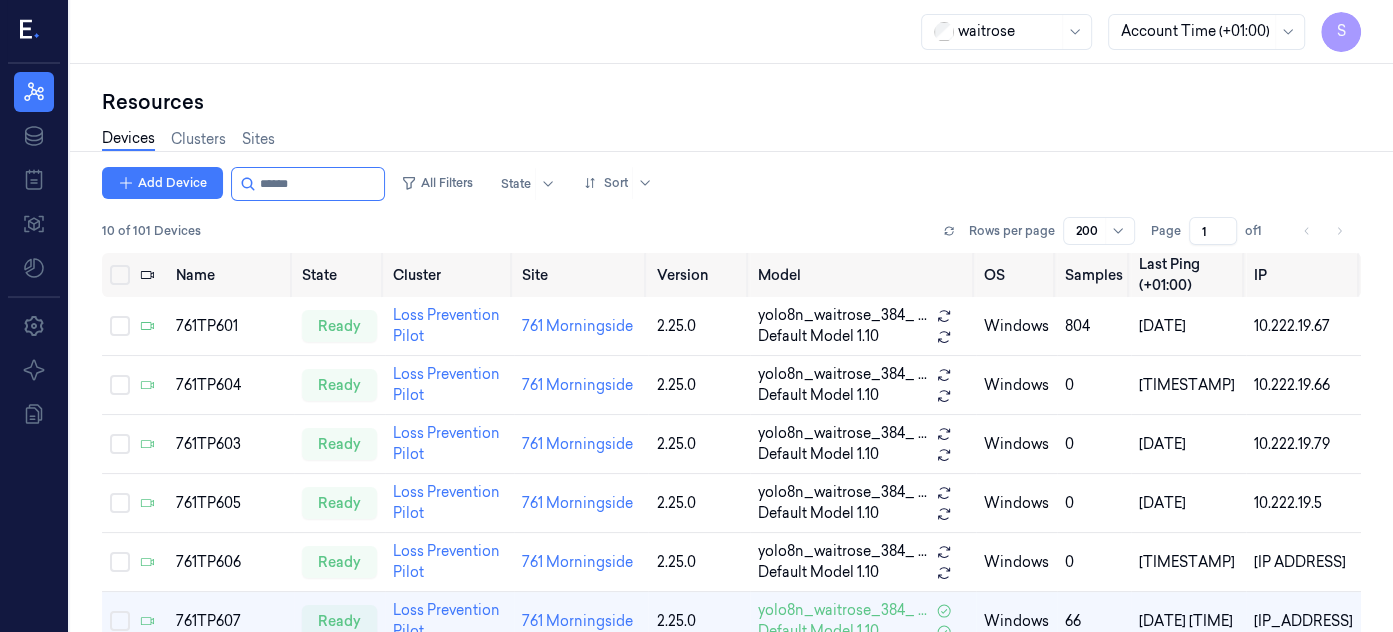 click on "Resources" at bounding box center (731, 102) 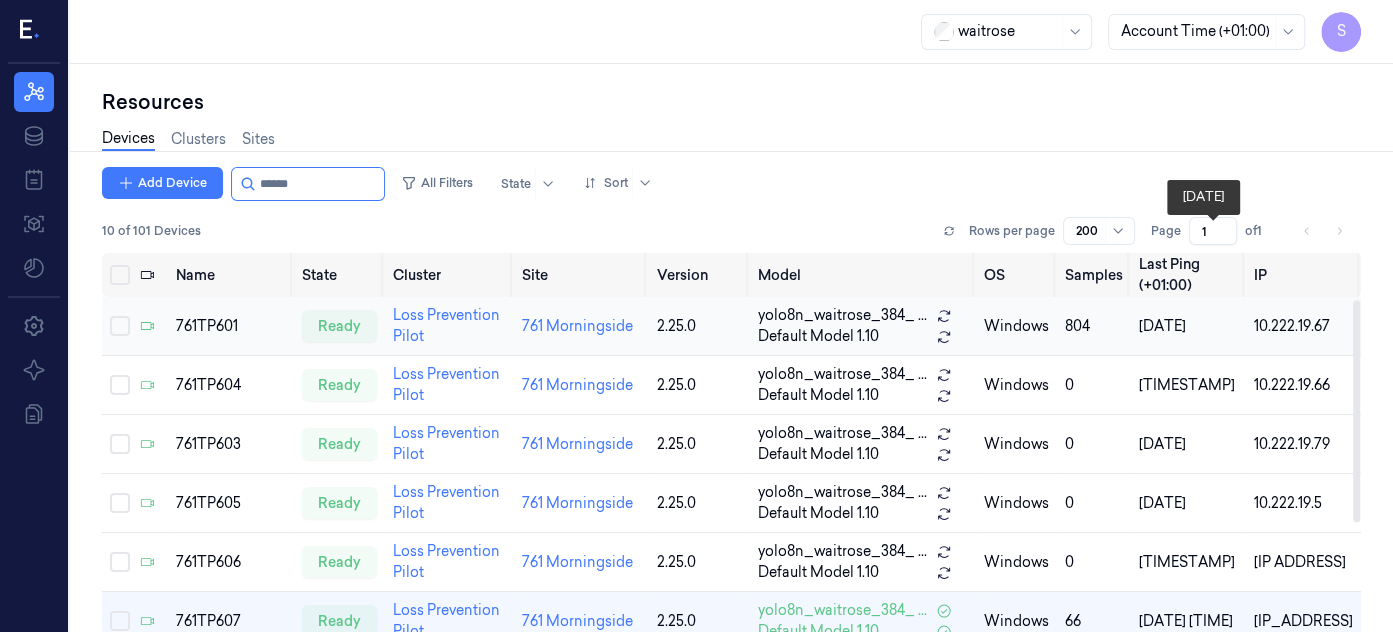 scroll, scrollTop: 102, scrollLeft: 0, axis: vertical 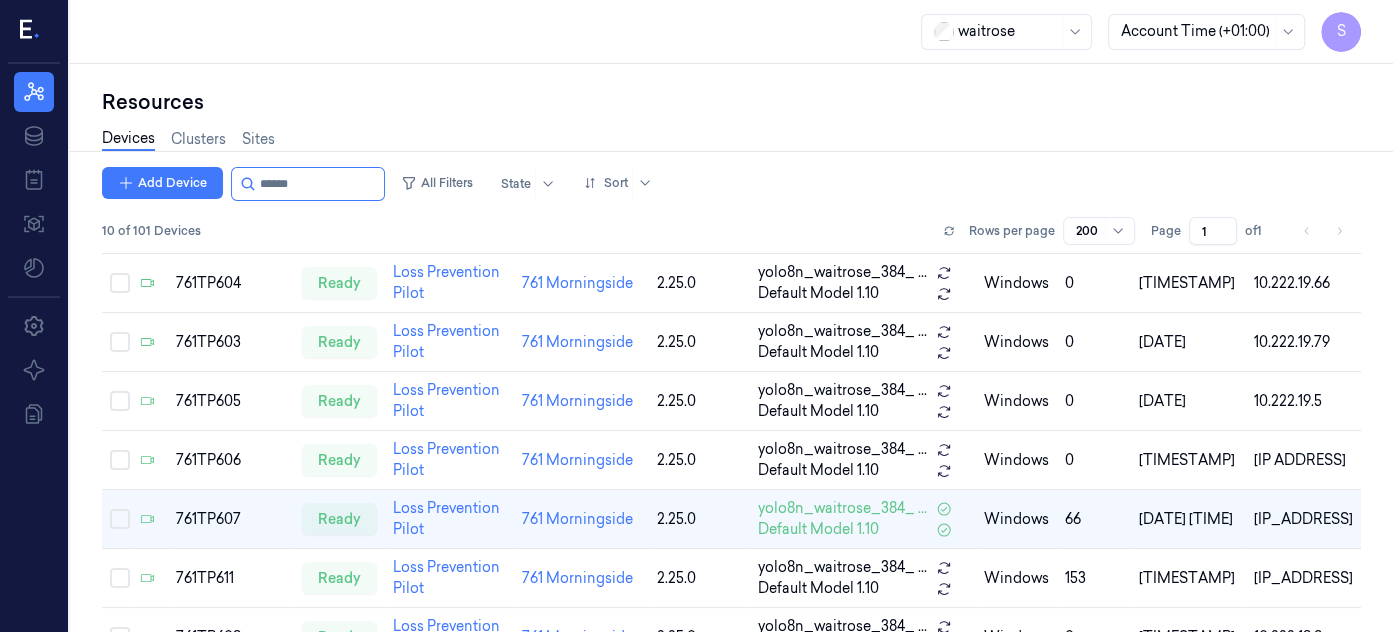click on "Add Device All Filters State Sort" at bounding box center [731, 184] 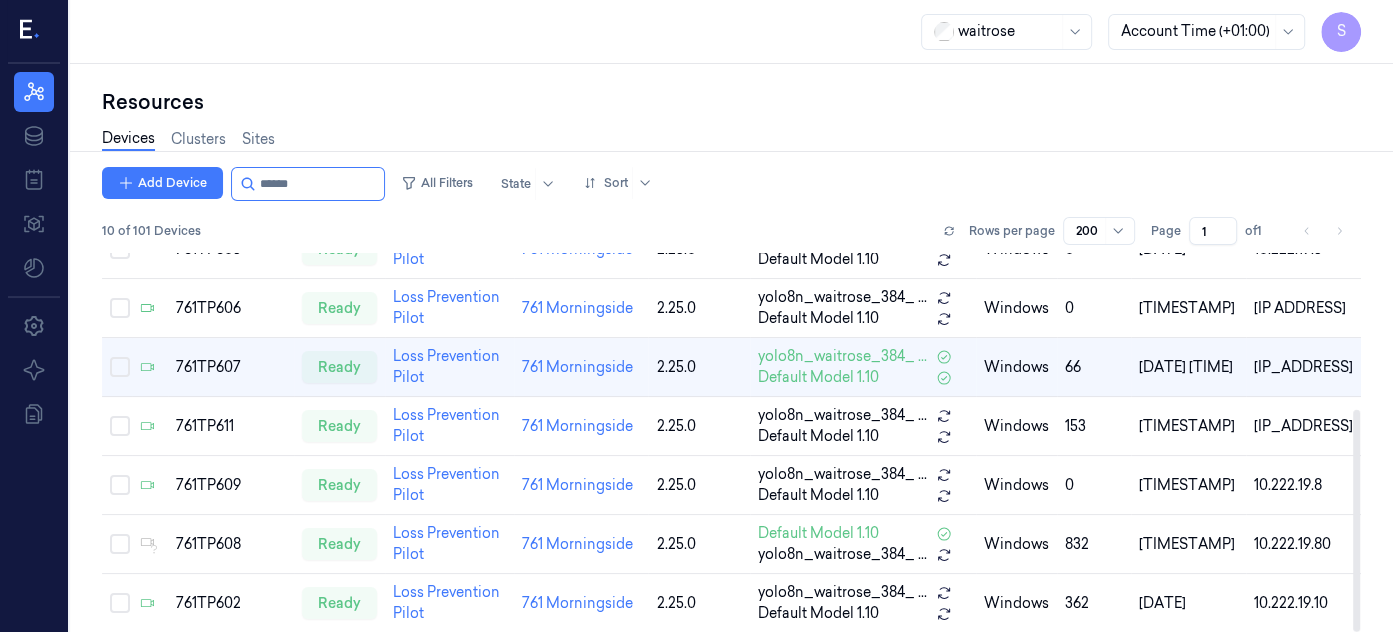 scroll, scrollTop: 266, scrollLeft: 0, axis: vertical 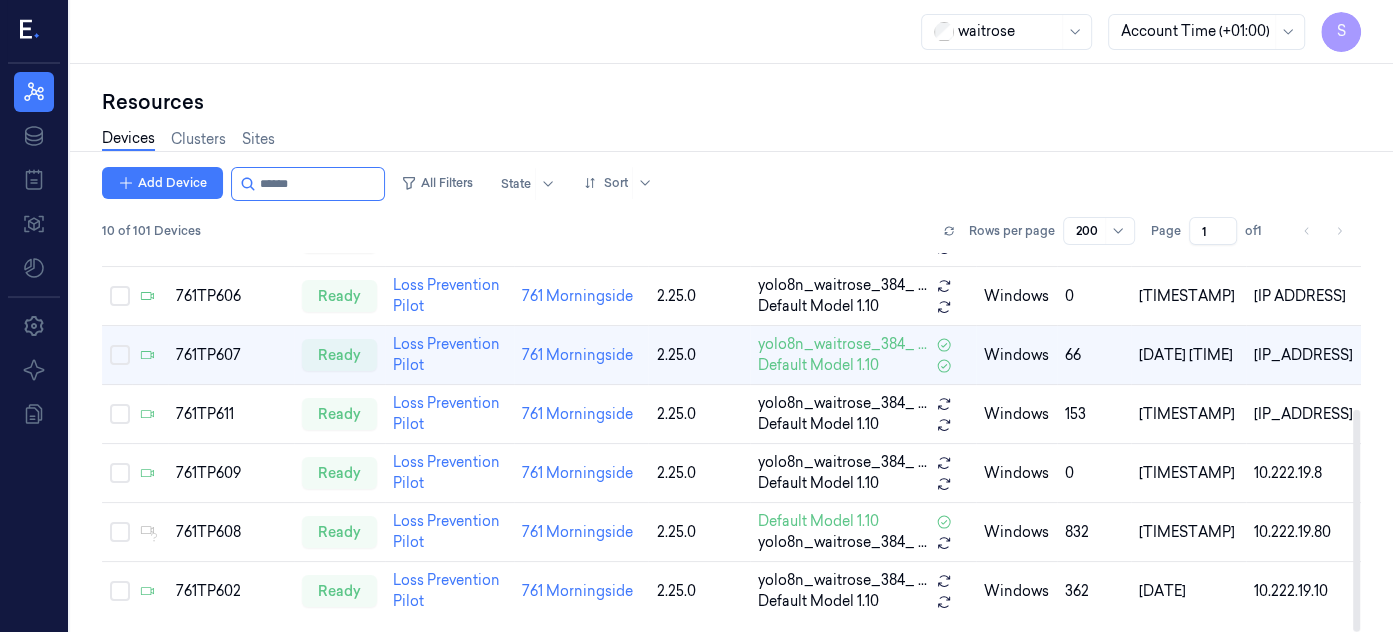 drag, startPoint x: 1356, startPoint y: 372, endPoint x: 1346, endPoint y: 524, distance: 152.3286 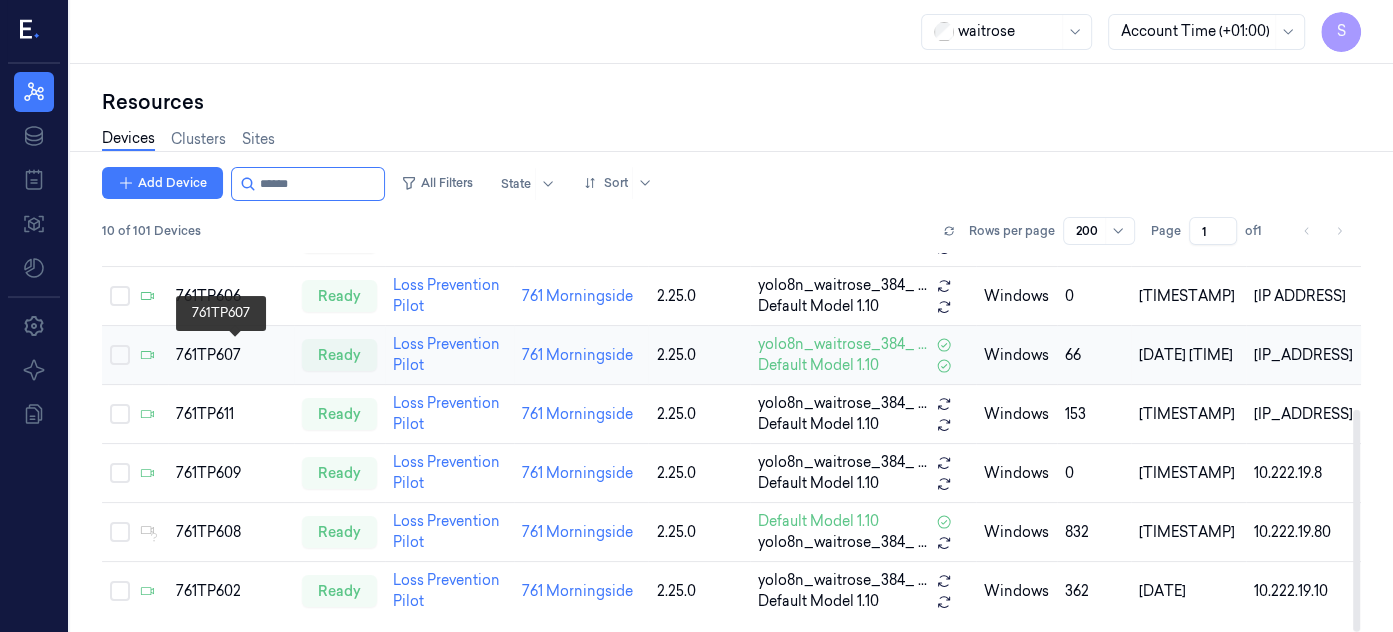 click on "761TP607" at bounding box center (231, 355) 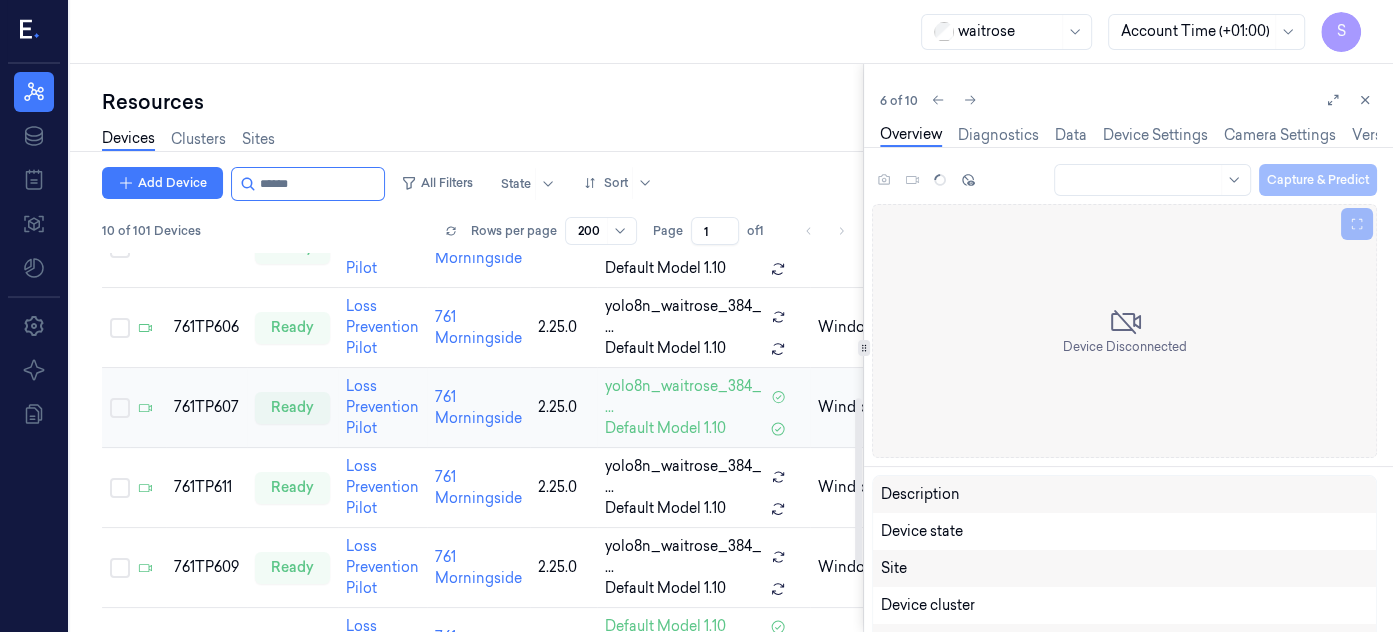 scroll, scrollTop: 292, scrollLeft: 0, axis: vertical 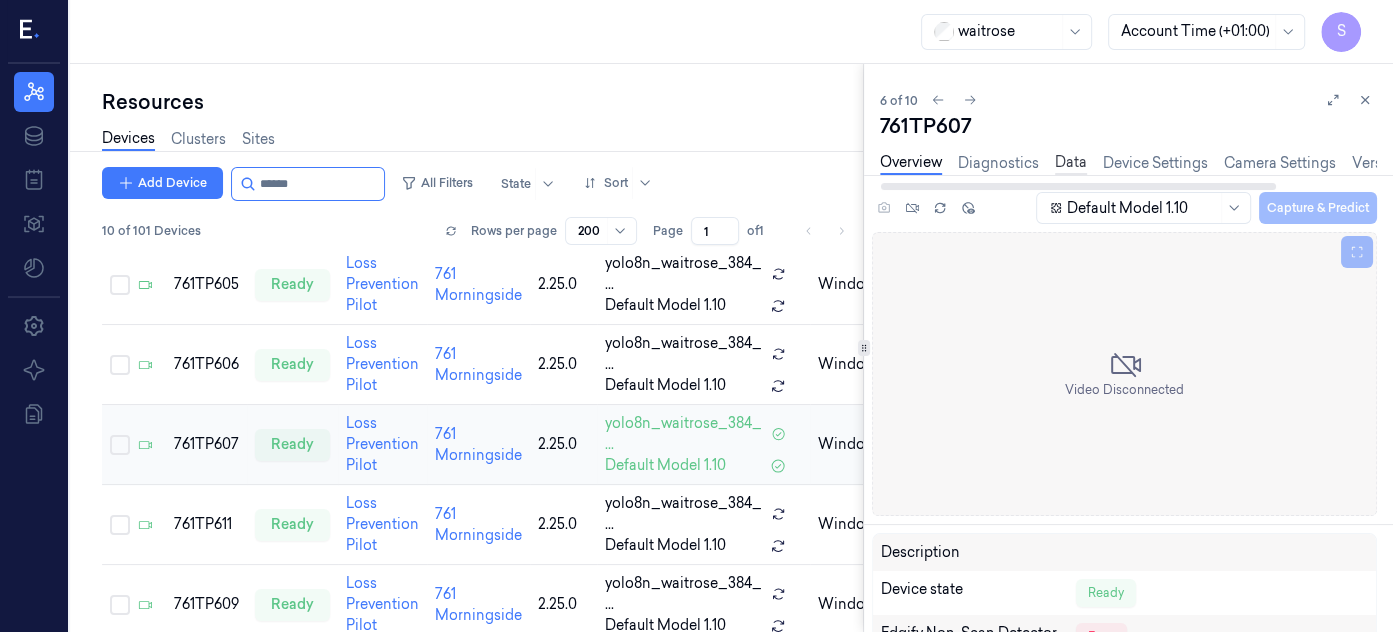 click on "Data" at bounding box center [1071, 163] 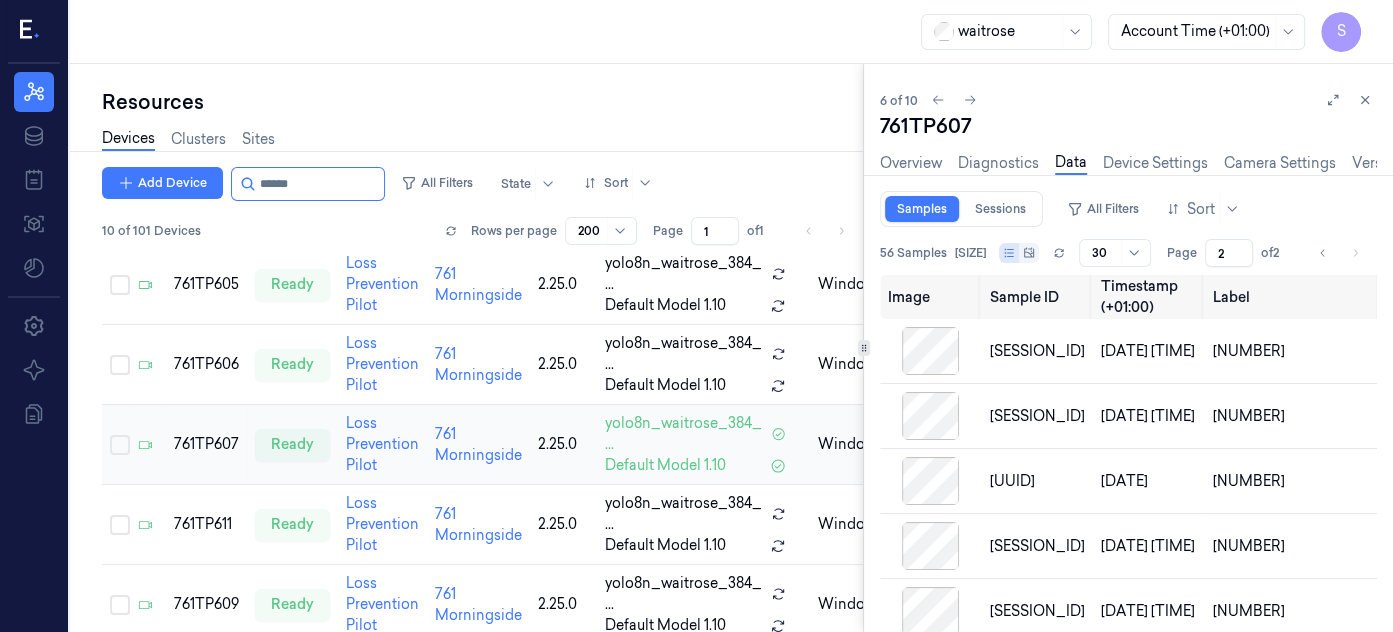 drag, startPoint x: 1199, startPoint y: 78, endPoint x: 1089, endPoint y: 78, distance: 110 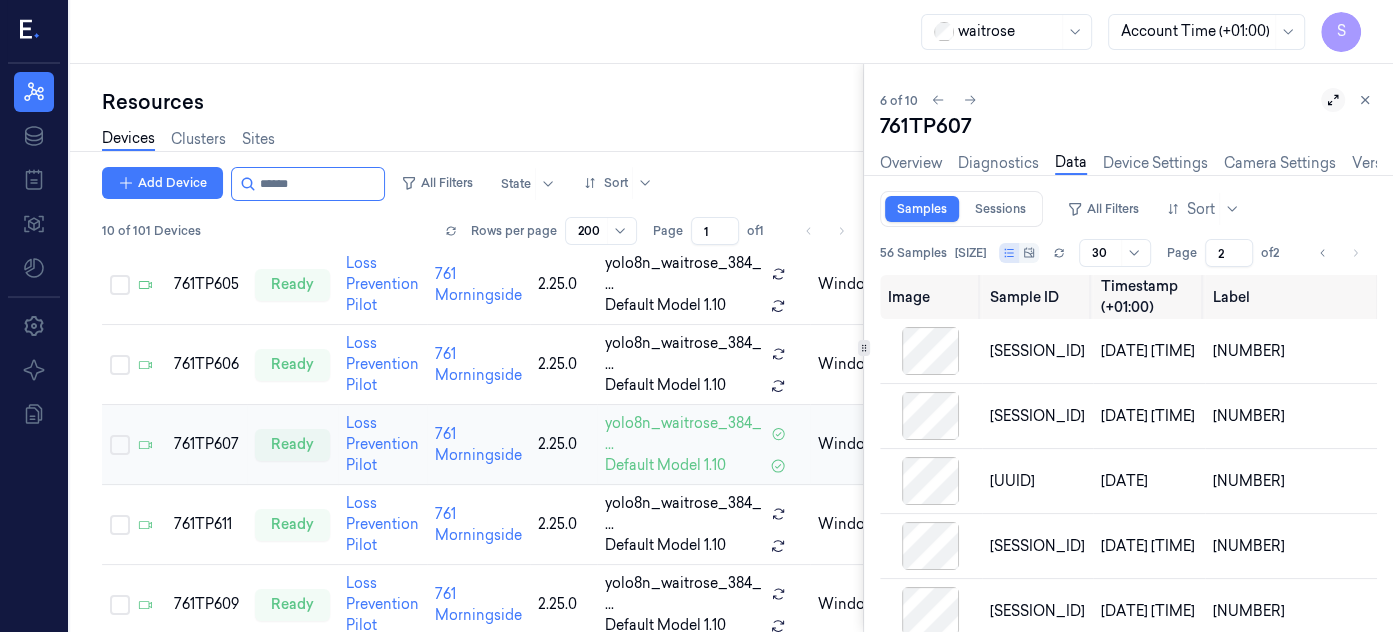 click 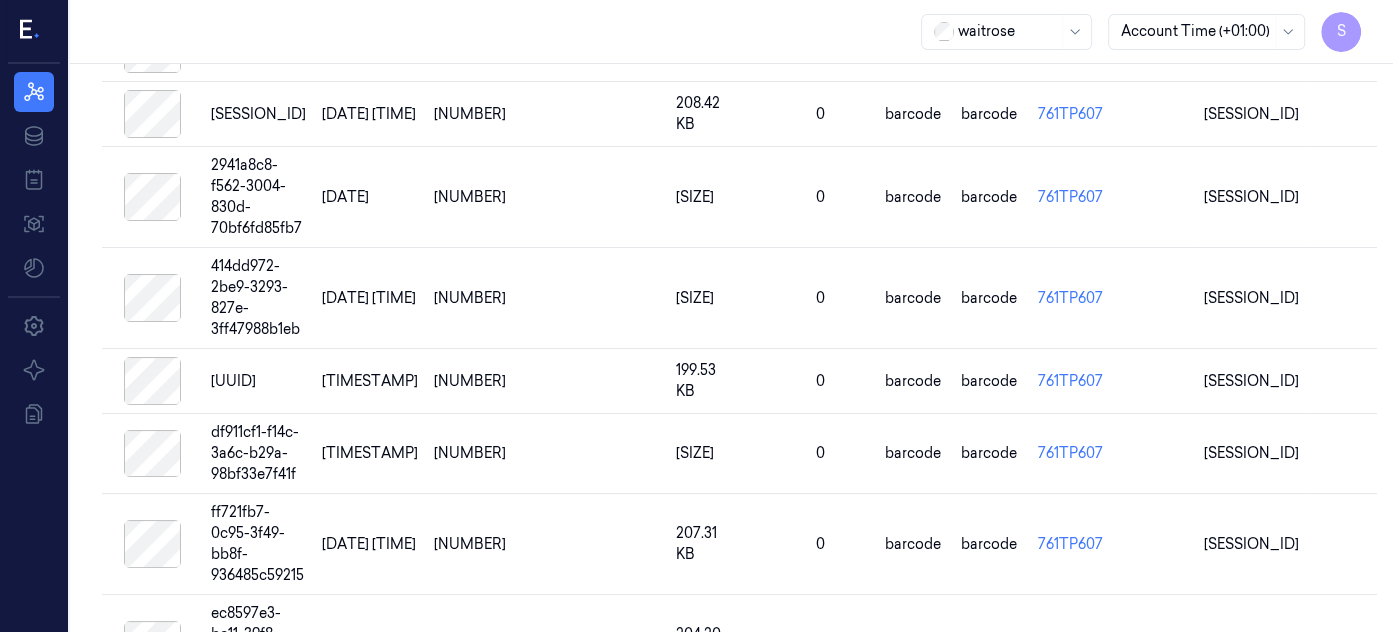 scroll, scrollTop: 1491, scrollLeft: 0, axis: vertical 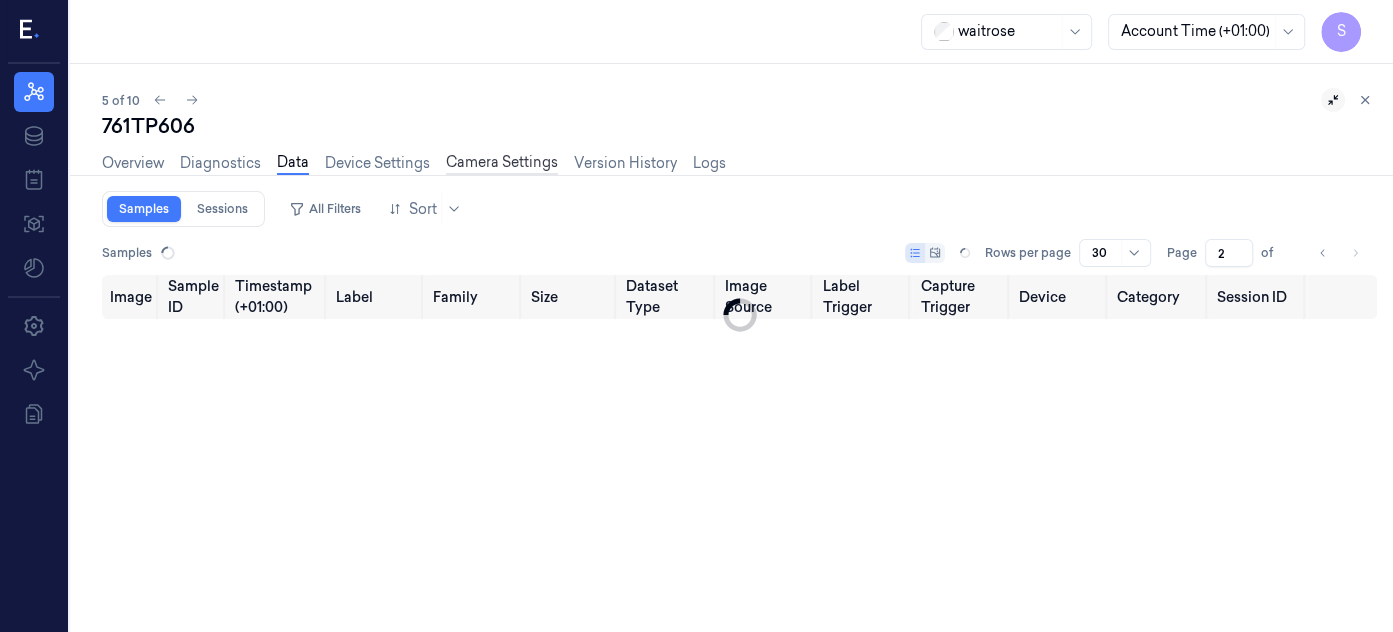 type on "0" 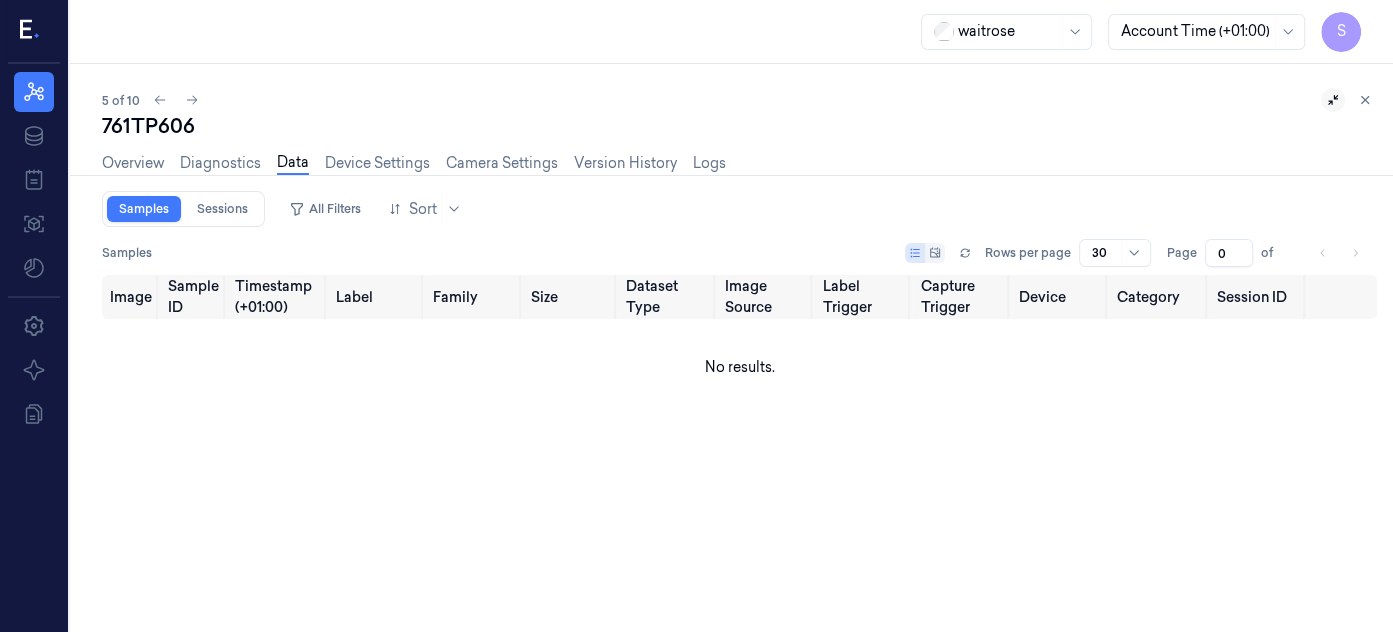 click on "Overview Diagnostics Data Device Settings Camera Settings Version History Logs" at bounding box center (739, 165) 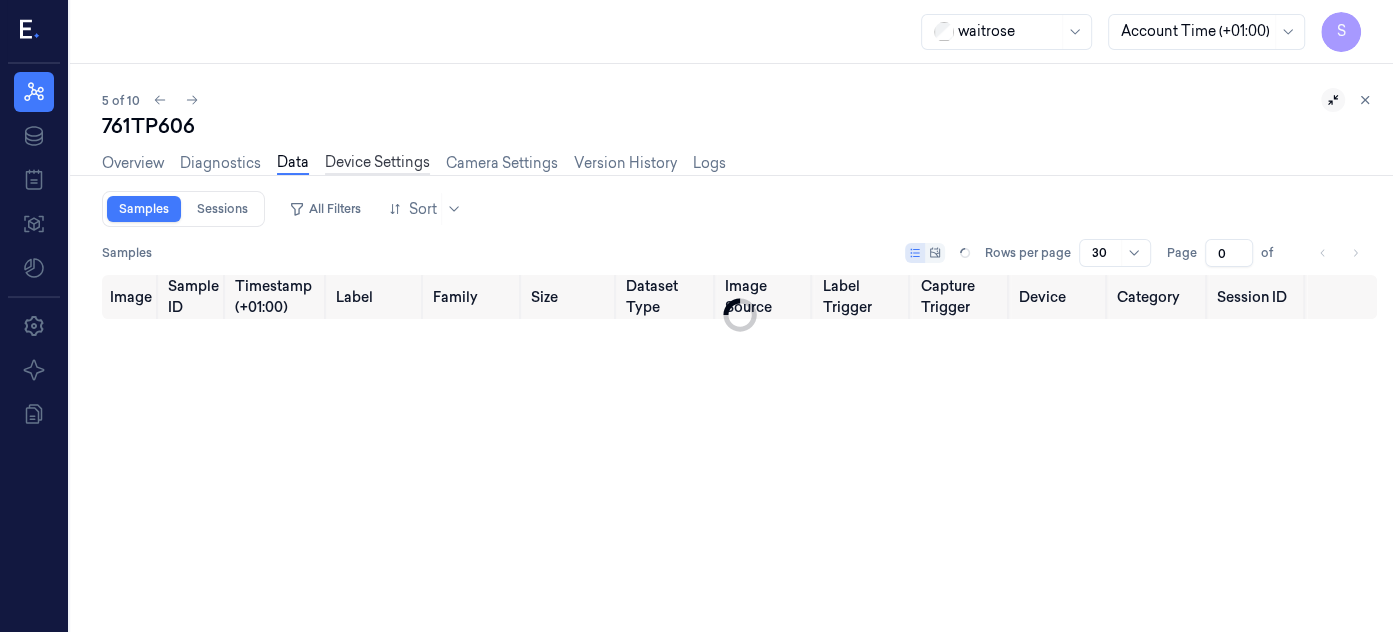 click on "Device Settings" at bounding box center (377, 163) 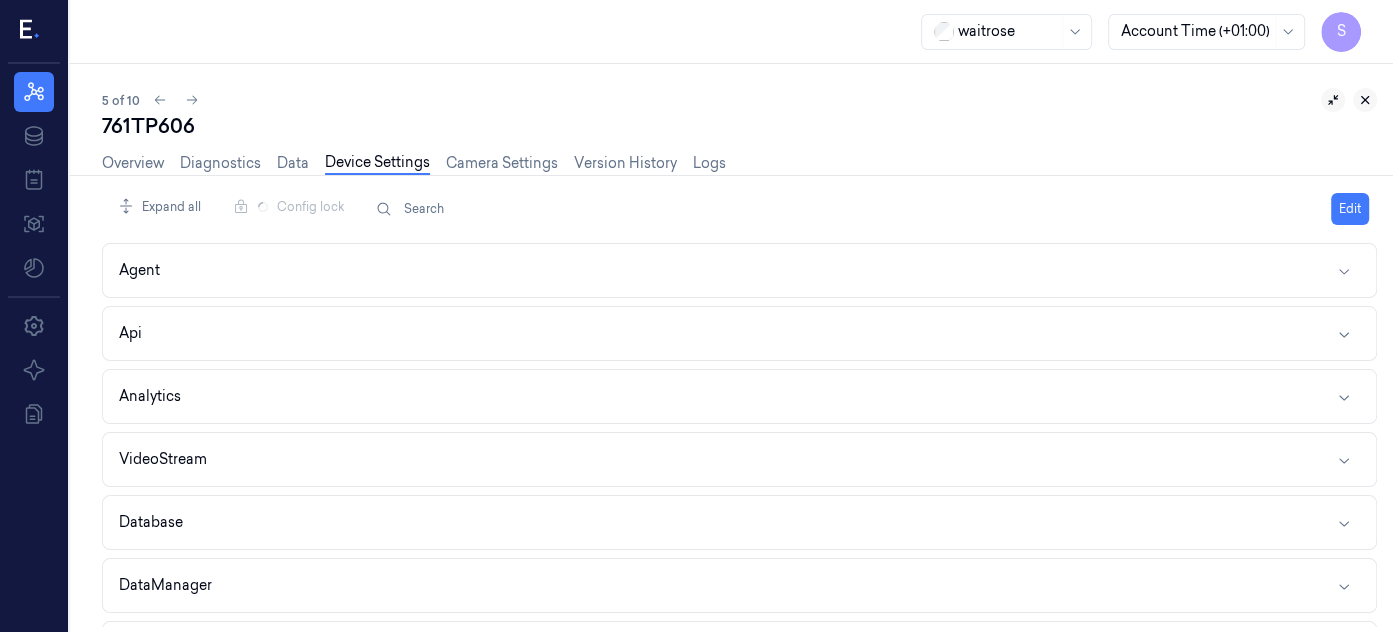 click 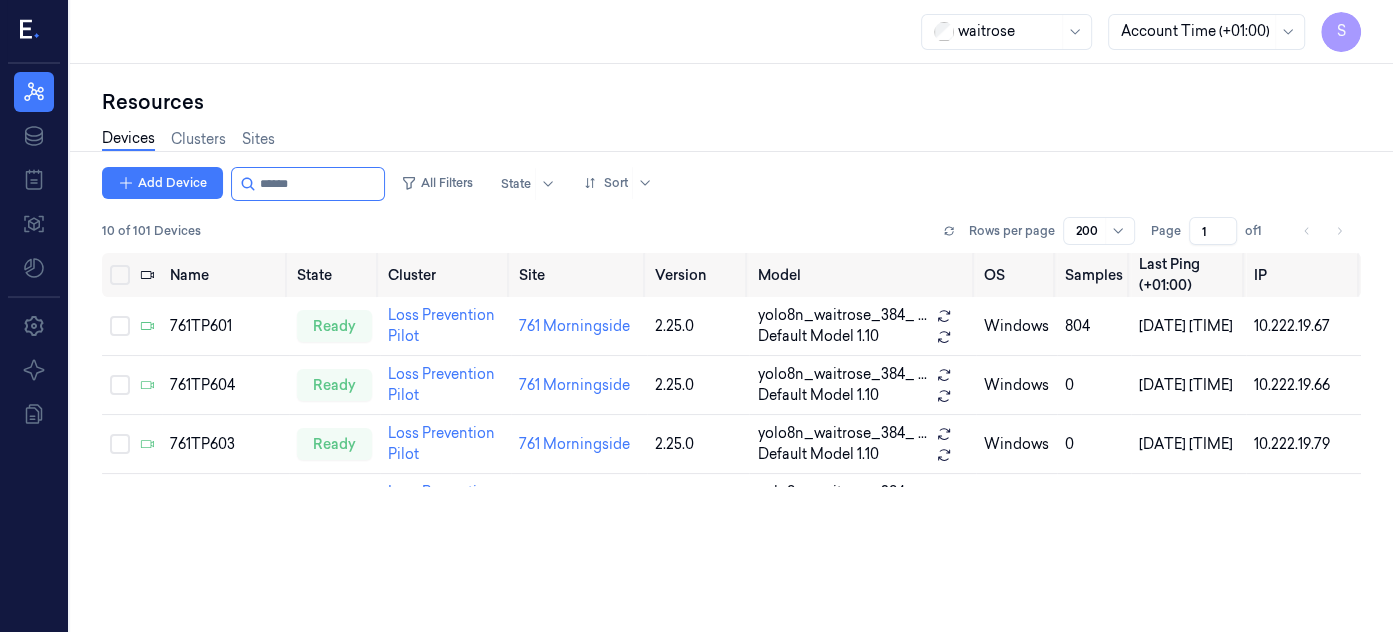 scroll, scrollTop: 0, scrollLeft: 0, axis: both 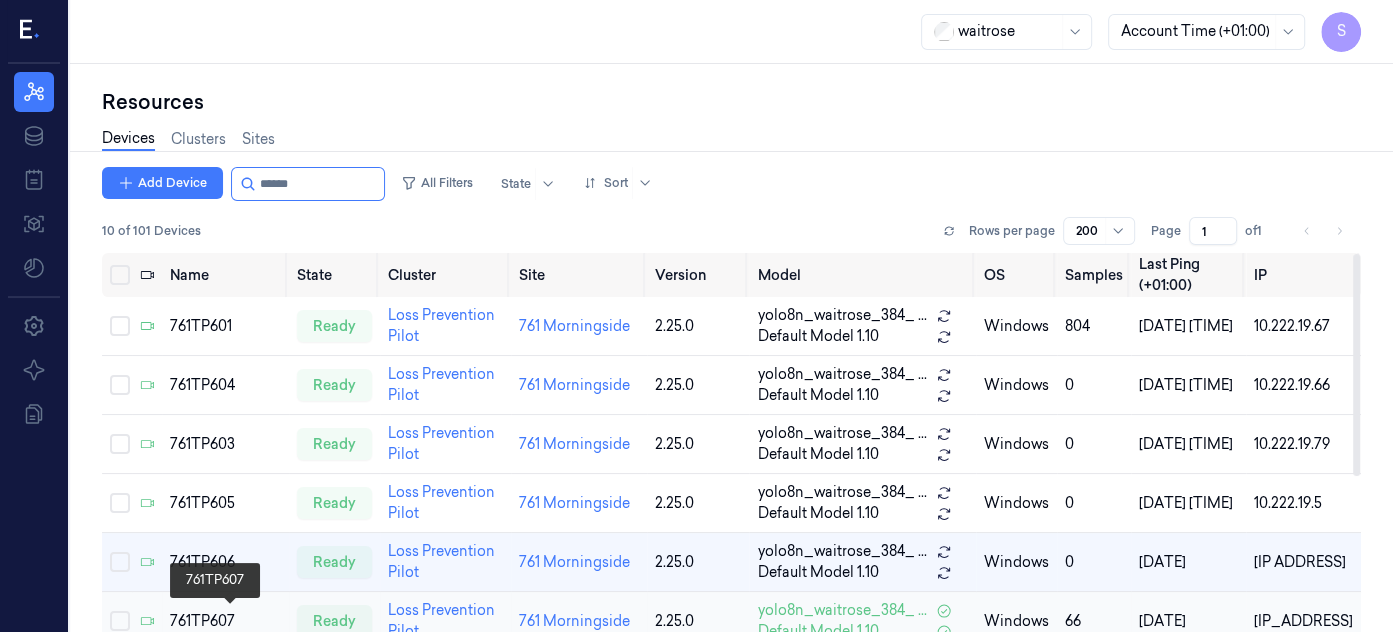 click on "761TP607" at bounding box center [225, 621] 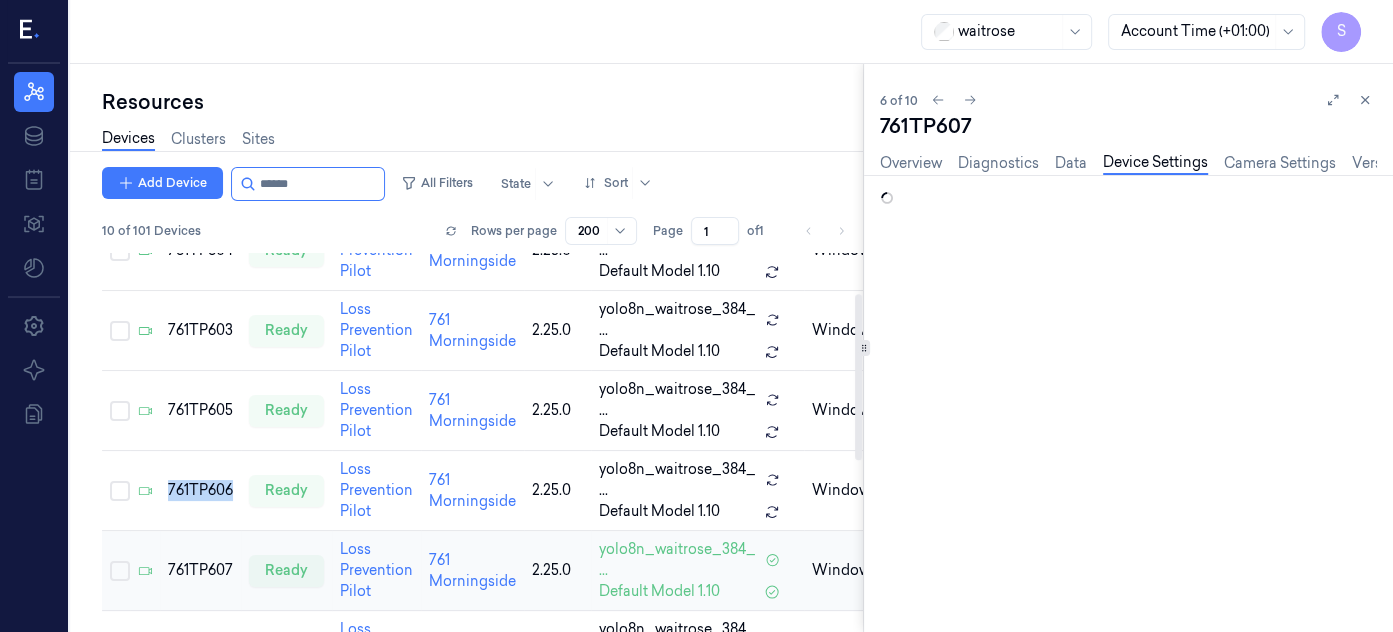 click on "761TP601 ready Loss Prevention Pilot 761	Morningside 2.25.0 yolo8n_waitrose_384_ ... Default Model 1.10 windows [NUMBER] [TIMESTAMP] [IP_ADDRESS] 761TP604 ready Loss Prevention Pilot 761	Morningside 2.25.0 yolo8n_waitrose_384_ ... Default Model 1.10 windows [NUMBER] [TIMESTAMP] [IP_ADDRESS] 761TP603 ready Loss Prevention Pilot 761	Morningside 2.25.0 yolo8n_waitrose_384_ ... Default Model 1.10 windows [NUMBER] [TIMESTAMP] [IP_ADDRESS] 761TP605 ready Loss Prevention Pilot 761	Morningside 2.25.0 yolo8n_waitrose_384_ ... Default Model 1.10 windows [NUMBER] [TIMESTAMP] [IP_ADDRESS] 761TP606 ready Loss Prevention Pilot 761	Morningside 2.25.0 yolo8n_waitrose_384_ ... Default Model 1.10 windows [NUMBER] [TIMESTAMP] [IP_ADDRESS] 761TP607 ready Loss Prevention Pilot 761	Morningside 2.25.0 yolo8n_waitrose_384_ ... Default Model 1.10 windows [NUMBER] [TIMESTAMP] [IP_ADDRESS] 761TP611 ready Loss Prevention Pilot 761	Morningside 2.25.0 yolo8n_waitrose_384_ ... Default Model 1.10 windows [NUMBER] [TIMESTAMP] 0" at bounding box center (644, 530) 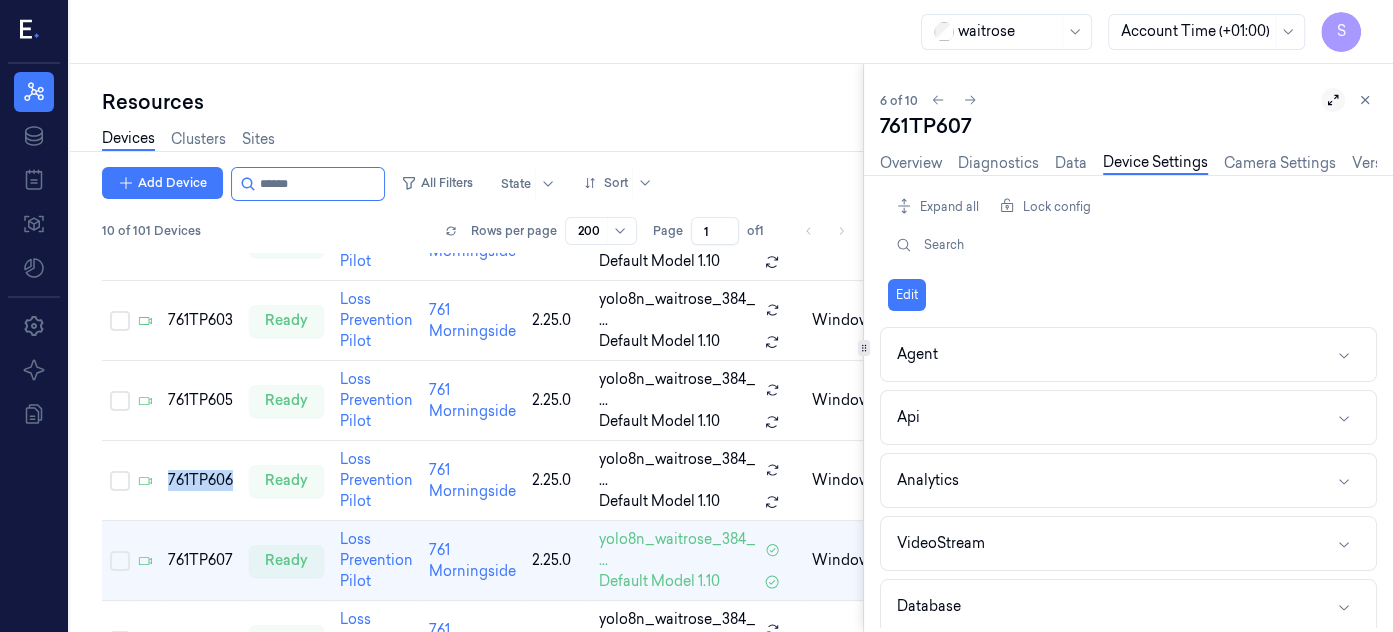 click 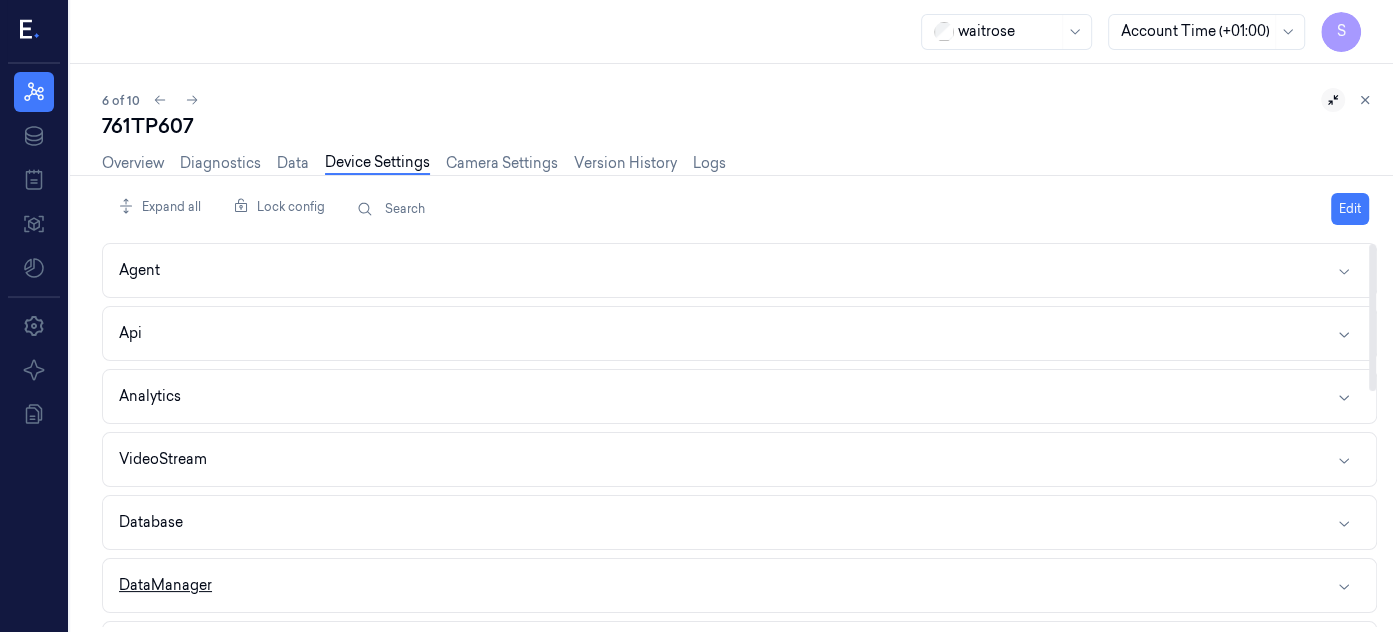 click 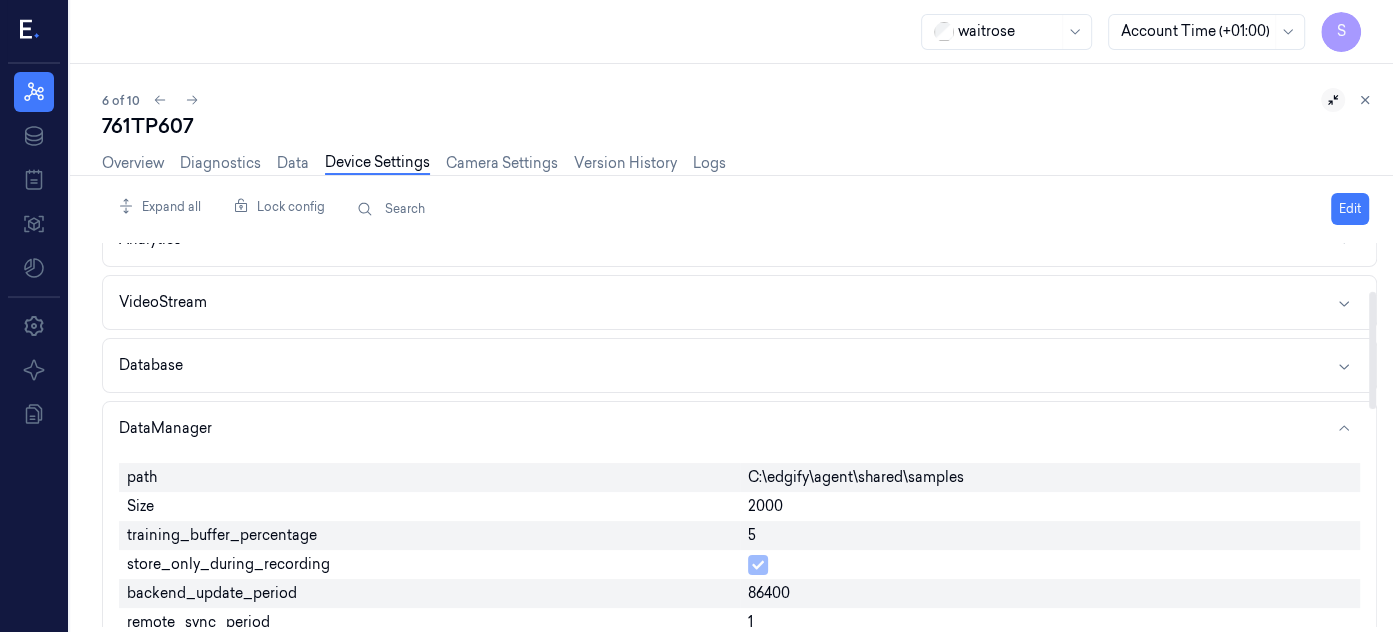 scroll, scrollTop: 164, scrollLeft: 0, axis: vertical 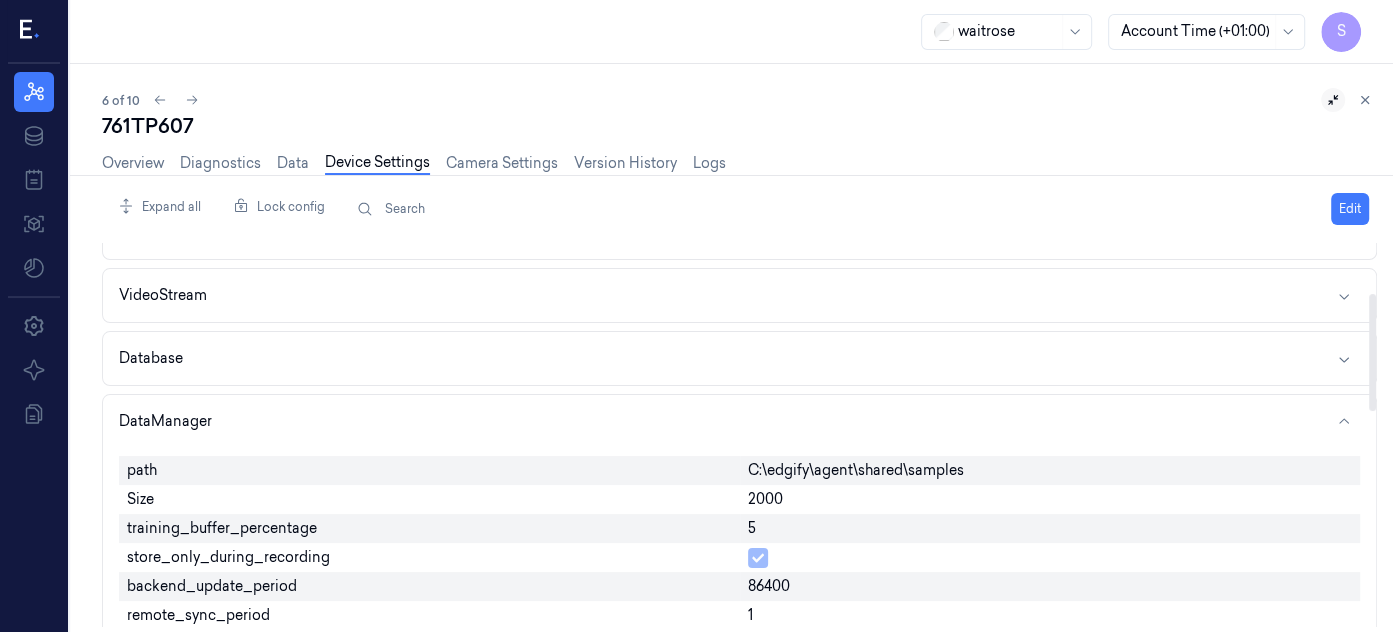 drag, startPoint x: 1371, startPoint y: 334, endPoint x: 1356, endPoint y: 384, distance: 52.201534 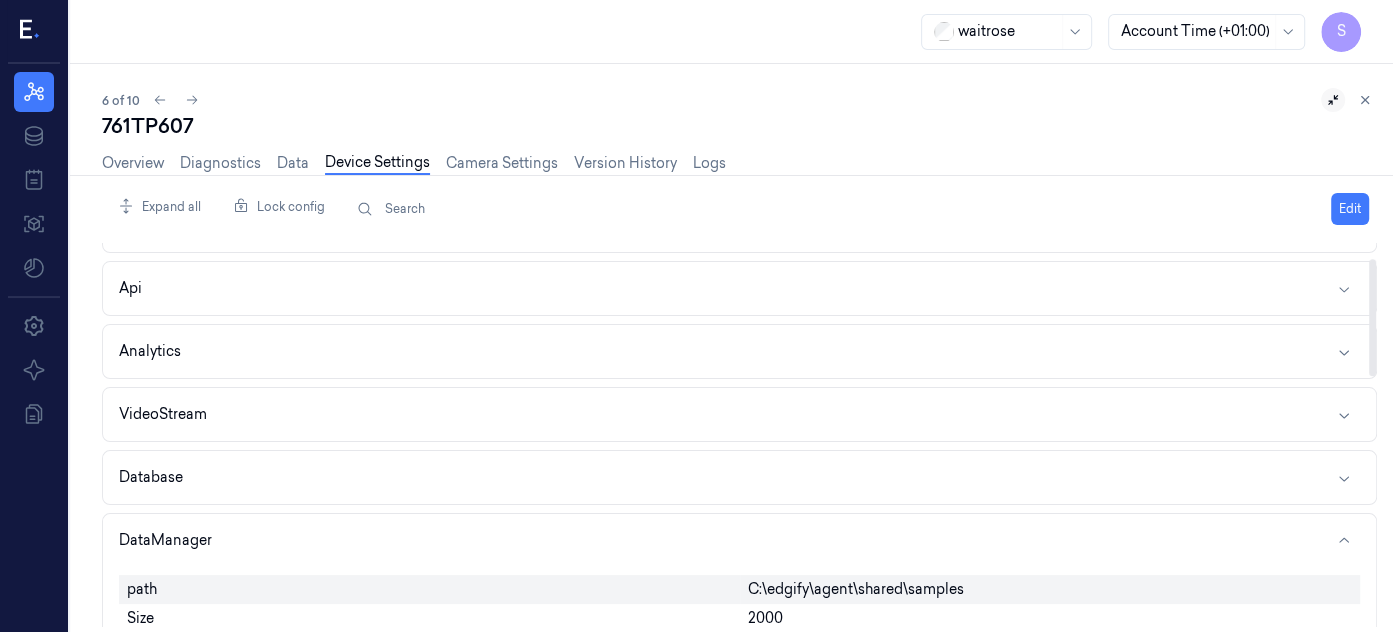 scroll, scrollTop: 40, scrollLeft: 0, axis: vertical 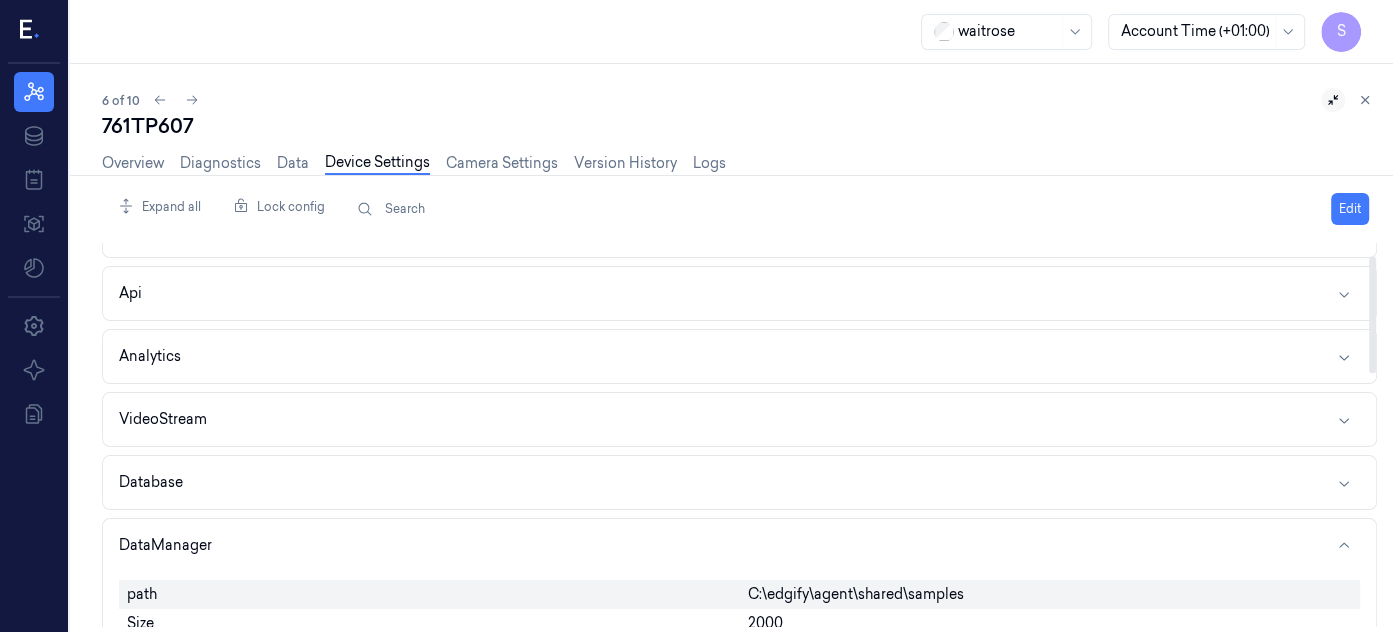 drag, startPoint x: 1373, startPoint y: 351, endPoint x: 1365, endPoint y: 313, distance: 38.832977 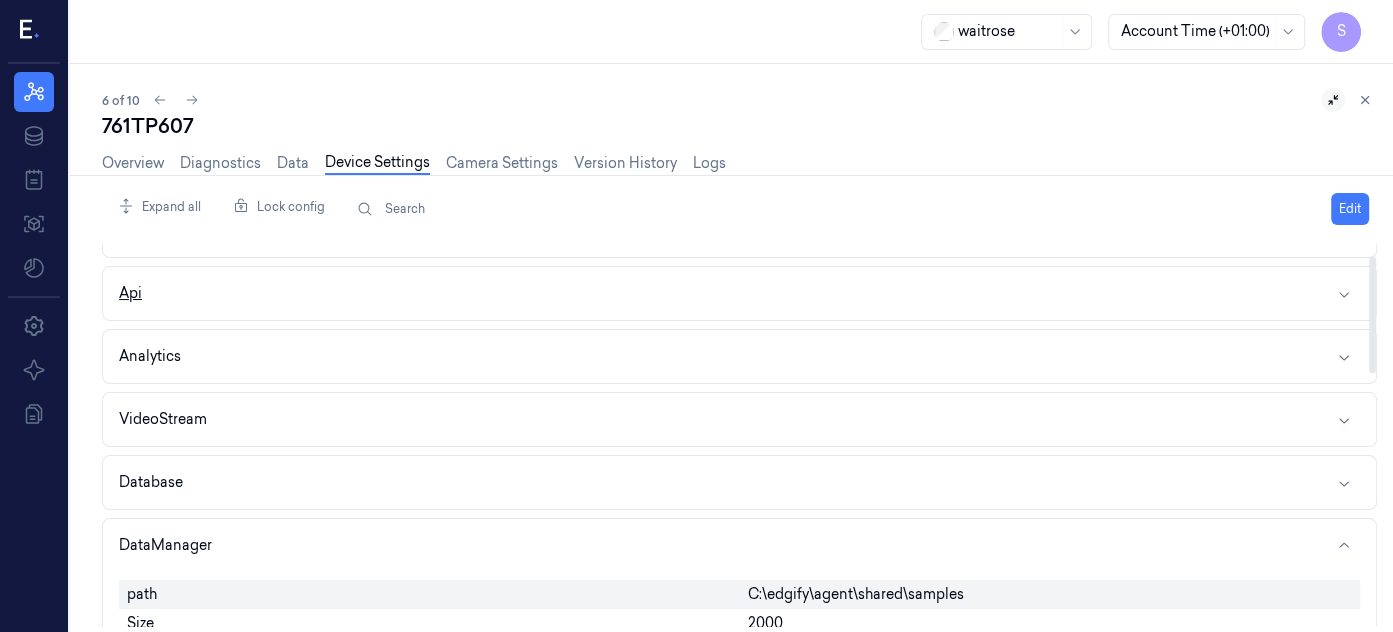 drag, startPoint x: 1365, startPoint y: 313, endPoint x: 1365, endPoint y: 298, distance: 15 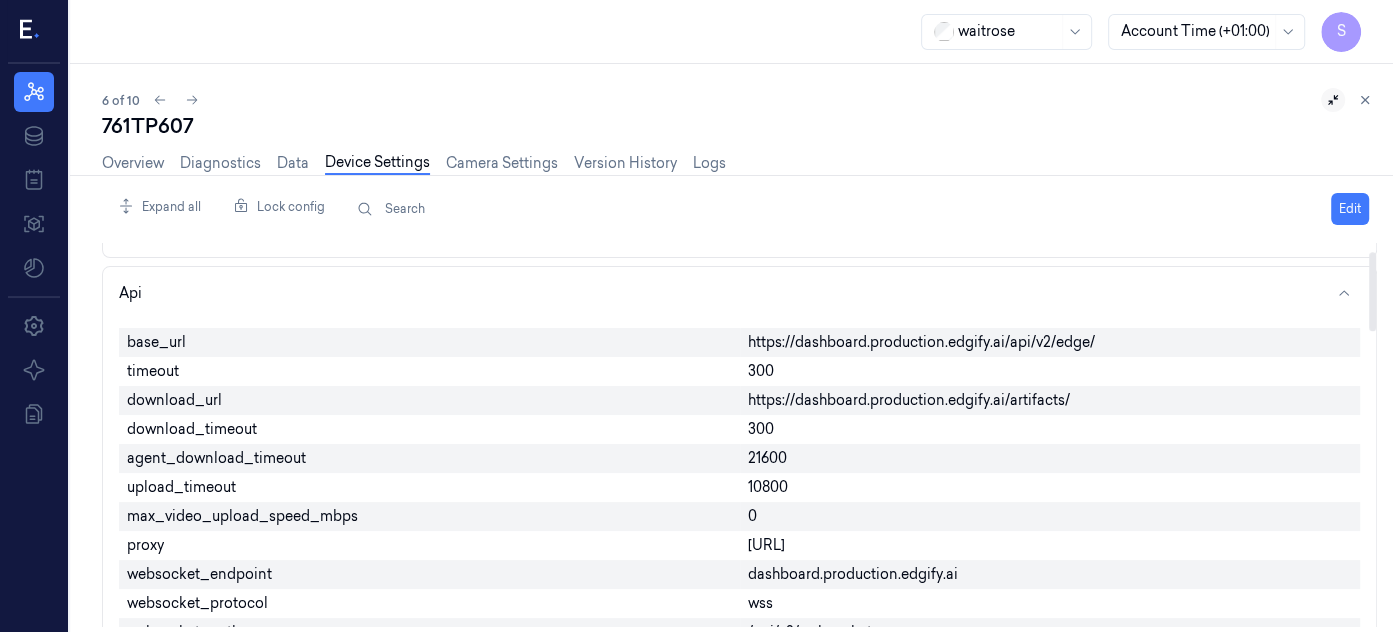 drag, startPoint x: 1365, startPoint y: 291, endPoint x: 1348, endPoint y: 424, distance: 134.08206 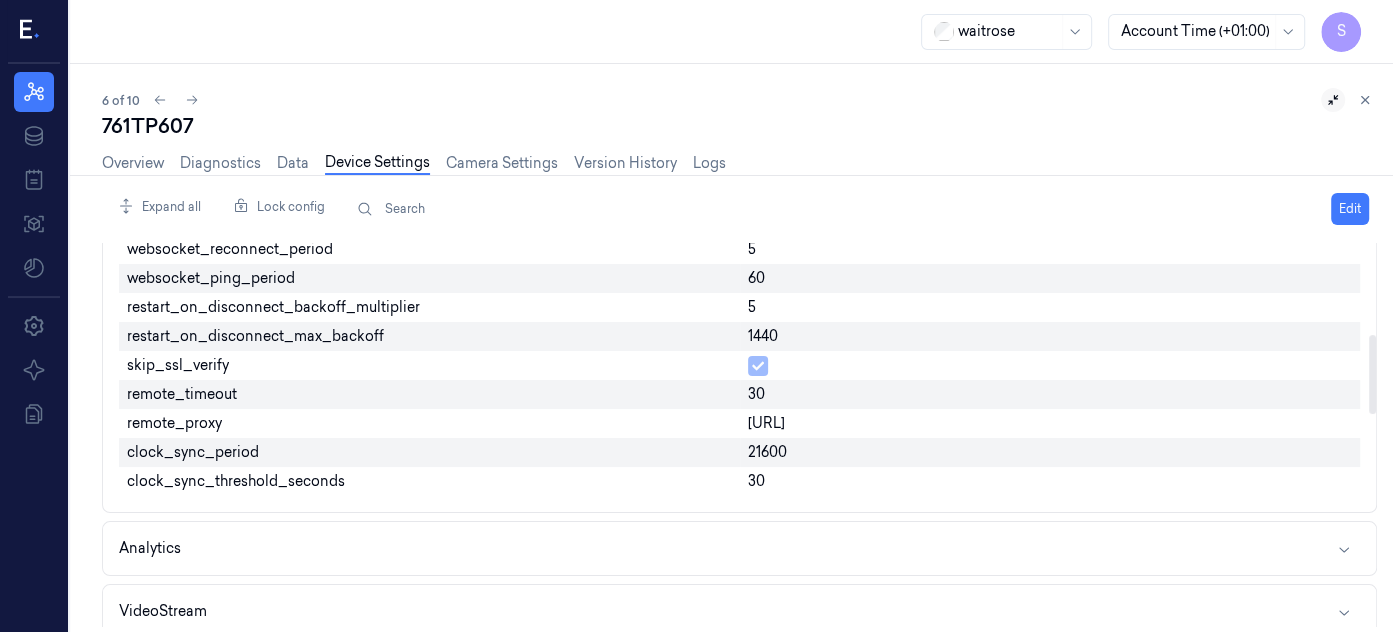 scroll, scrollTop: 439, scrollLeft: 0, axis: vertical 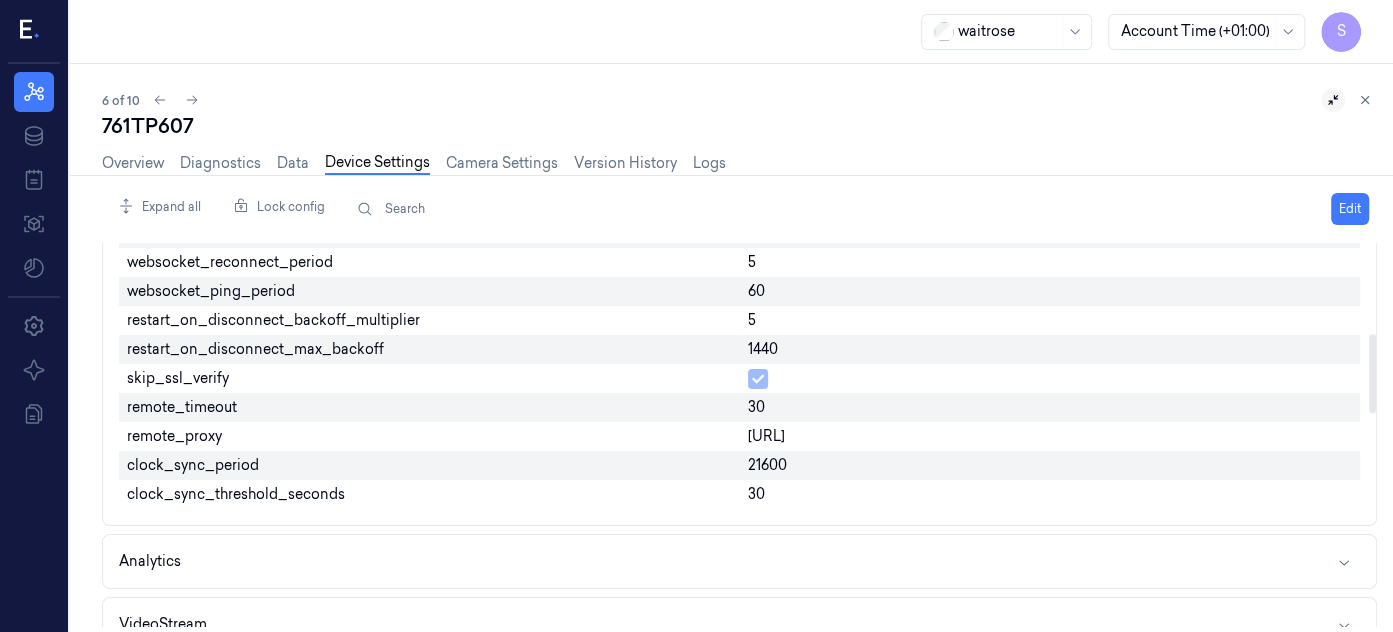 drag, startPoint x: 1373, startPoint y: 270, endPoint x: 1363, endPoint y: 352, distance: 82.607506 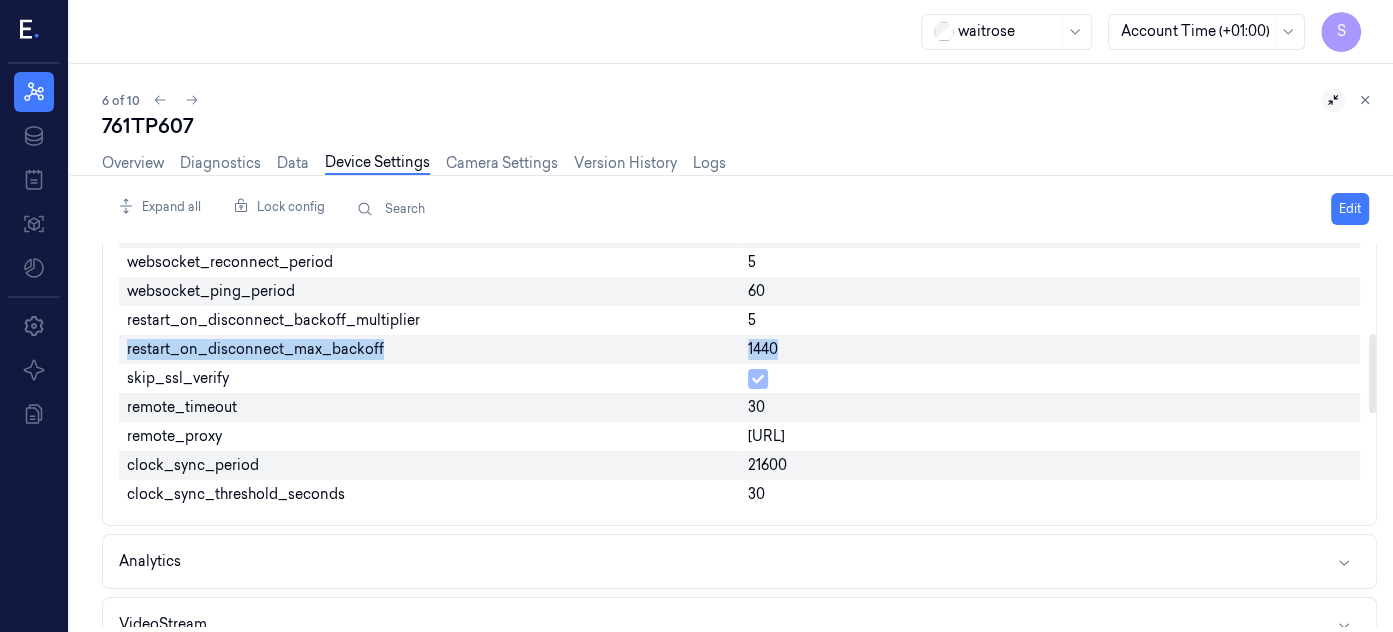 drag, startPoint x: 1363, startPoint y: 352, endPoint x: 1324, endPoint y: 320, distance: 50.447994 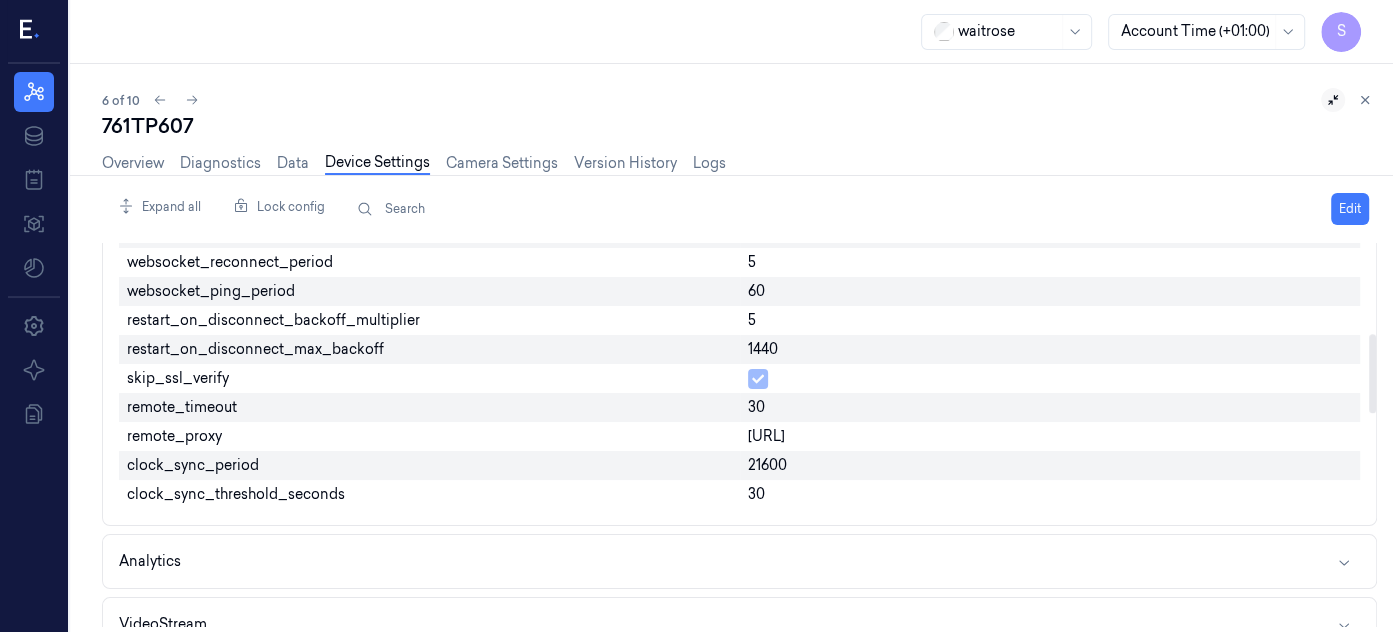 click on "30" at bounding box center [1050, 407] 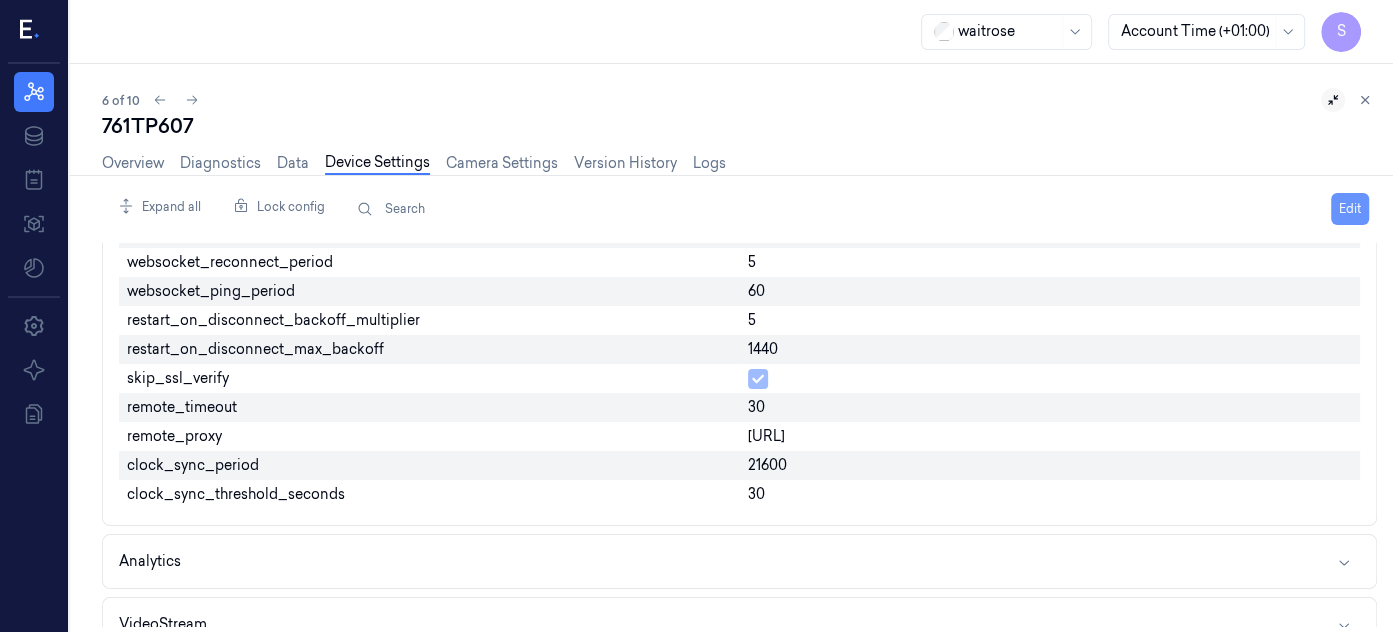 click on "Edit" at bounding box center (1350, 209) 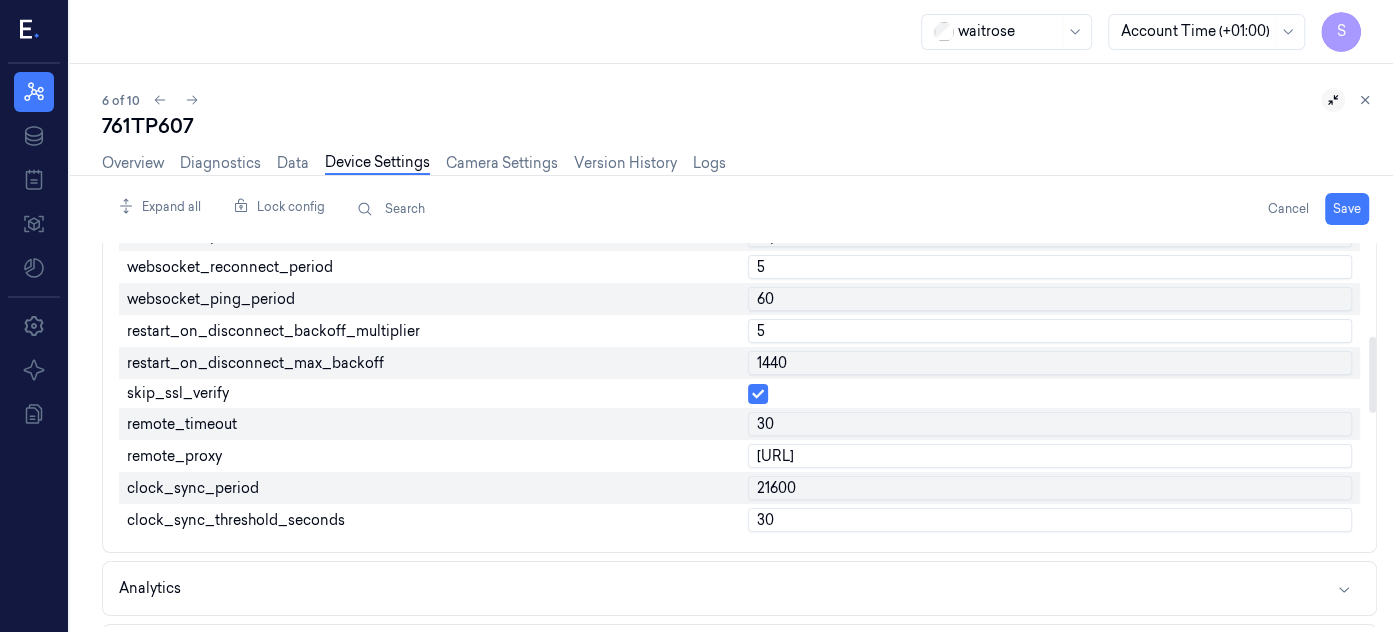 click on "30" at bounding box center [1050, 424] 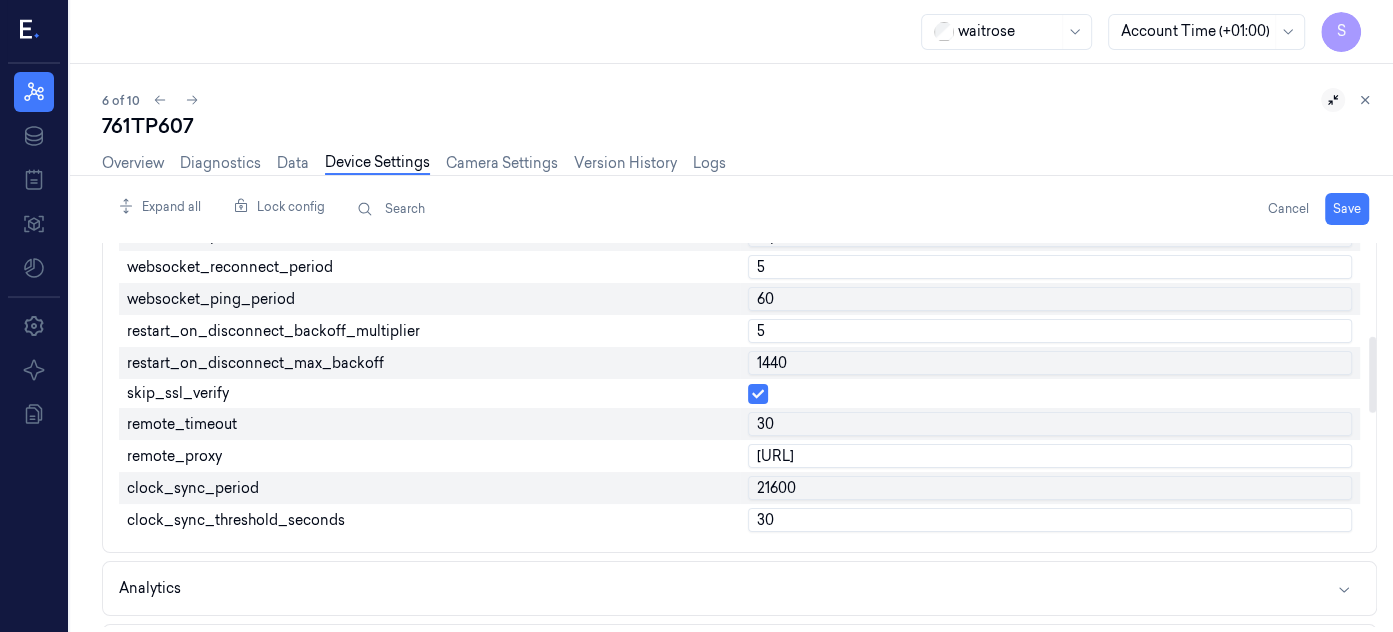type on "3" 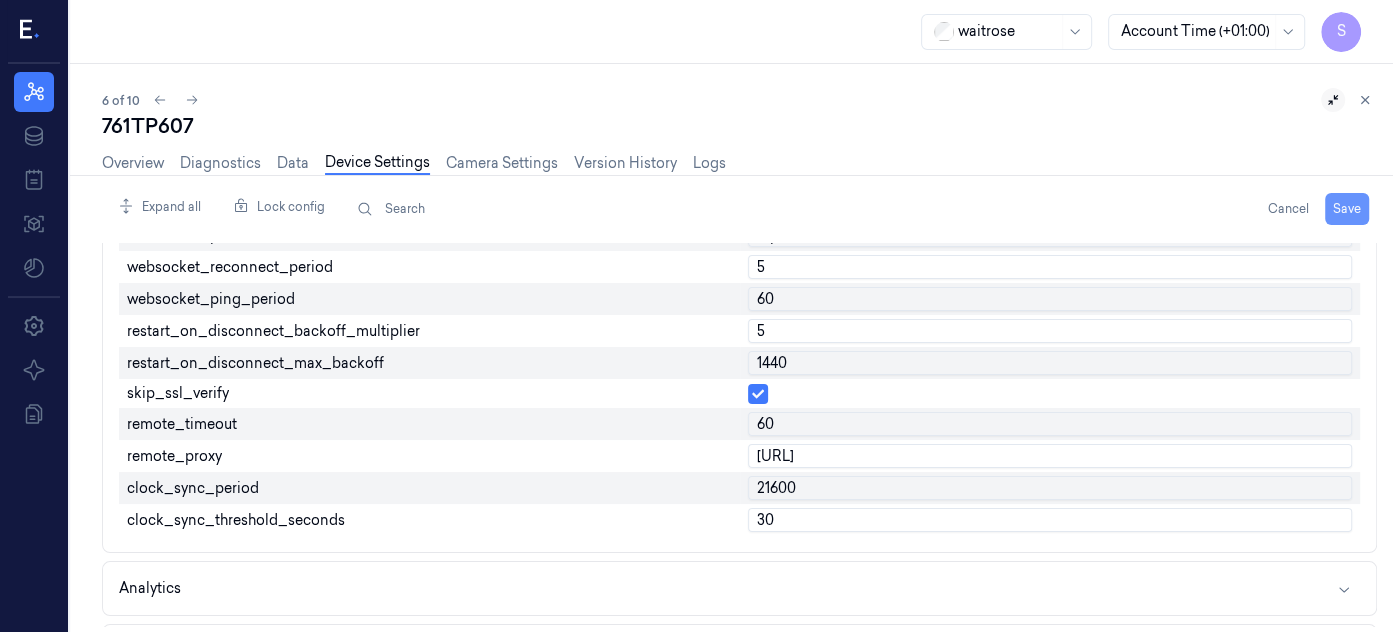 type on "60" 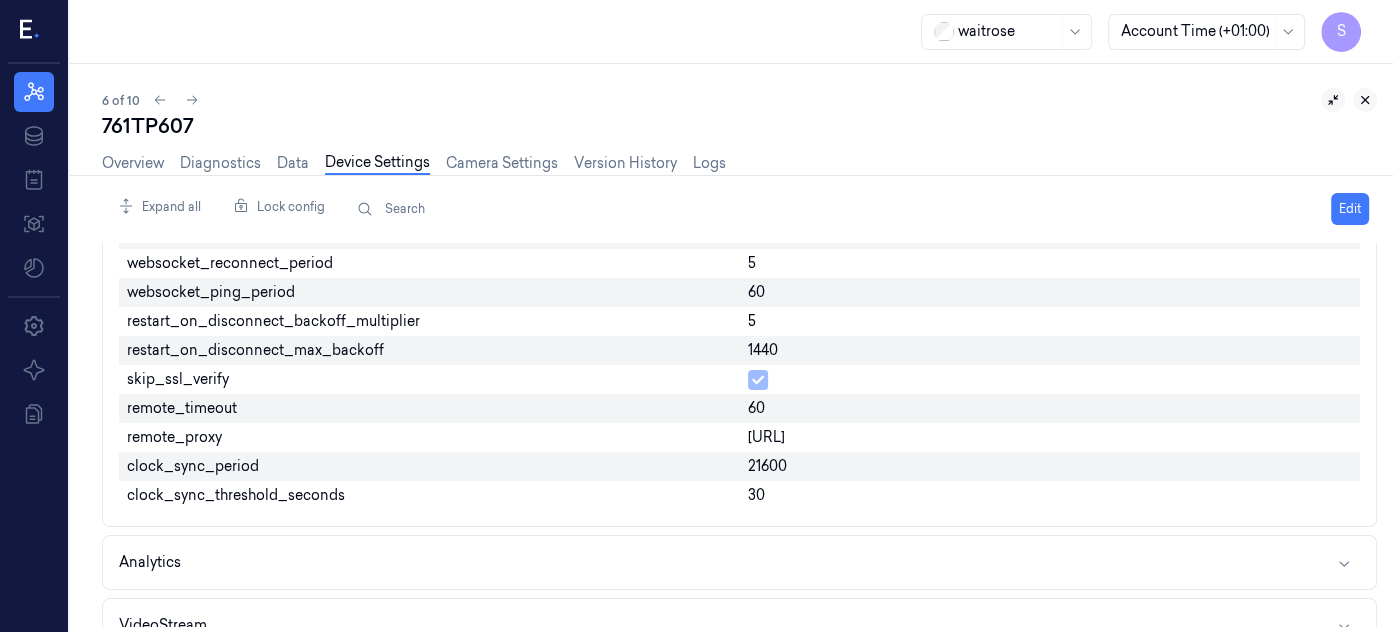 click 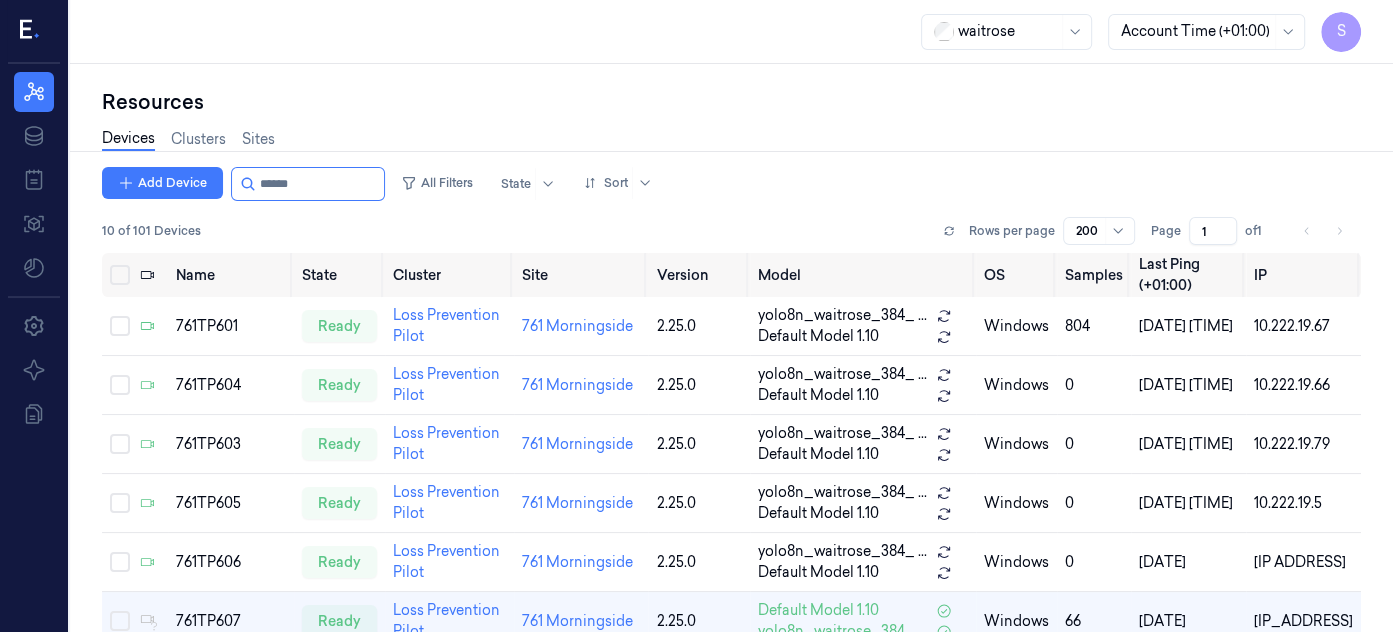 click on "Devices Clusters Sites" at bounding box center [731, 141] 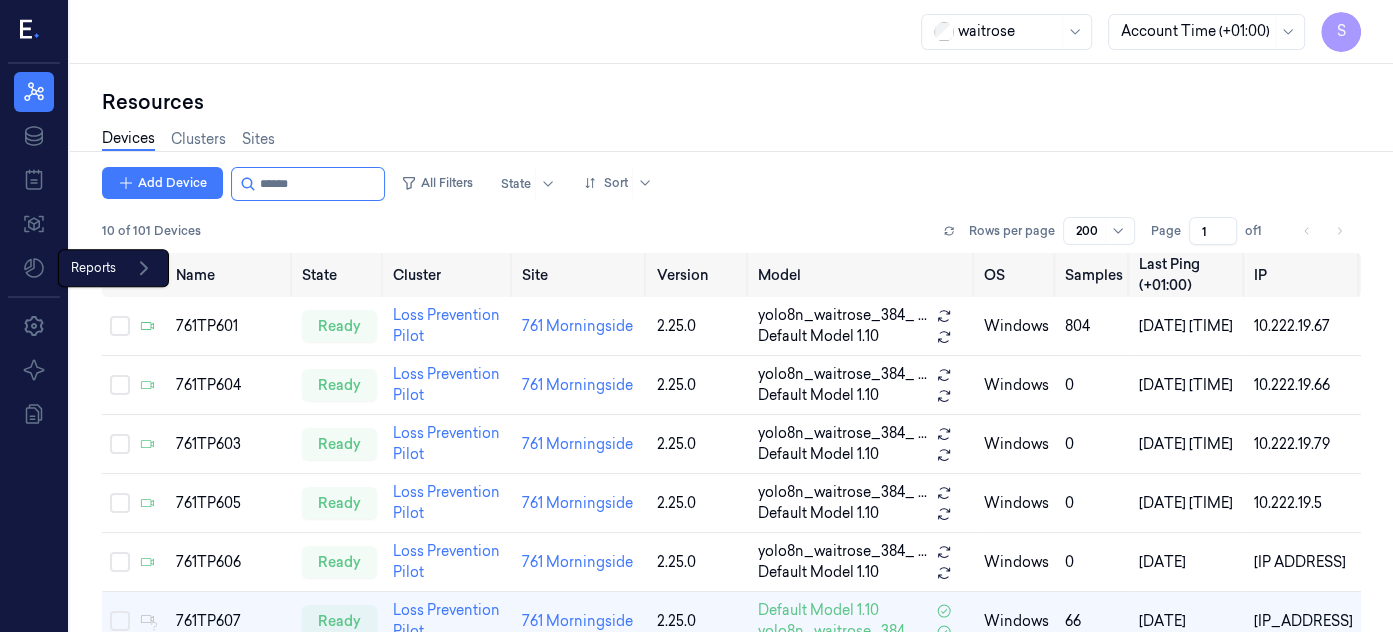 click 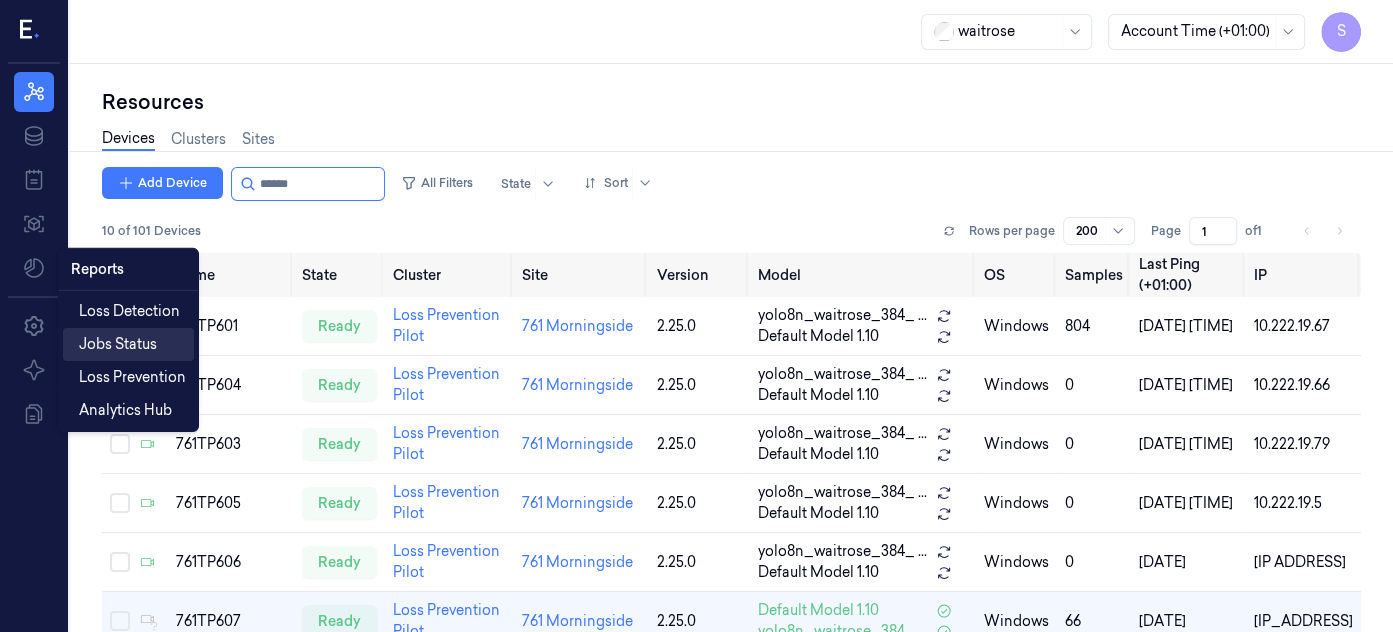 click on "Jobs Status" at bounding box center (118, 344) 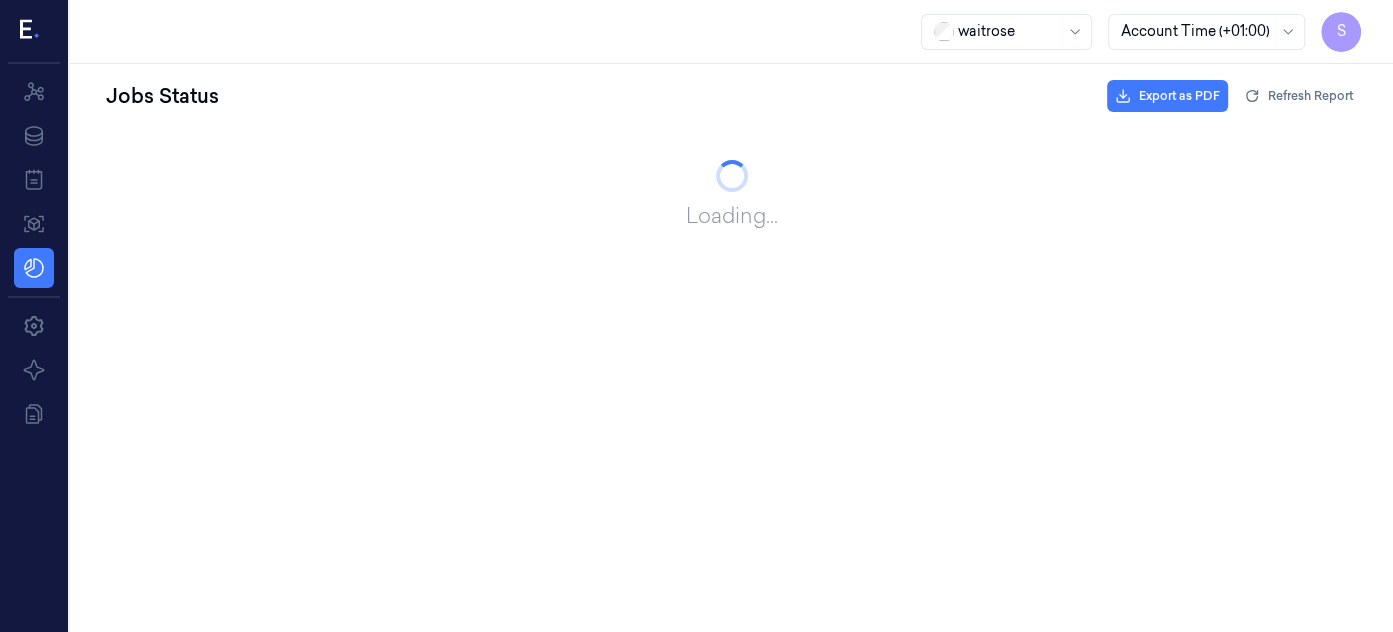 scroll, scrollTop: 0, scrollLeft: 0, axis: both 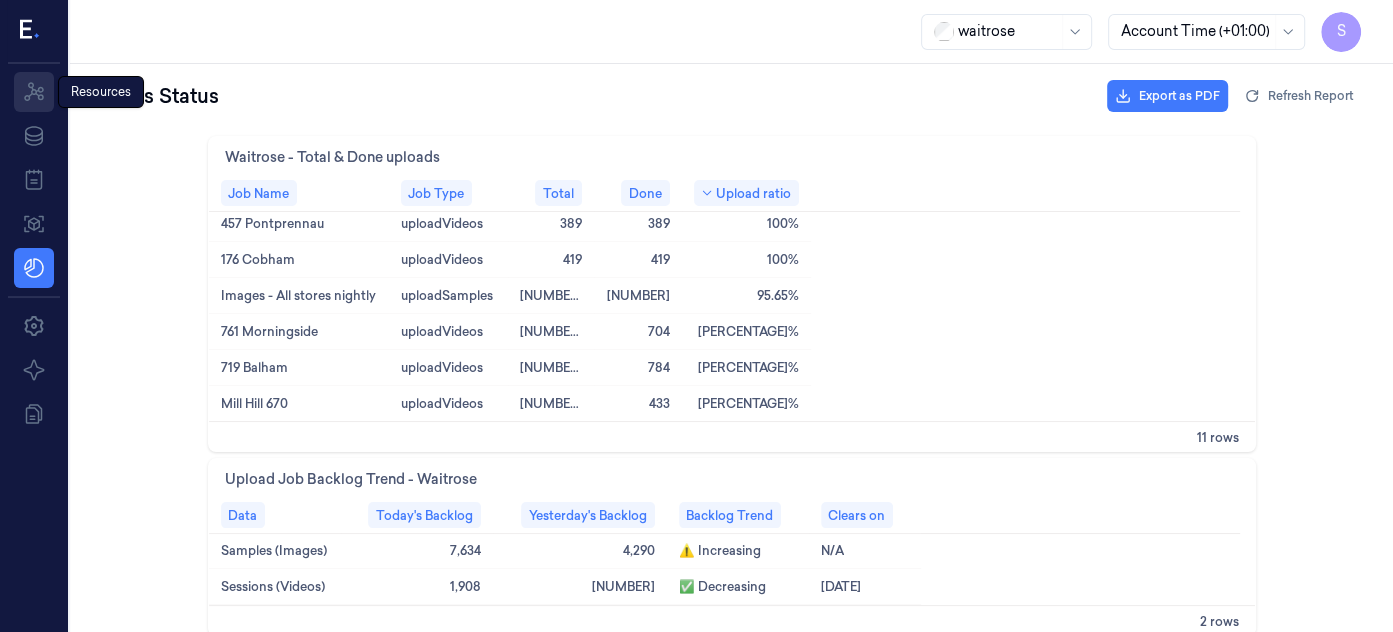 click 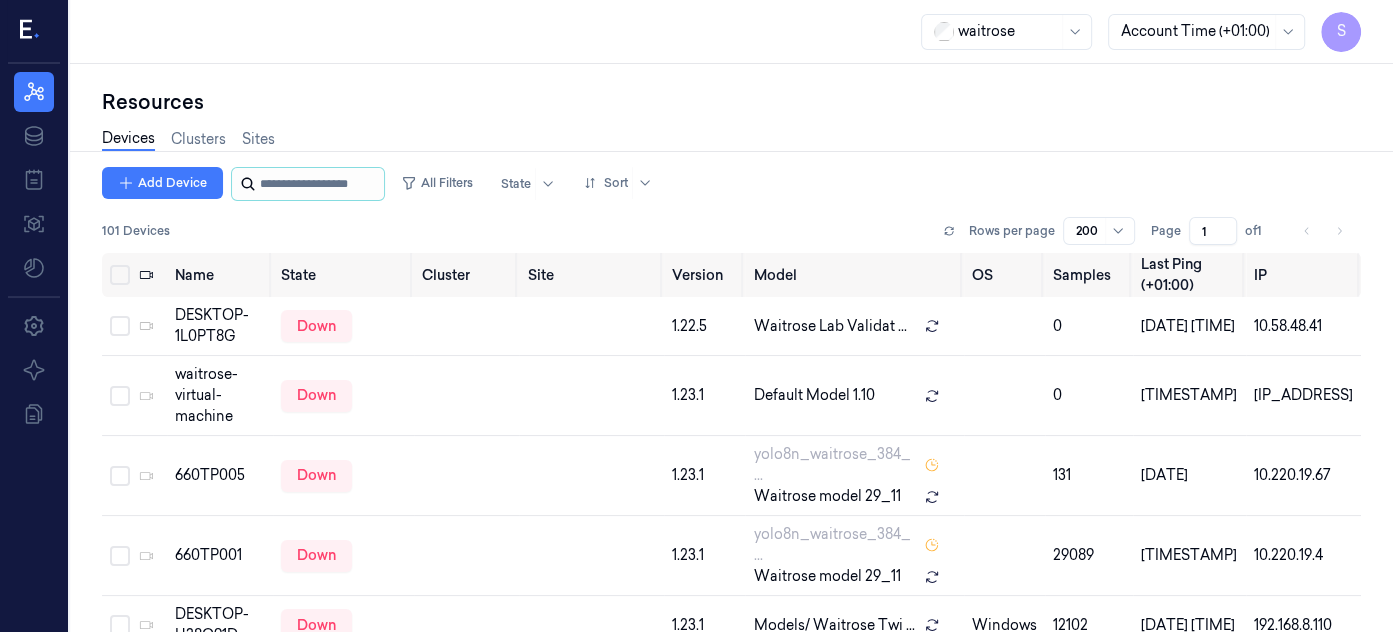 click at bounding box center [320, 184] 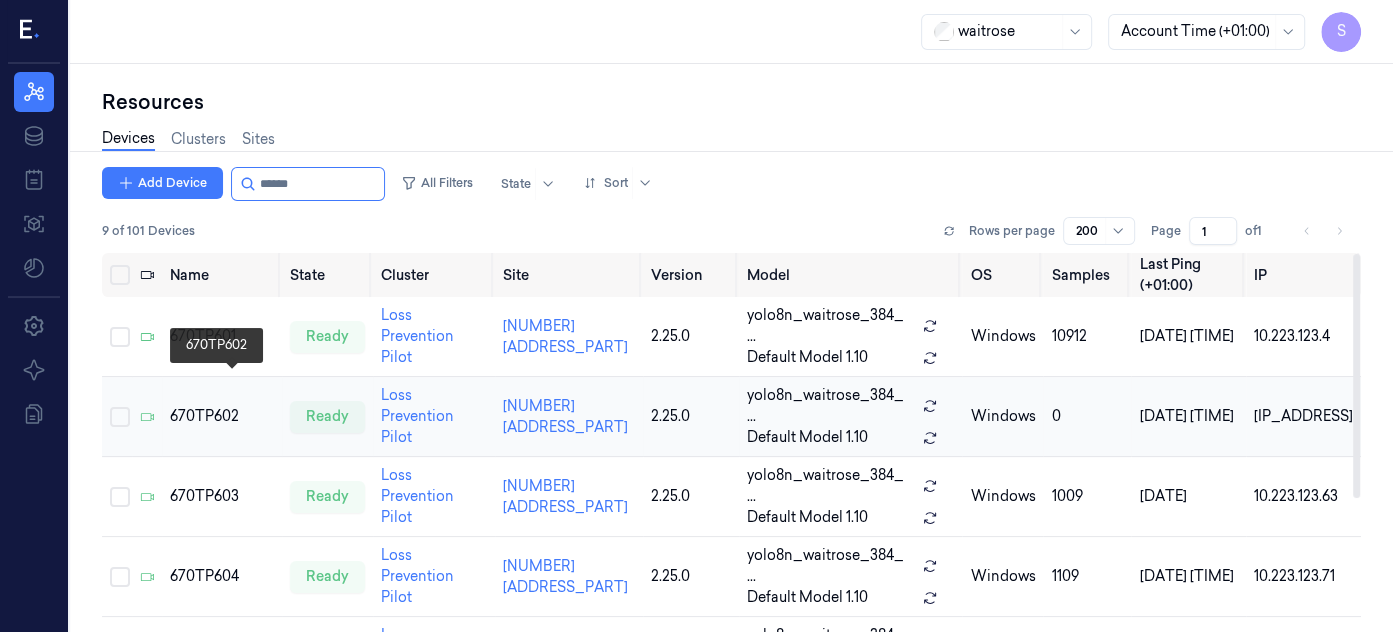 type on "******" 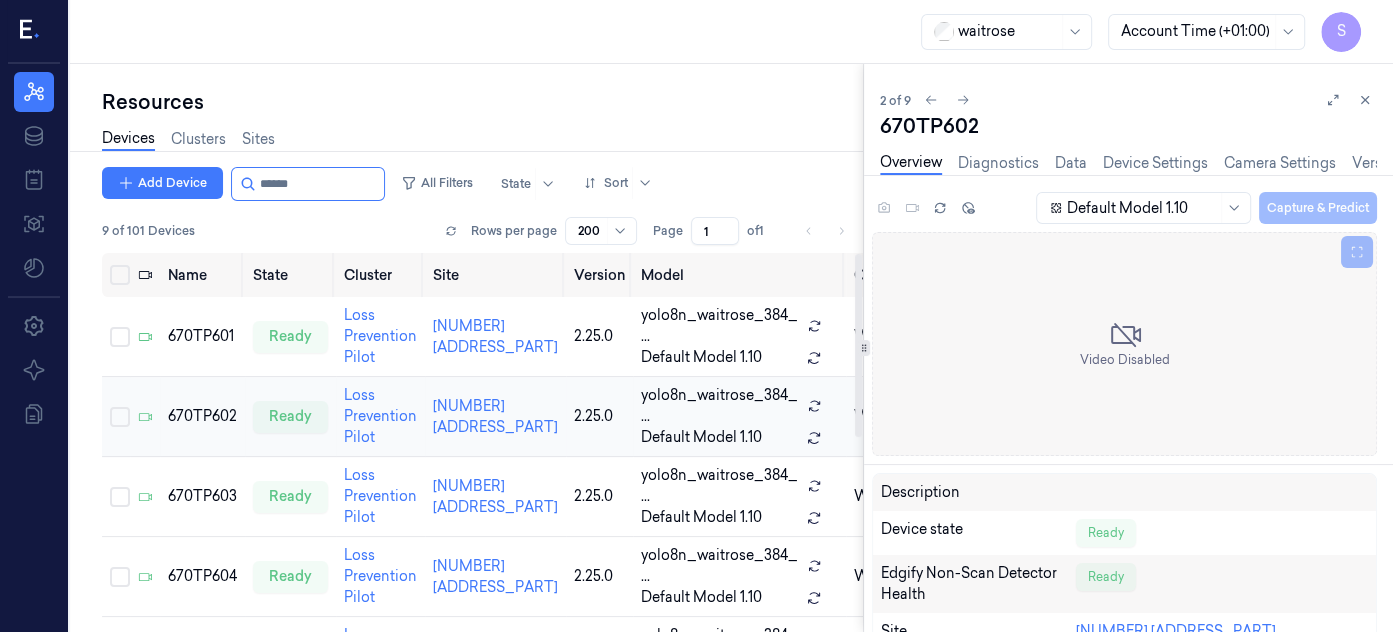 scroll, scrollTop: 0, scrollLeft: 0, axis: both 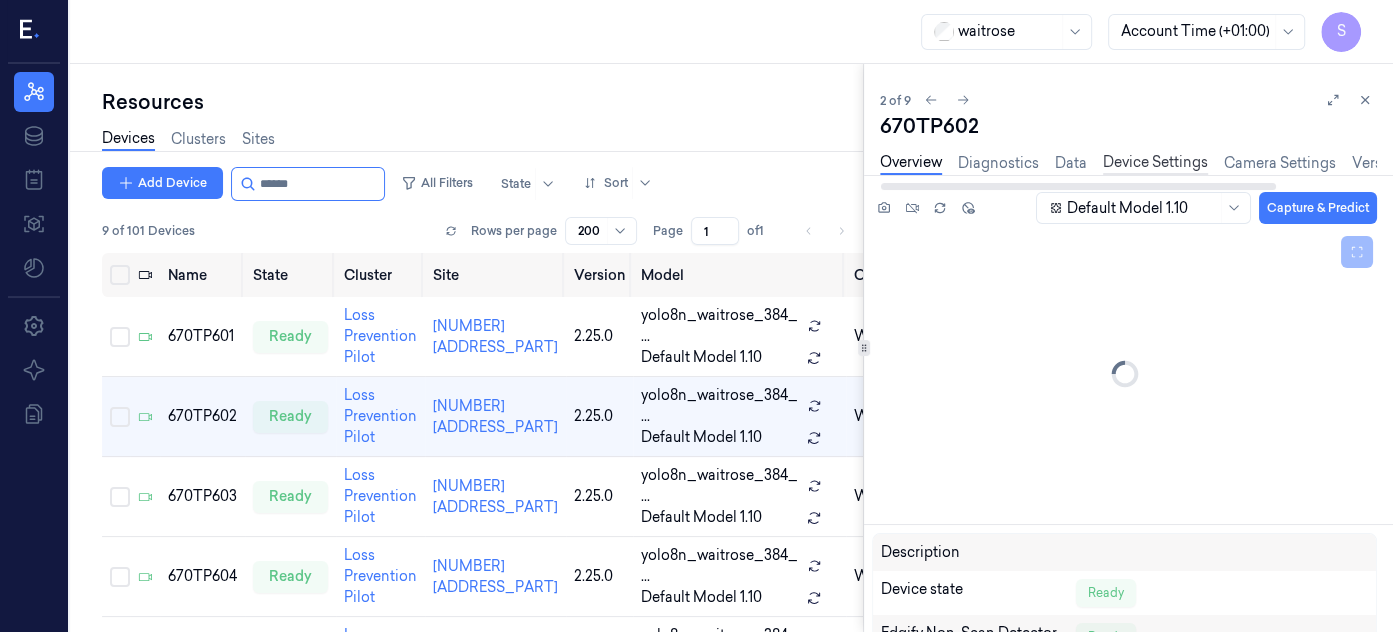 click on "Device Settings" at bounding box center [1155, 163] 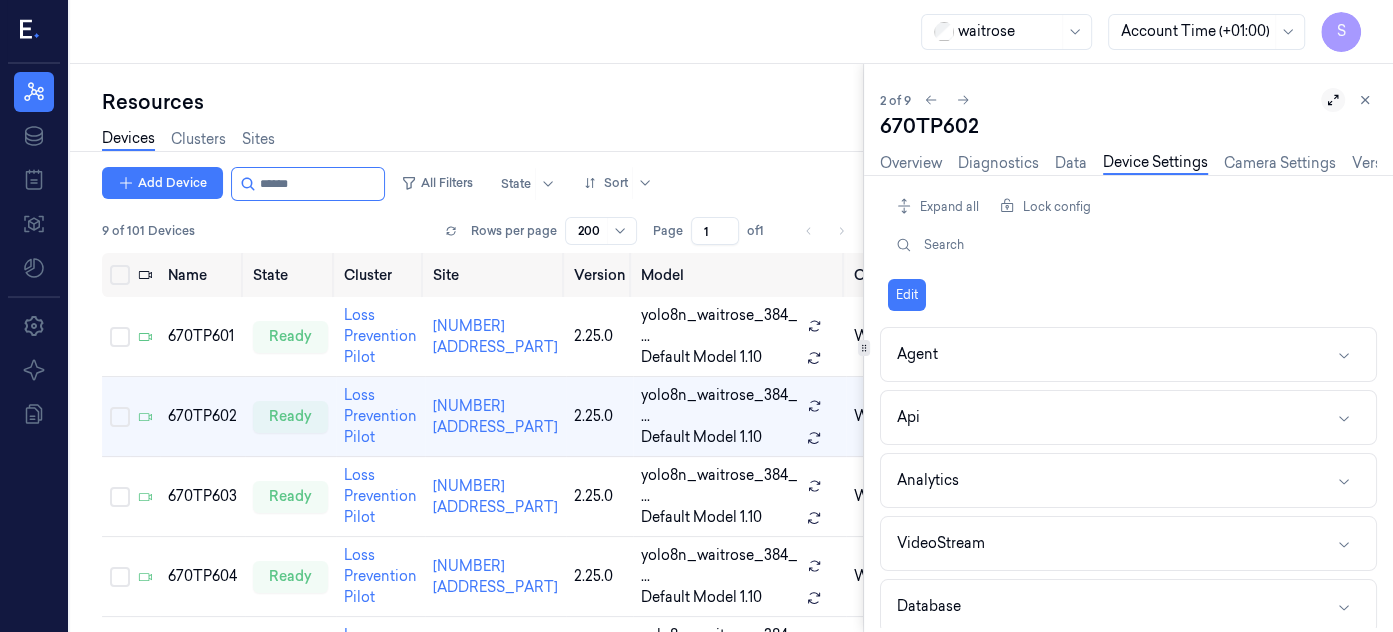 click 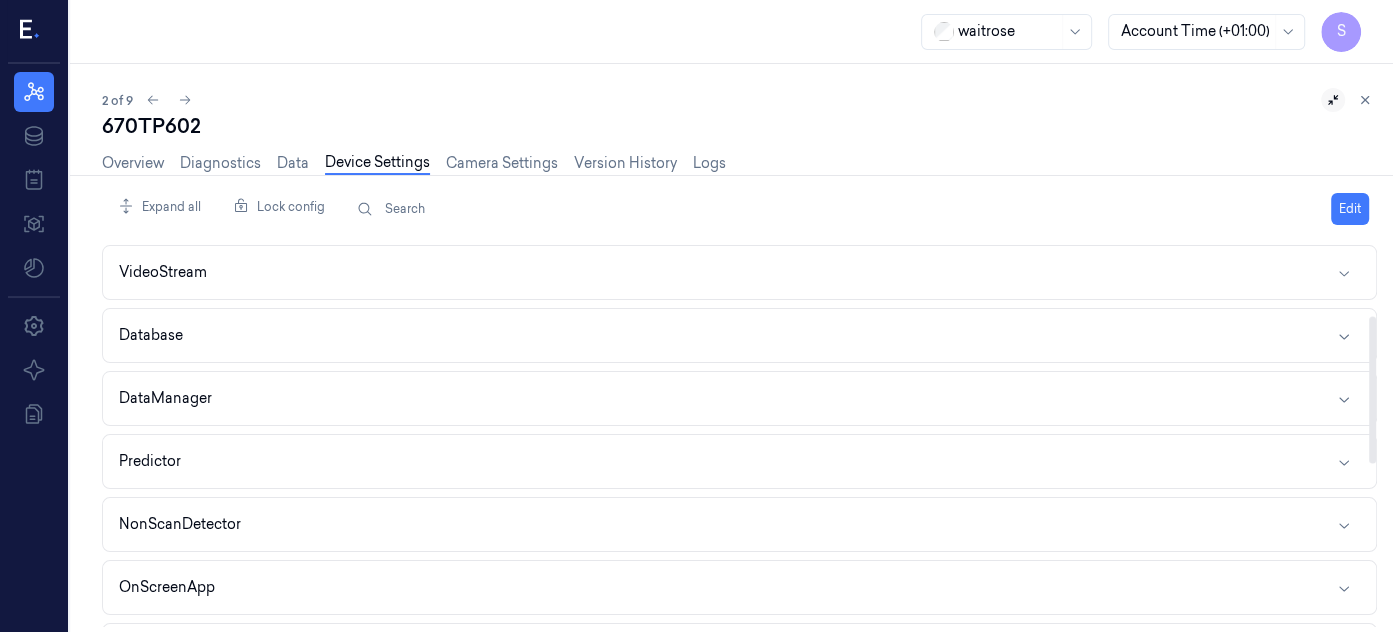 scroll, scrollTop: 185, scrollLeft: 0, axis: vertical 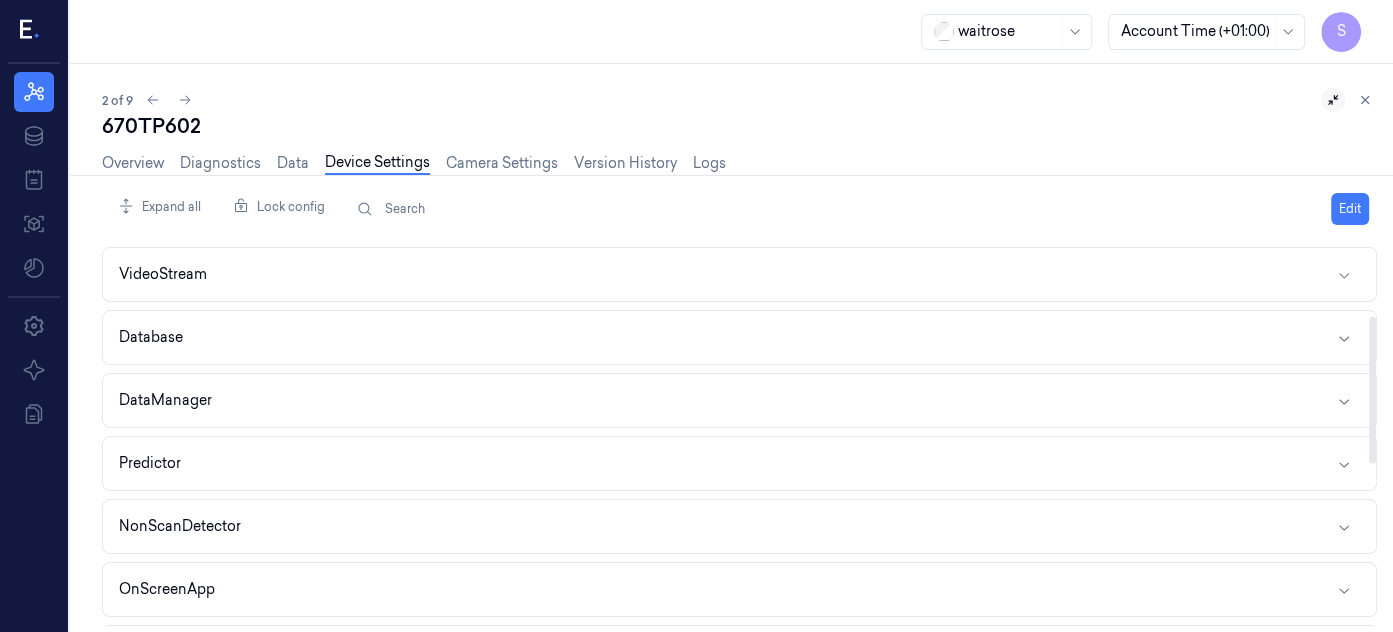 drag, startPoint x: 1373, startPoint y: 266, endPoint x: 1381, endPoint y: 338, distance: 72.443085 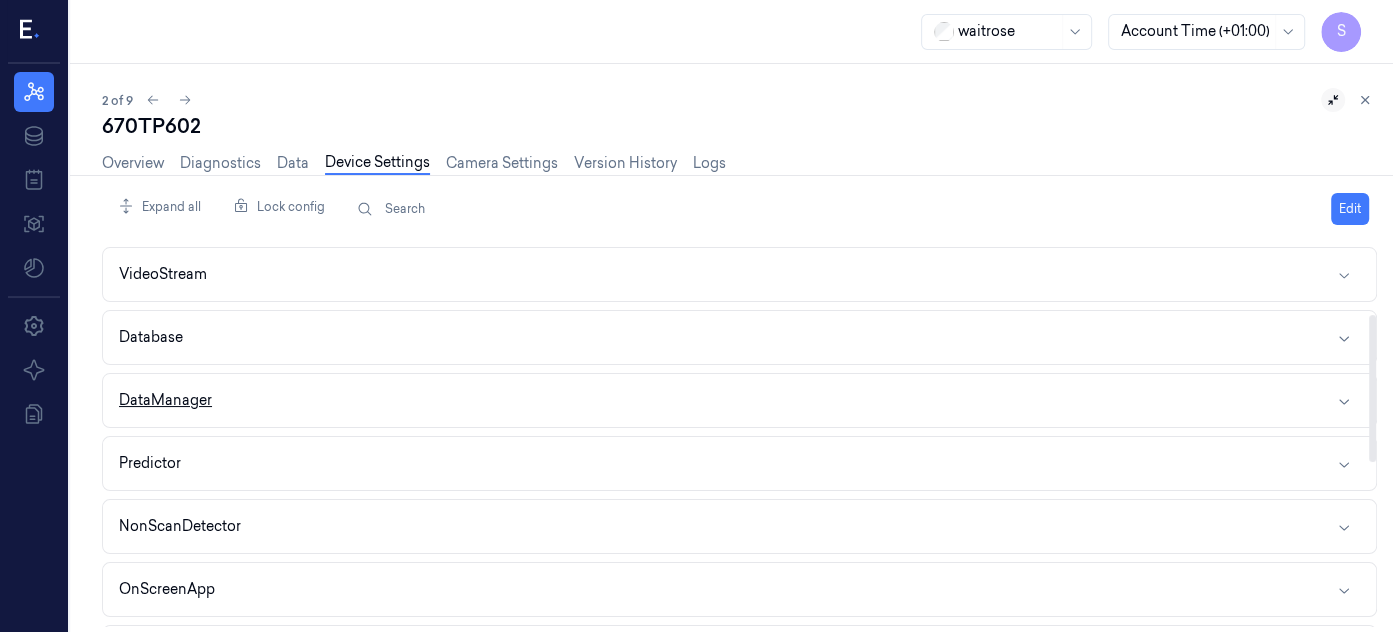click on "DataManager" at bounding box center [739, 400] 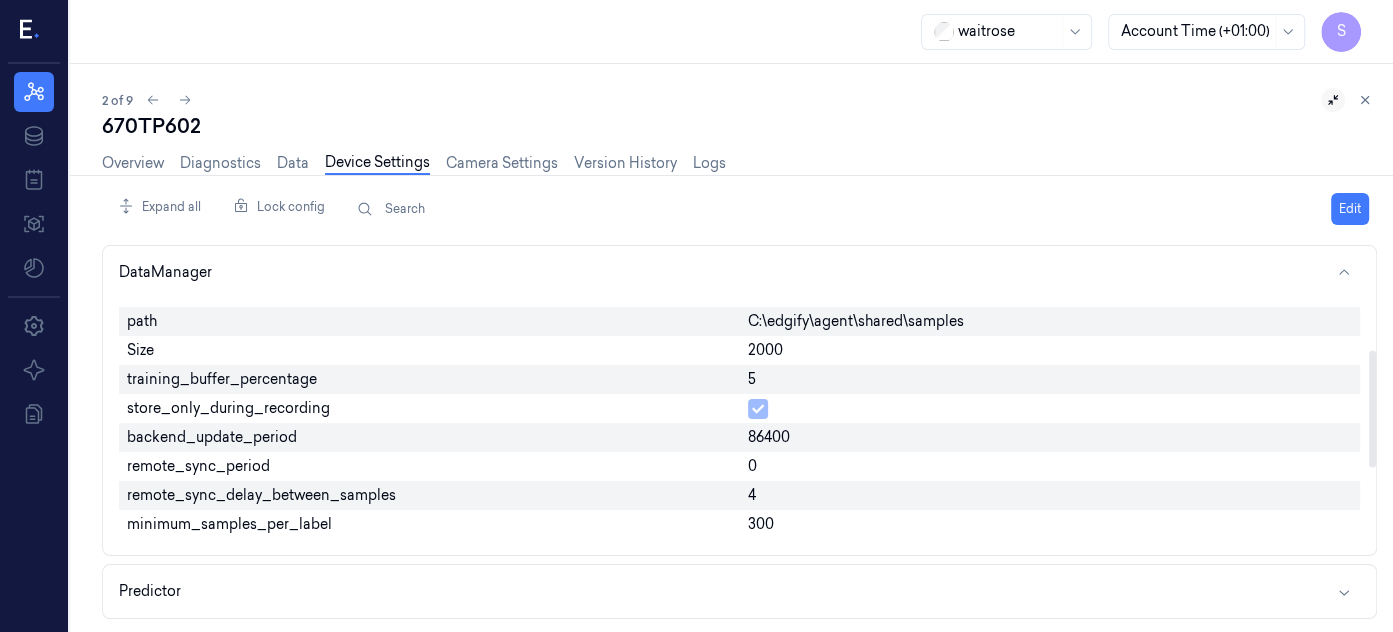 scroll, scrollTop: 371, scrollLeft: 0, axis: vertical 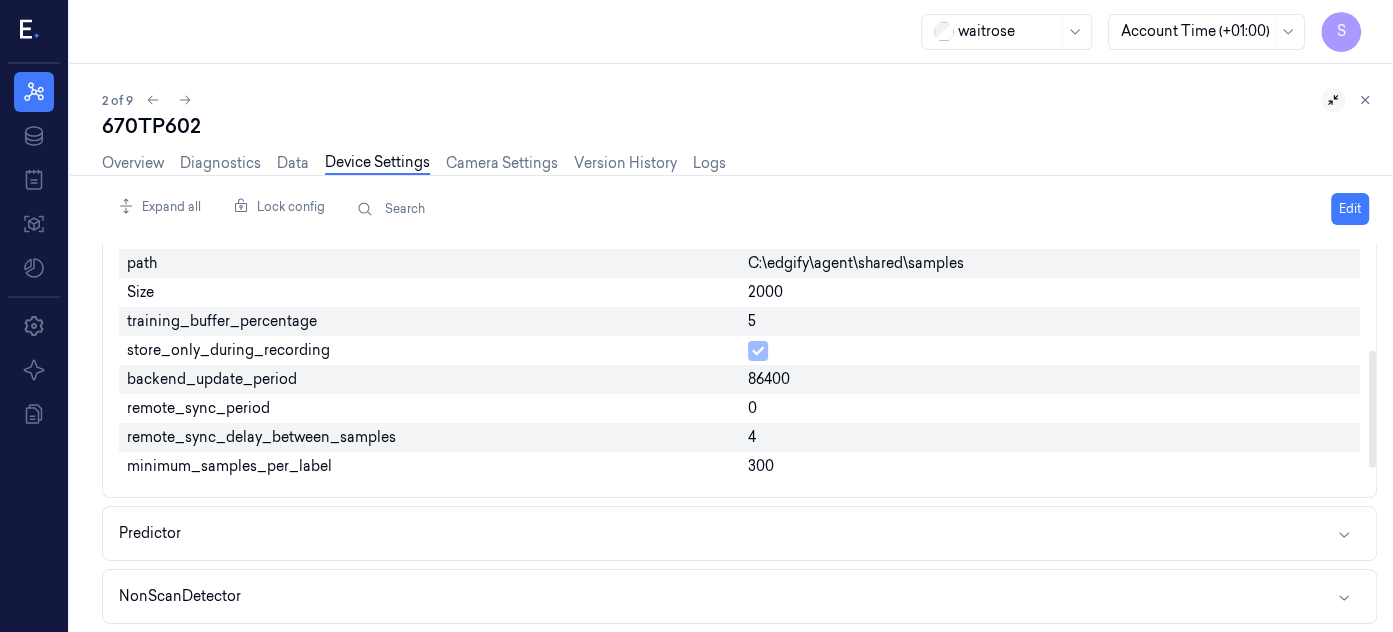 drag, startPoint x: 1370, startPoint y: 387, endPoint x: 1384, endPoint y: 444, distance: 58.694122 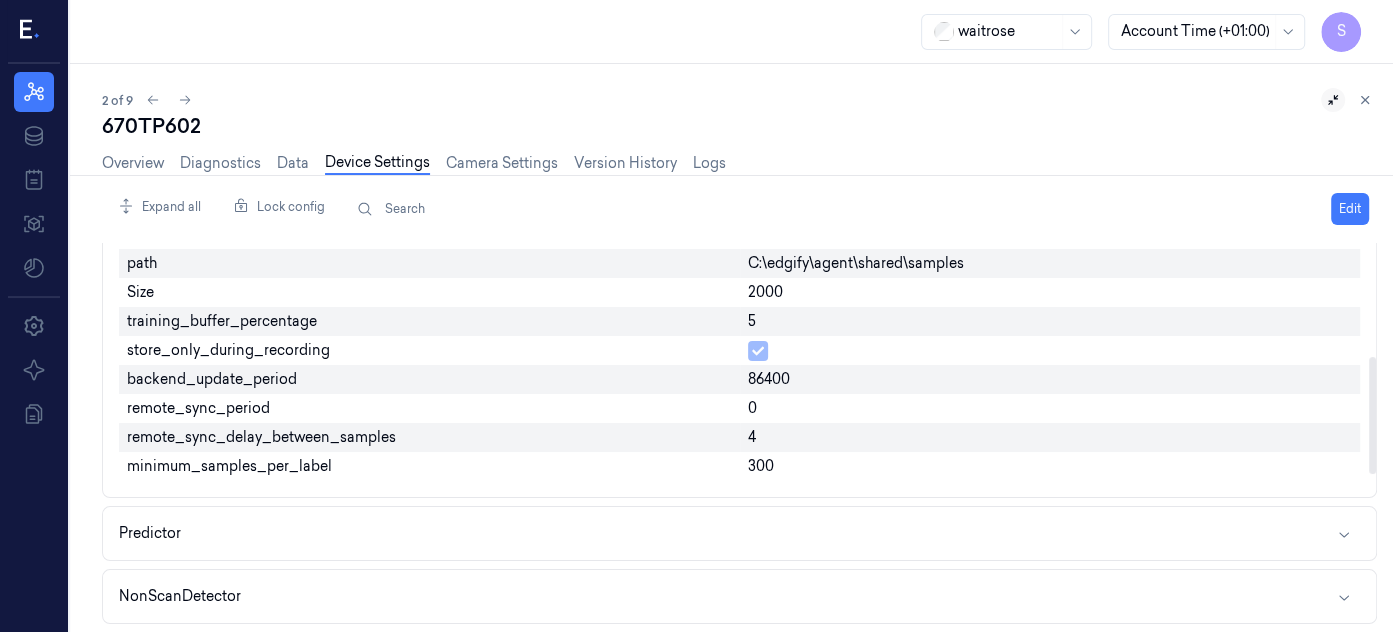 click on "0" at bounding box center (1050, 408) 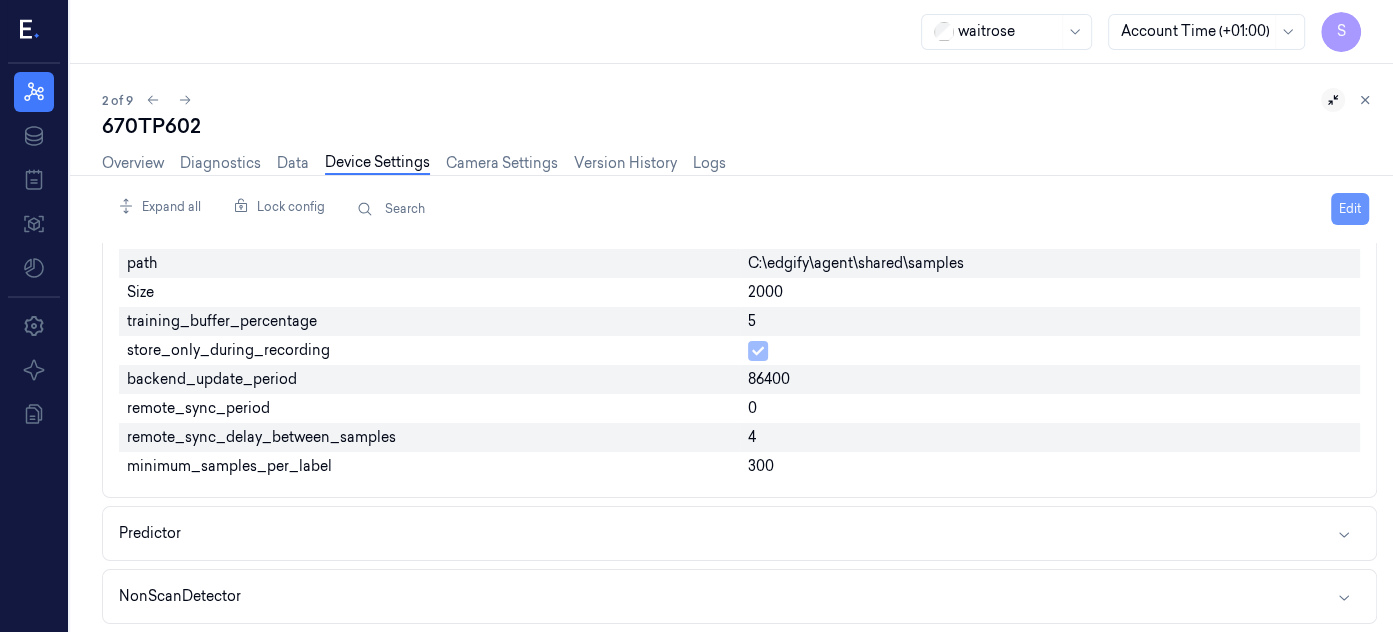 click on "Edit" at bounding box center (1350, 209) 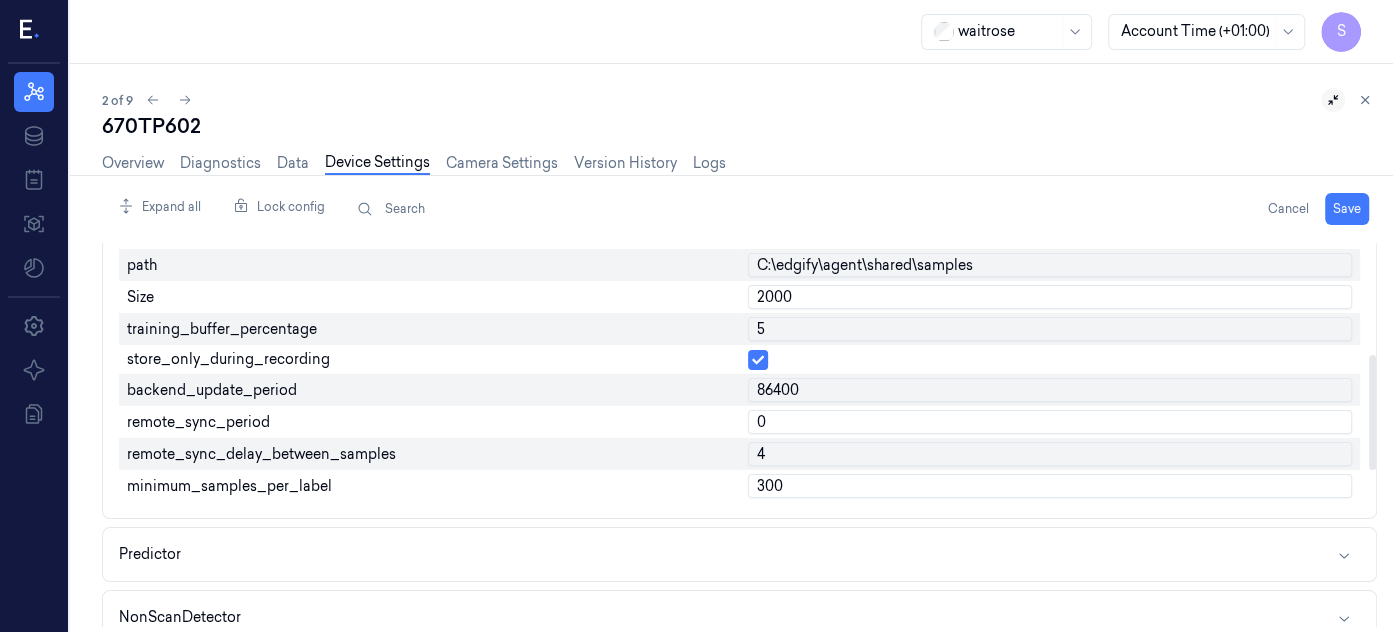click on "0" at bounding box center (1050, 422) 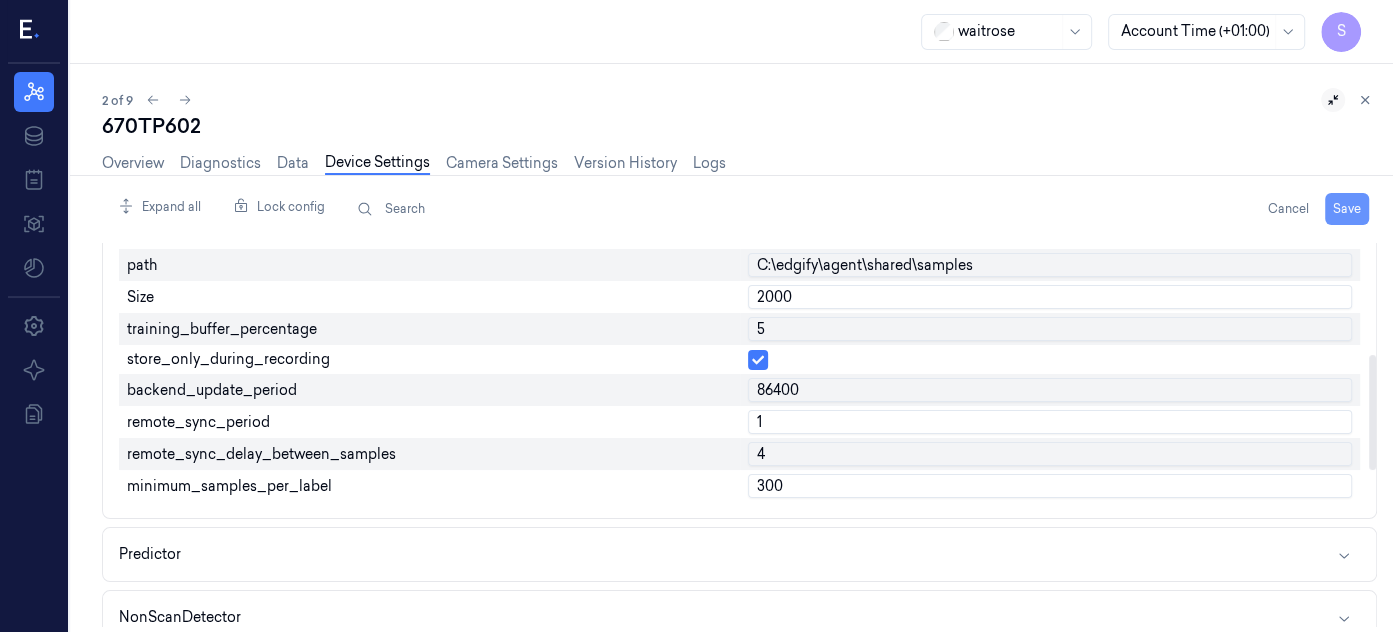 type on "1" 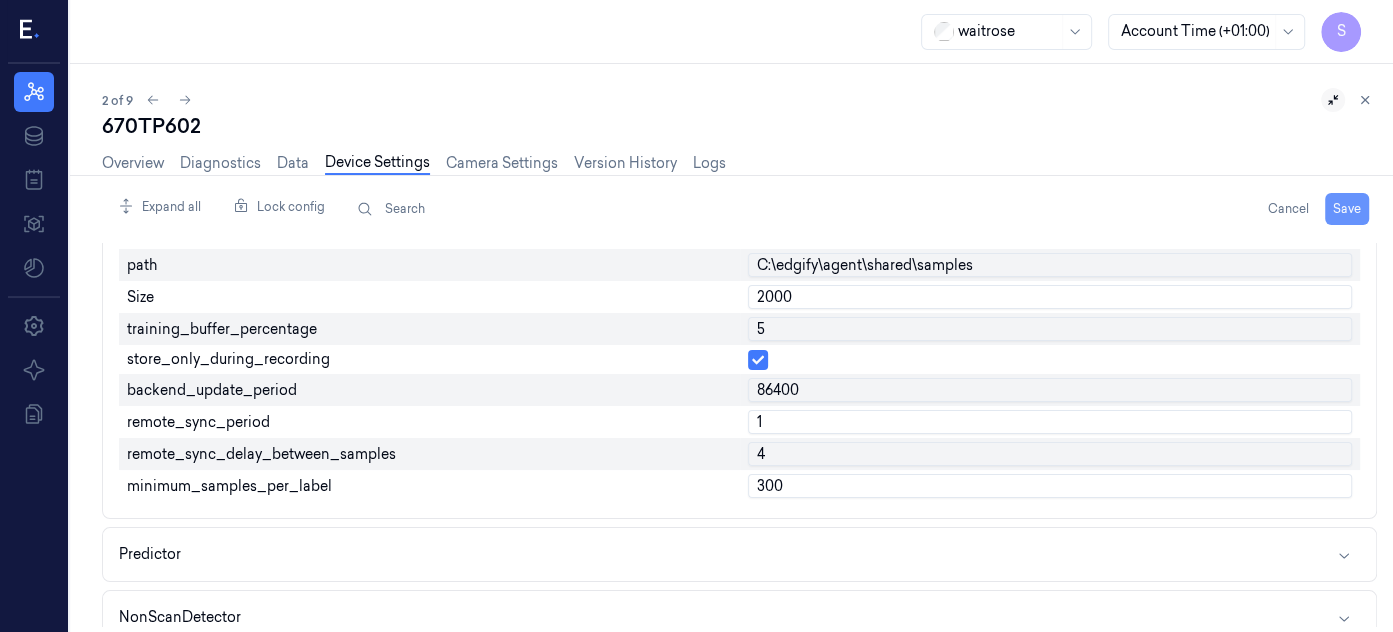 click on "Save" at bounding box center (1347, 209) 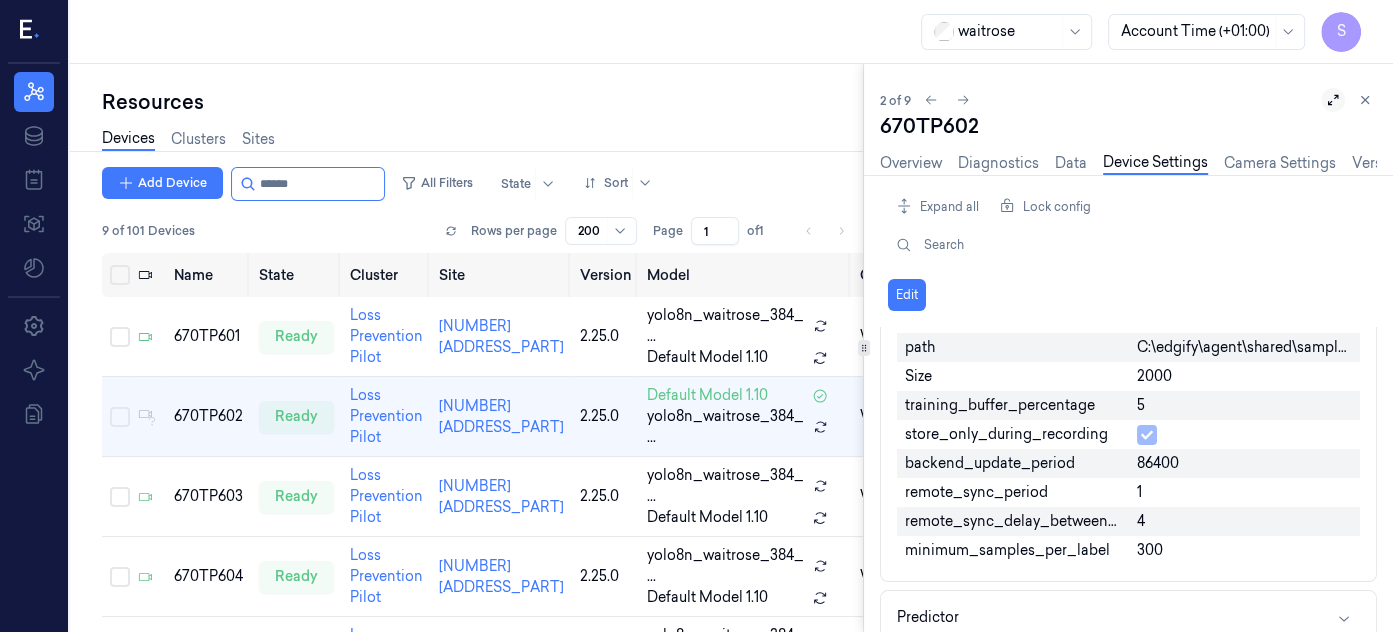 scroll, scrollTop: 0, scrollLeft: 0, axis: both 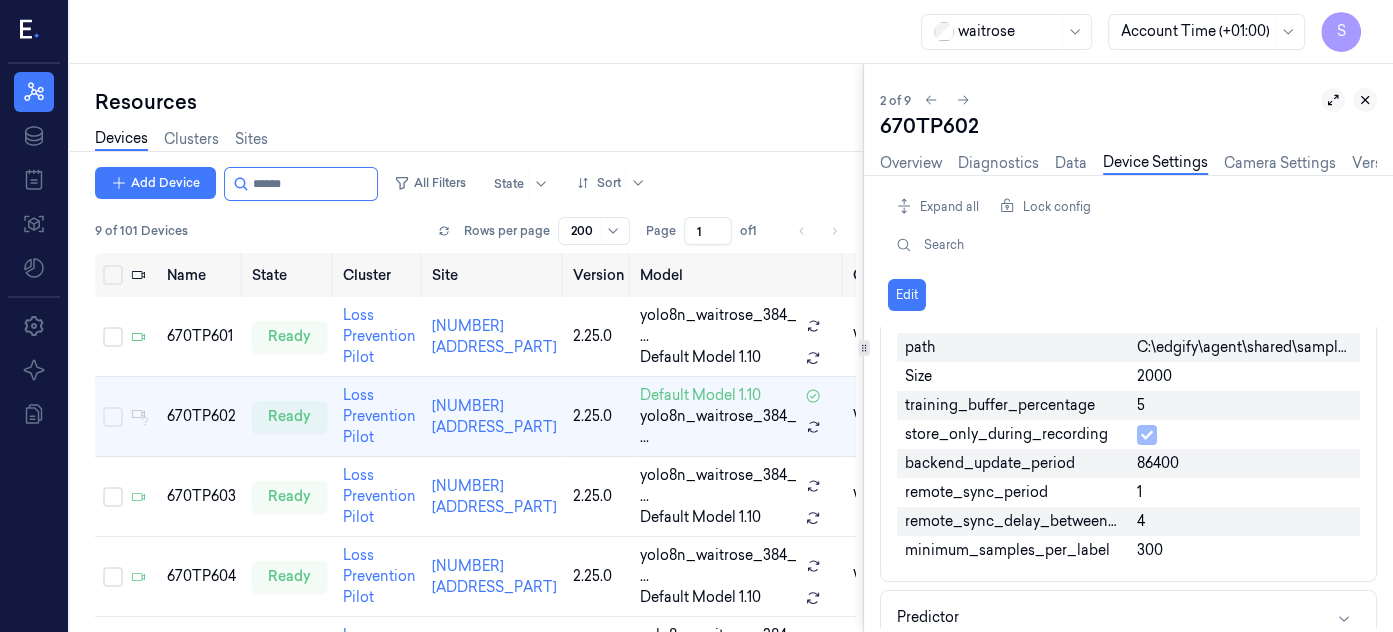 click 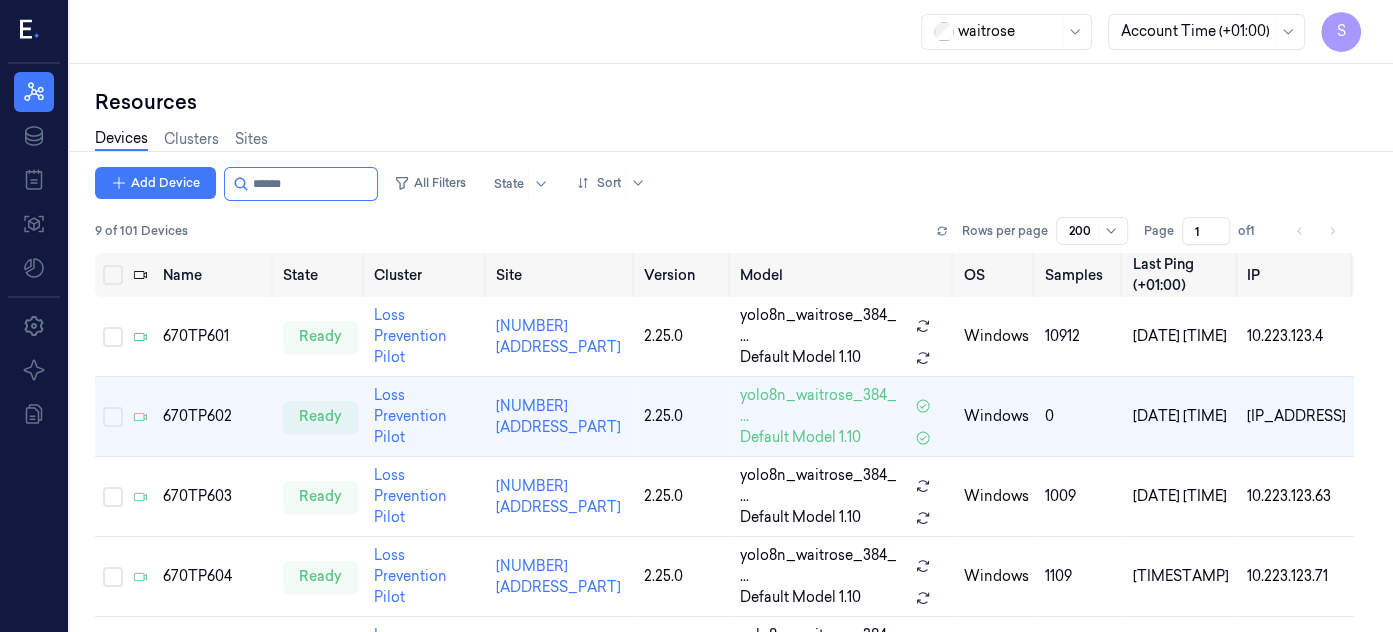click on "Devices Clusters Sites" at bounding box center (724, 141) 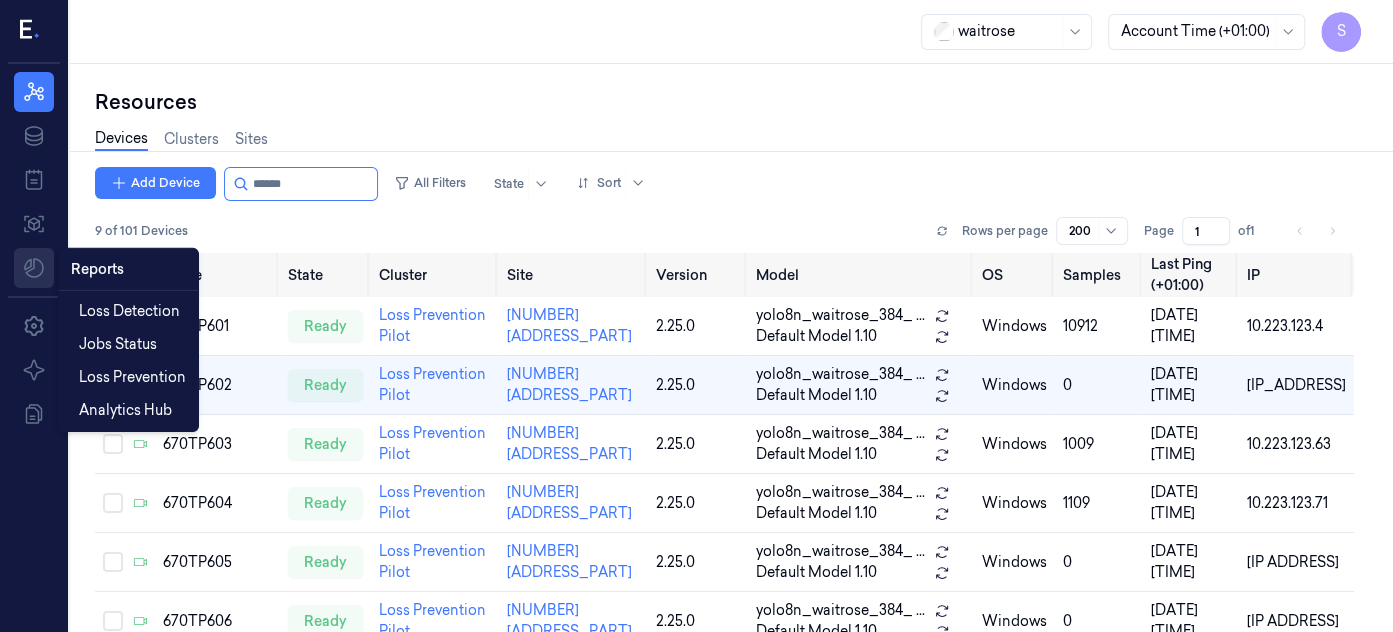 click on "S Resources Data Jobs Models Reports Reports Settings About Documentation waitrose Account Time (+01:00) S Resources Devices Clusters Sites Add Device All Filters State Sort 9 of 101 Devices Rows per page 200 Page 1 of  1 Name State Cluster Site Version Model OS Samples Last Ping (+01:00) IP 670TP601 ready Loss Prevention Pilot 670 Mill Hill 2.25.0 yolo8n_waitrose_384_ ... Default Model 1.10 windows 10912 15/07/2025 06:25:04 10.223.123.4 670TP602 ready Loss Prevention Pilot 670 Mill Hill 2.25.0 yolo8n_waitrose_384_ ... Default Model 1.10 windows 0 15/07/2025 06:25:04 10.223.123.5 670TP603 ready Loss Prevention Pilot 670 Mill Hill 2.25.0 yolo8n_waitrose_384_ ... Default Model 1.10 windows 1009 15/07/2025 06:25:42 10.223.123.63 670TP604 ready Loss Prevention Pilot 670 Mill Hill 2.25.0 yolo8n_waitrose_384_ ... Default Model 1.10 windows 1109 15/07/2025 06:24:42 10.223.123.71 670TP605 ready Loss Prevention Pilot 670 Mill Hill 2.25.0 yolo8n_waitrose_384_ ... Default Model 1.10 windows 0 10.223.123.64 0 0" at bounding box center (696, 316) 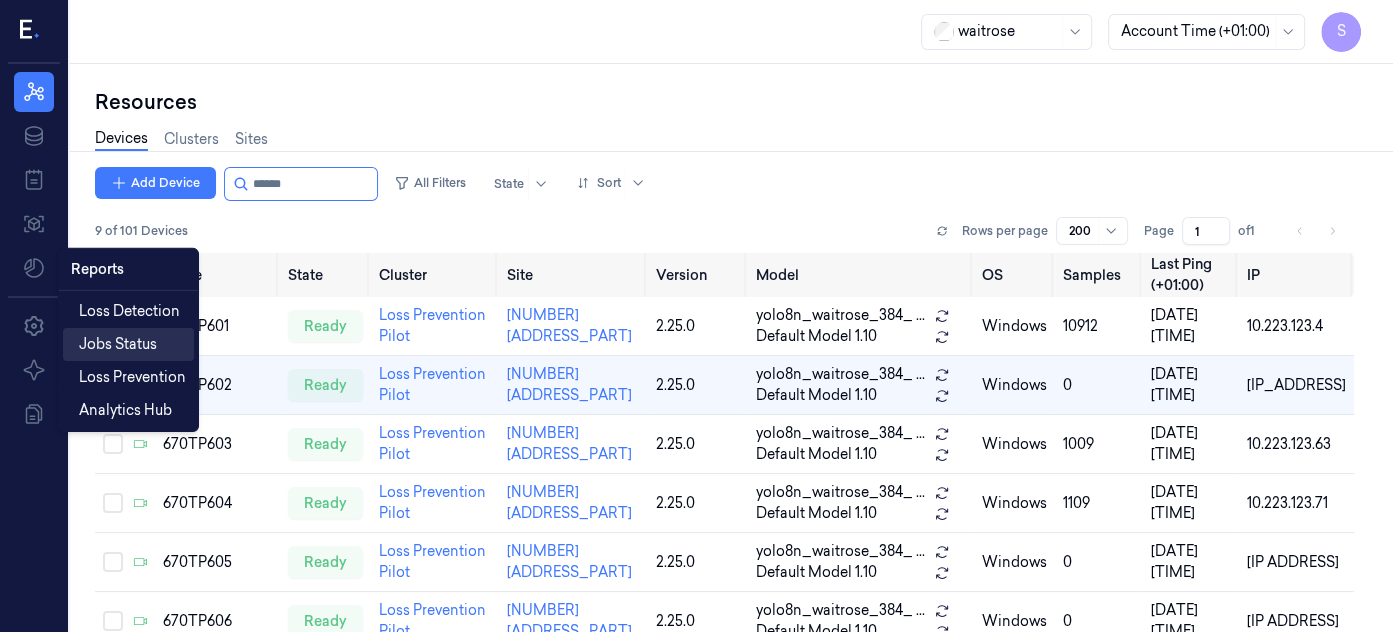 click on "Jobs Status" at bounding box center (118, 344) 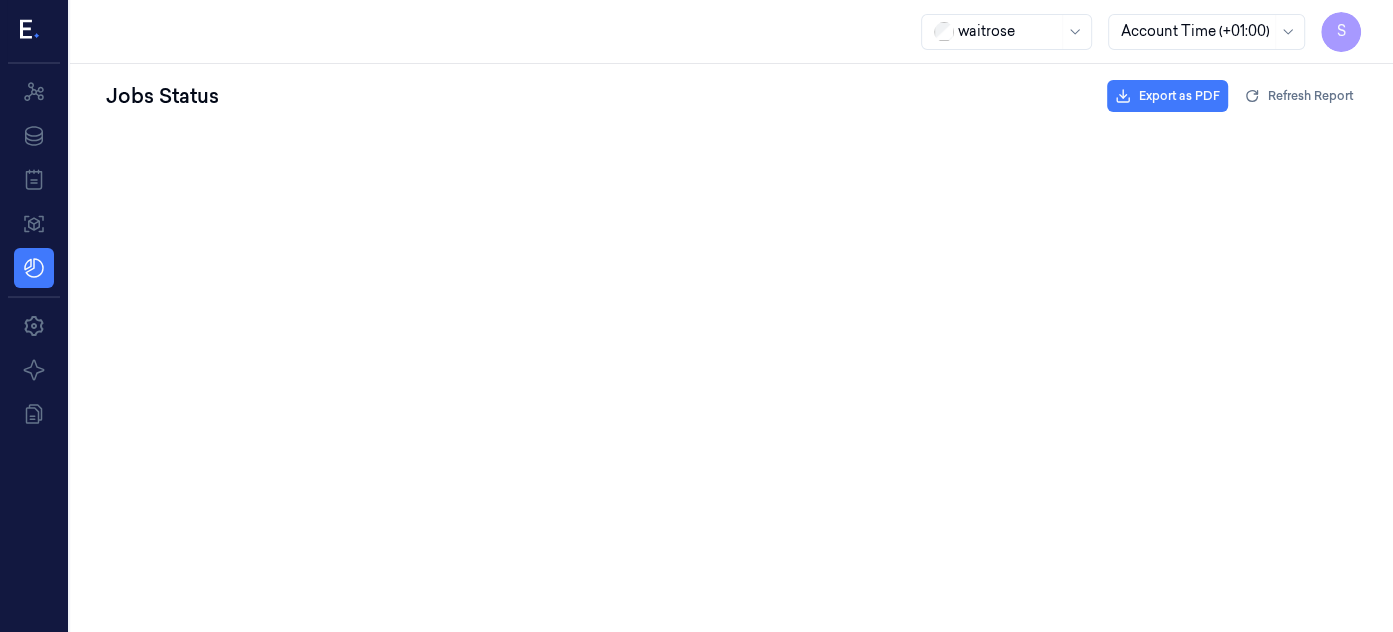 scroll, scrollTop: 0, scrollLeft: 0, axis: both 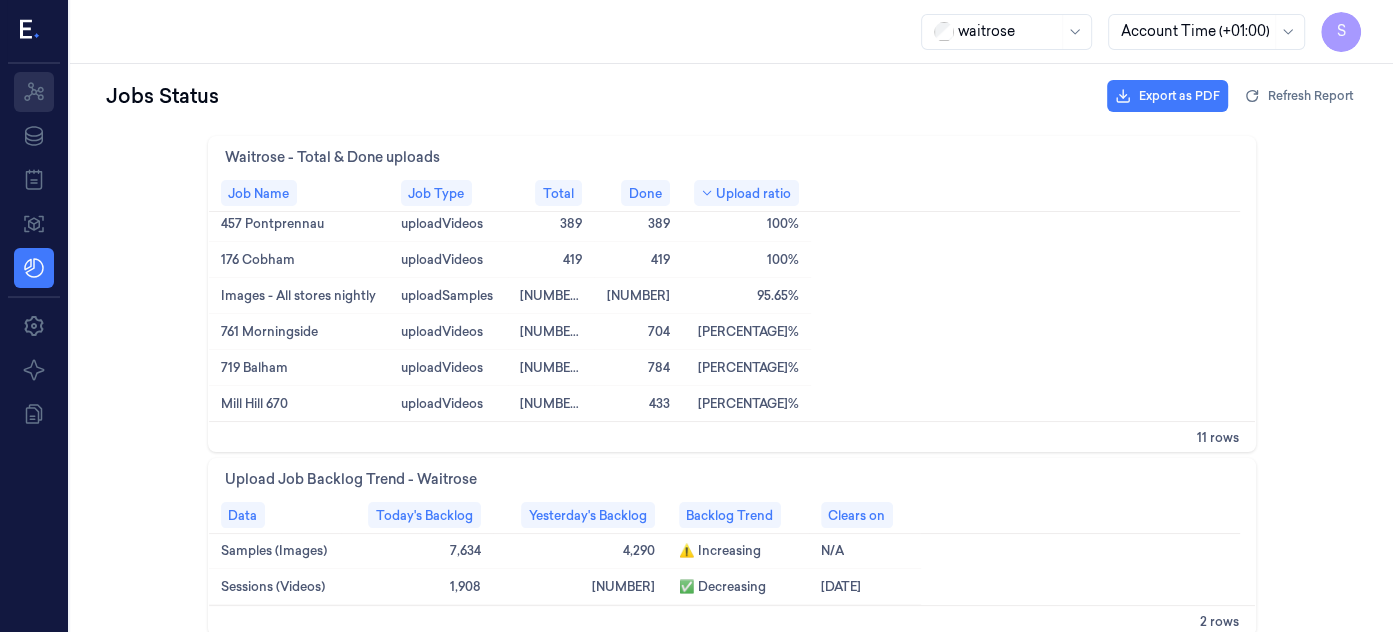 click 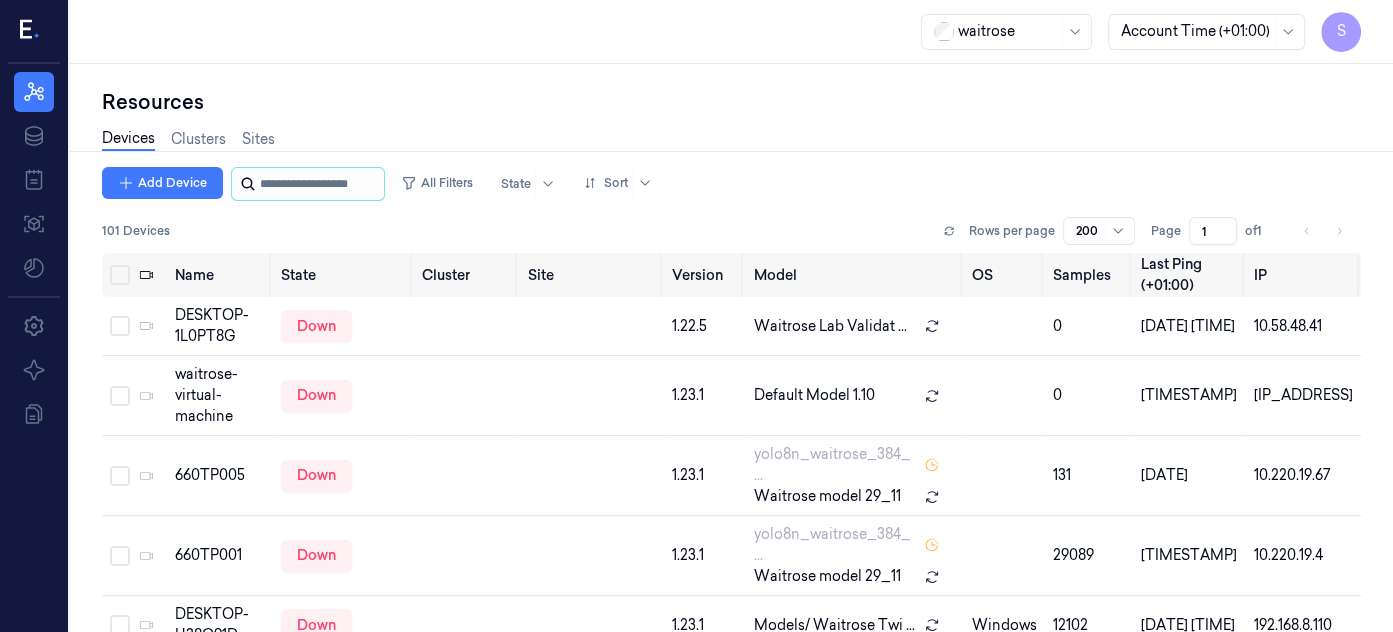 click at bounding box center (320, 184) 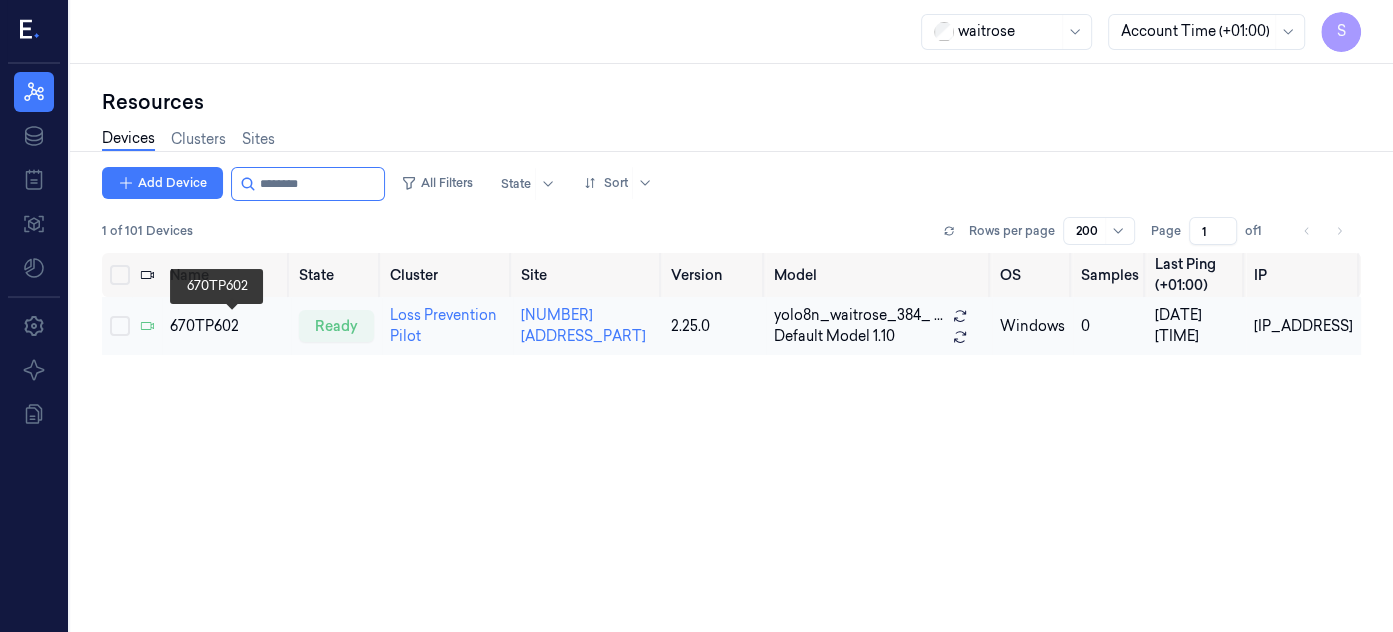type on "********" 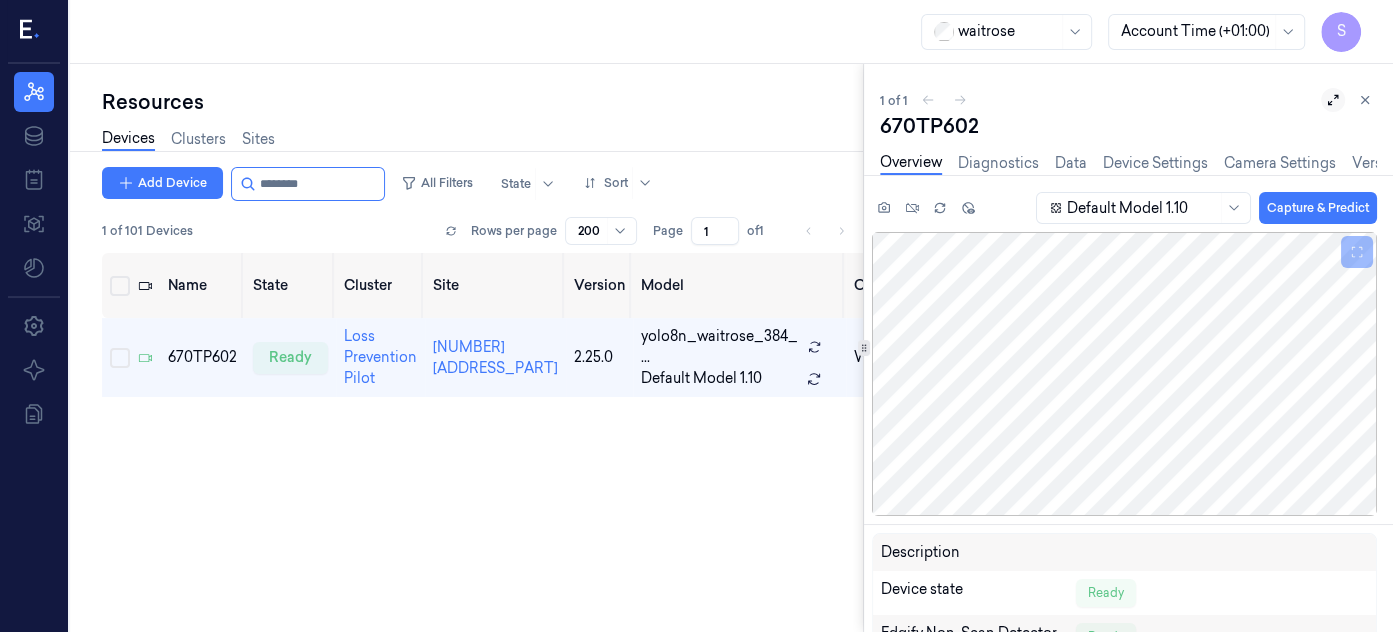 click 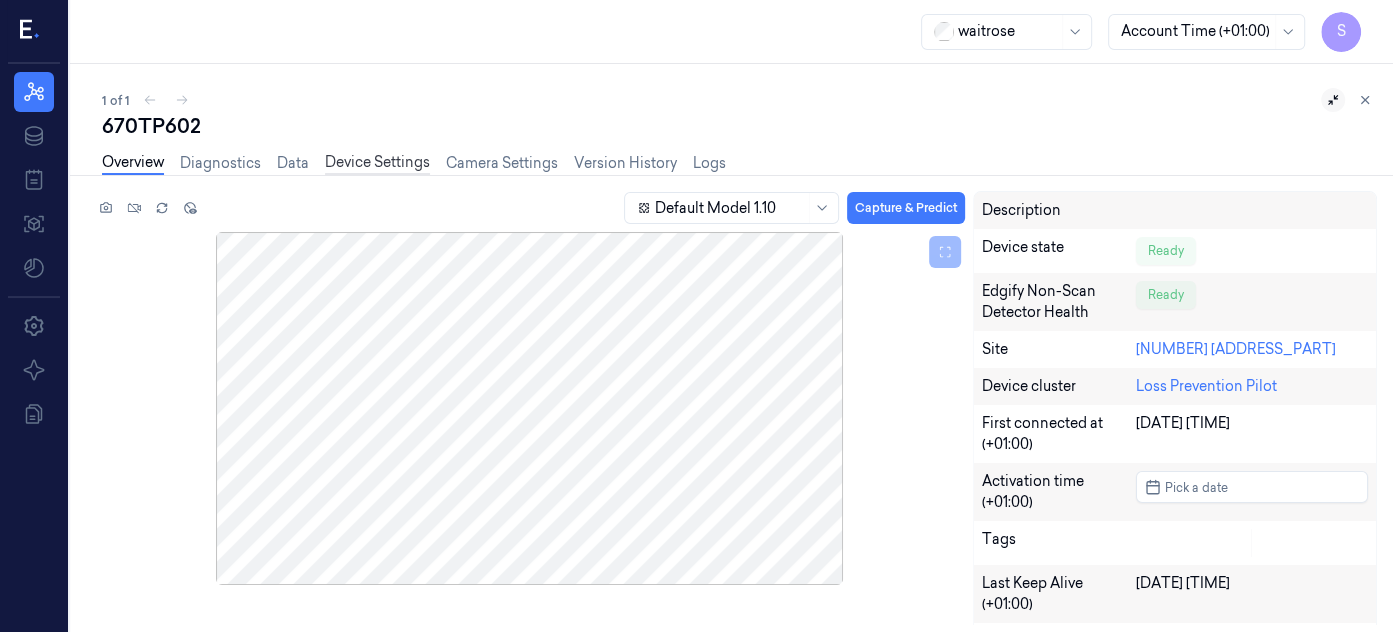 click on "Device Settings" at bounding box center (377, 163) 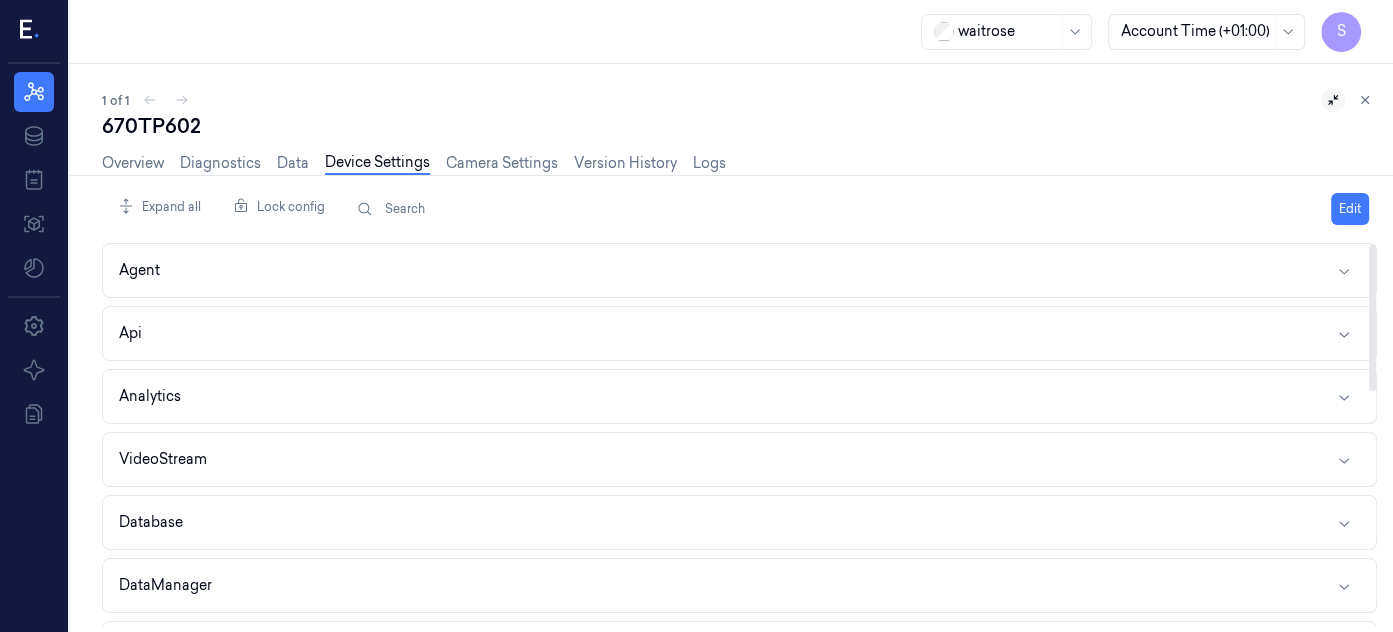 drag, startPoint x: 1362, startPoint y: 259, endPoint x: 1377, endPoint y: 354, distance: 96.17692 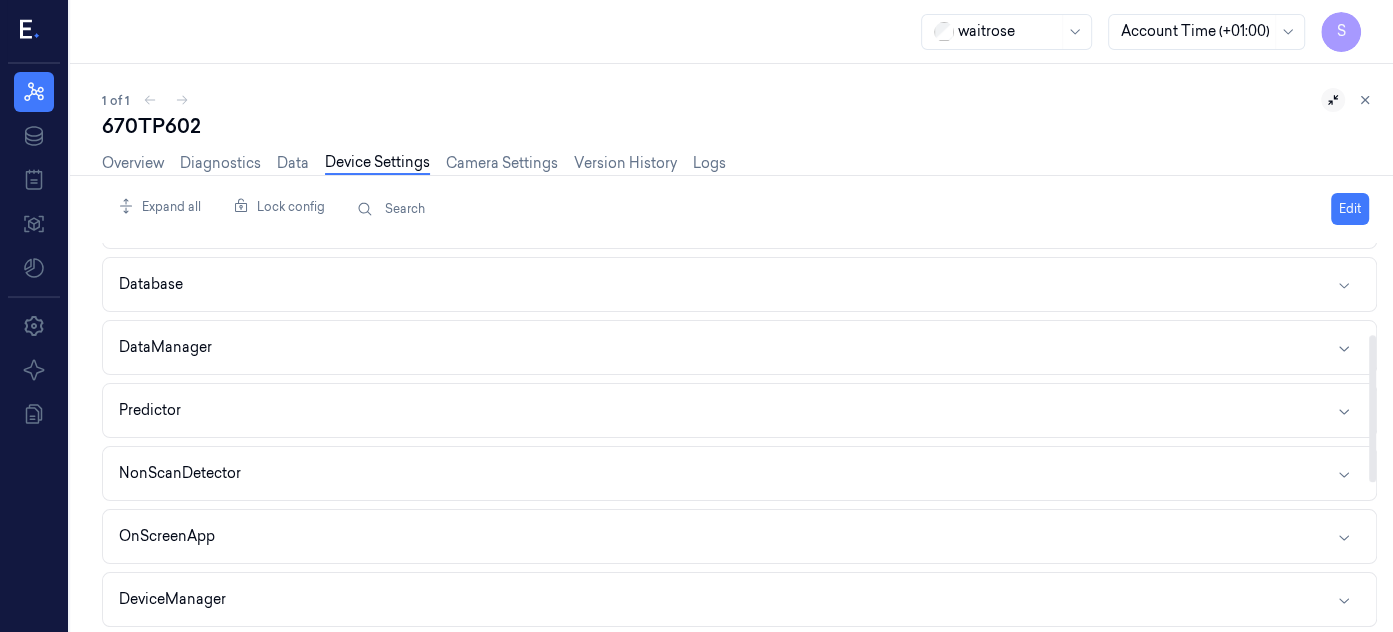 scroll, scrollTop: 240, scrollLeft: 0, axis: vertical 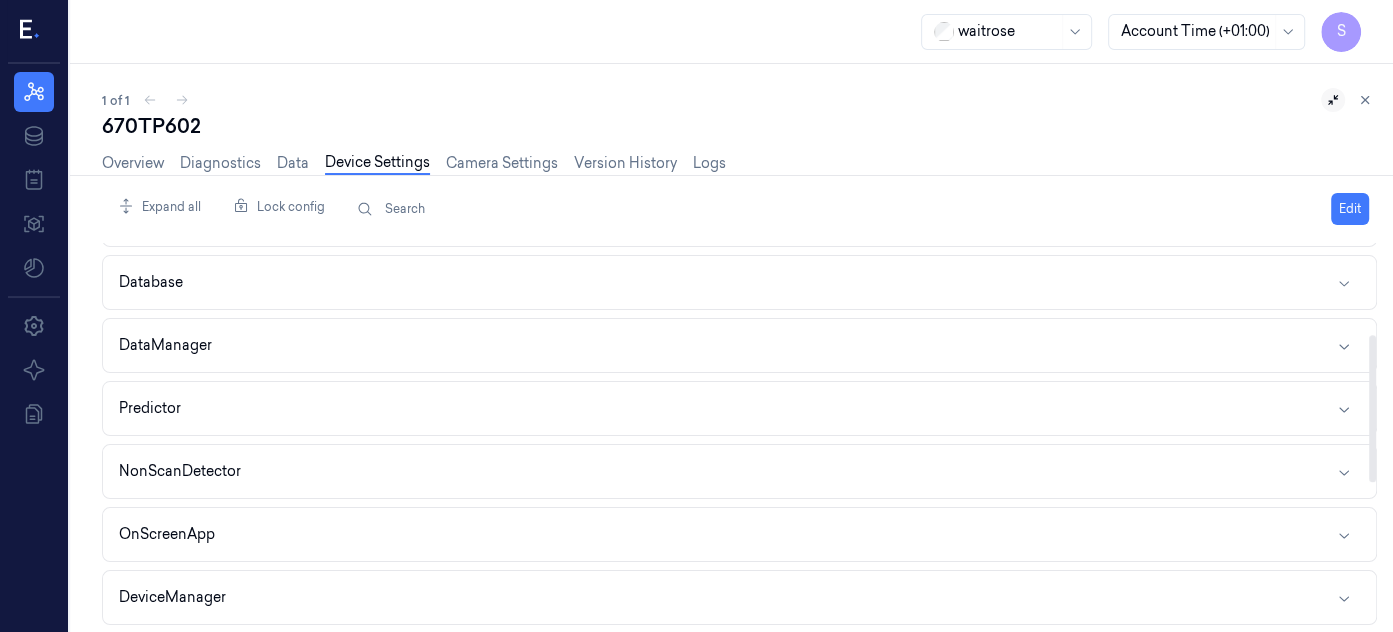 drag, startPoint x: 1375, startPoint y: 344, endPoint x: 1372, endPoint y: 436, distance: 92.0489 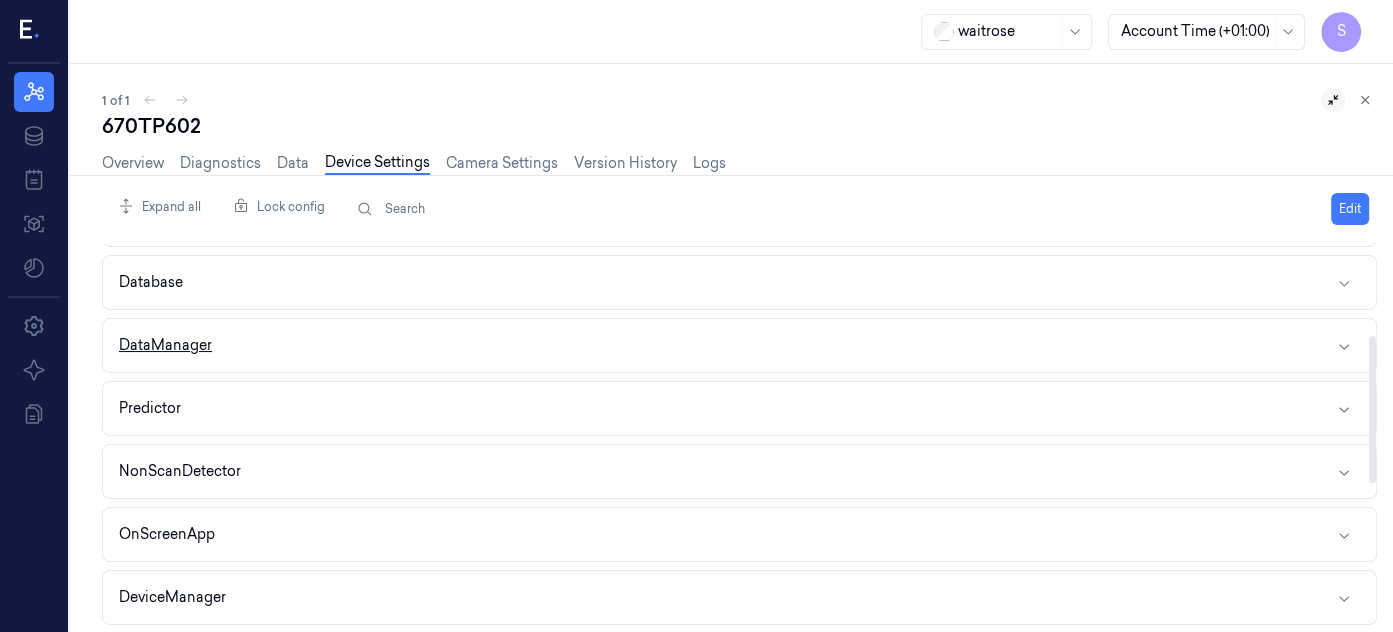 click 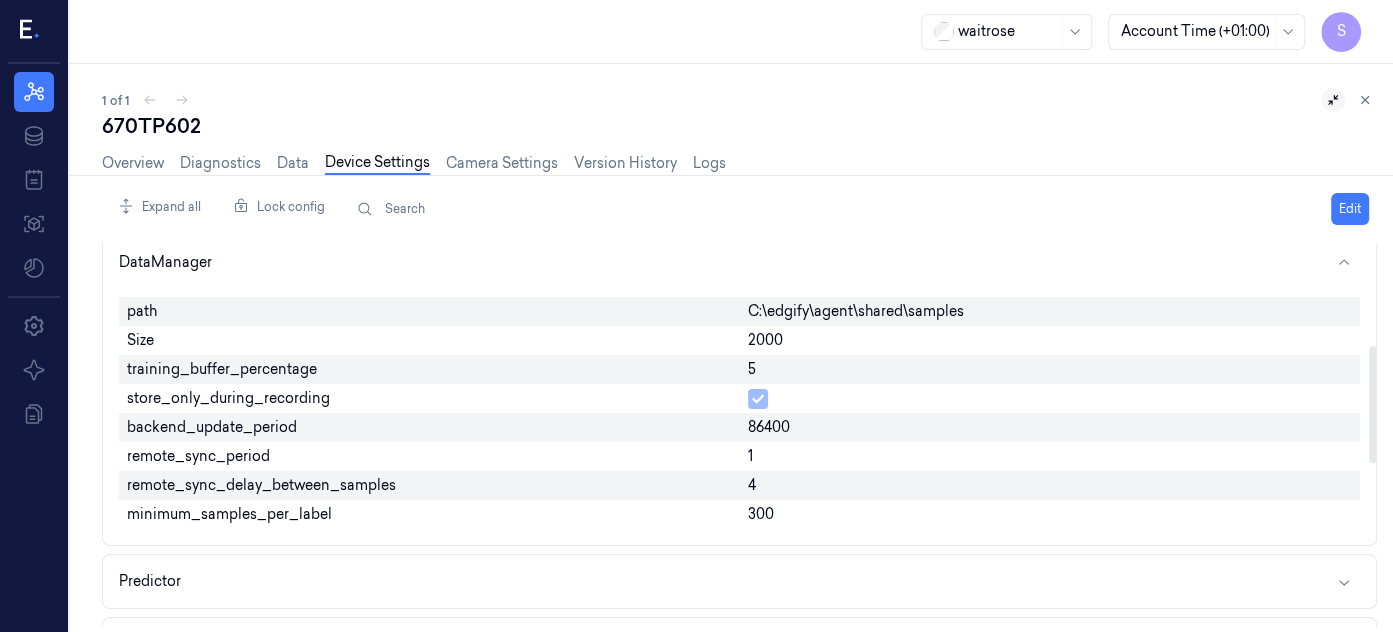 scroll, scrollTop: 345, scrollLeft: 0, axis: vertical 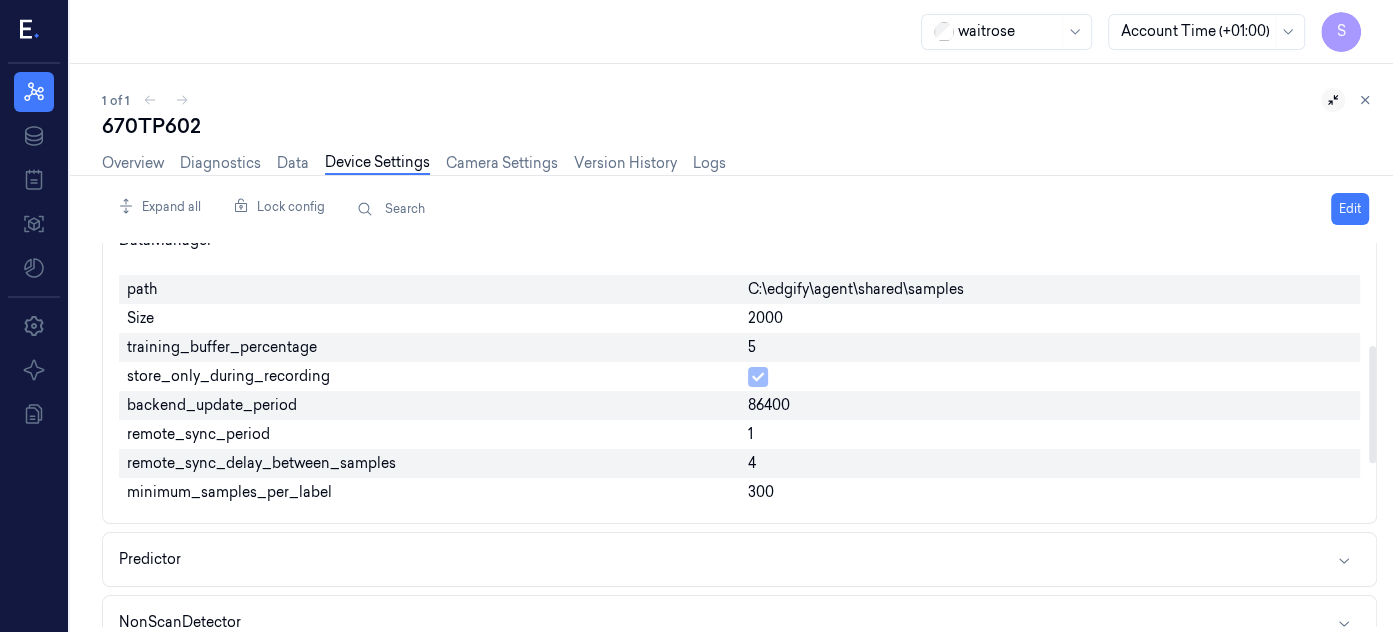 click at bounding box center (1372, 404) 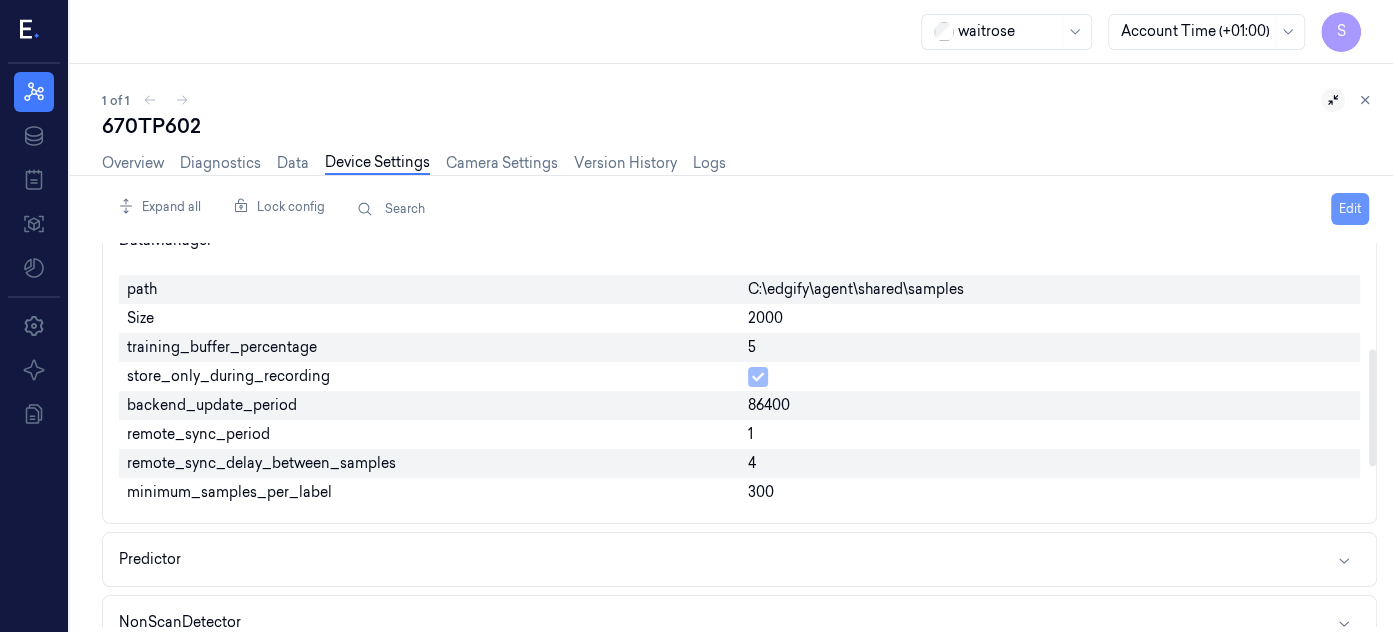 click on "Edit" at bounding box center (1350, 209) 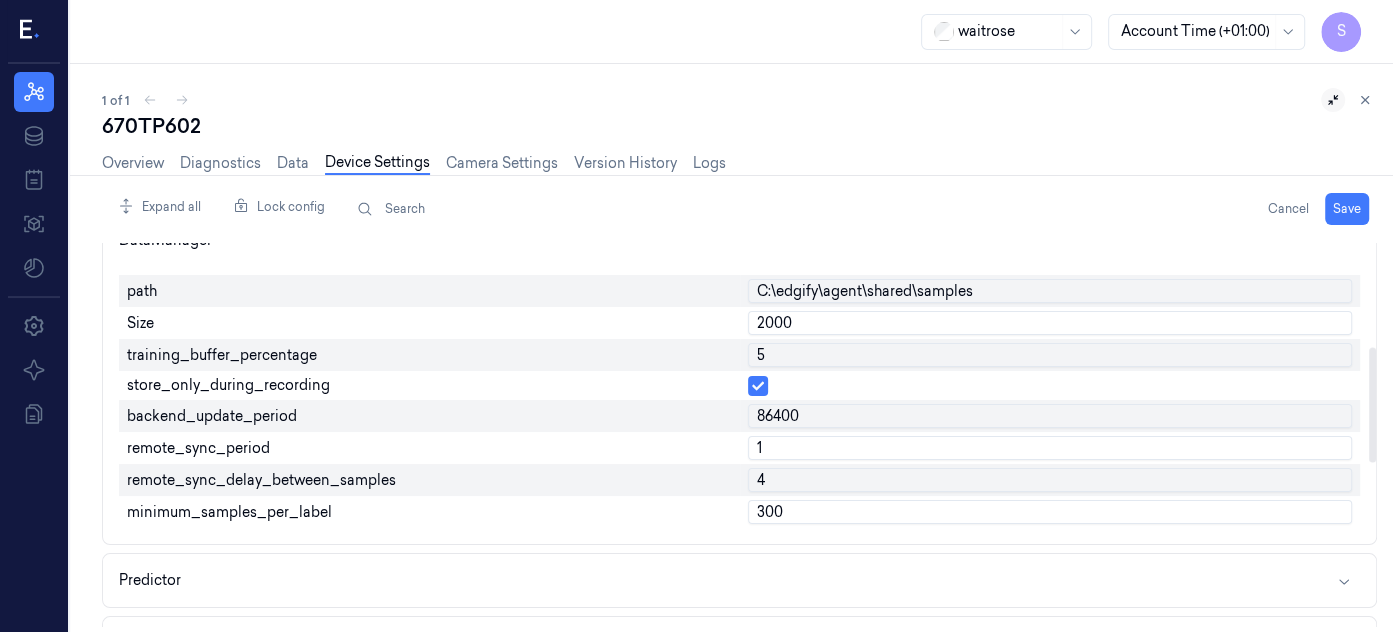 click on "1" at bounding box center [1050, 448] 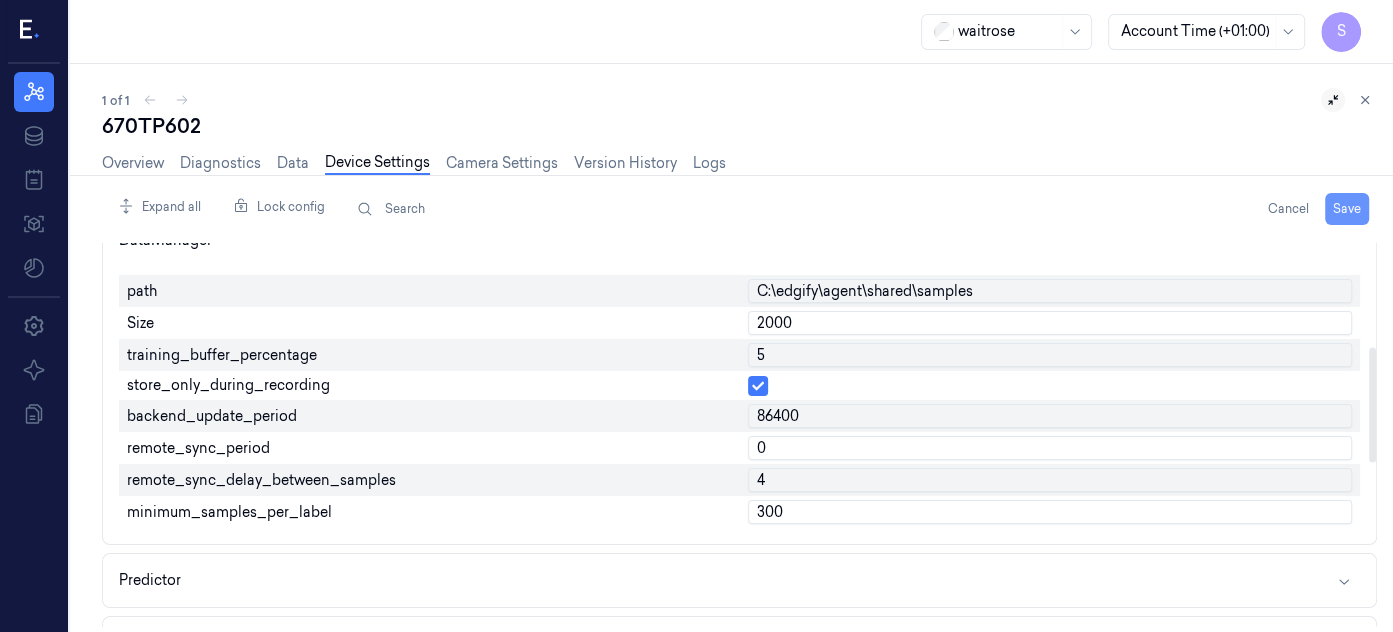 type on "0" 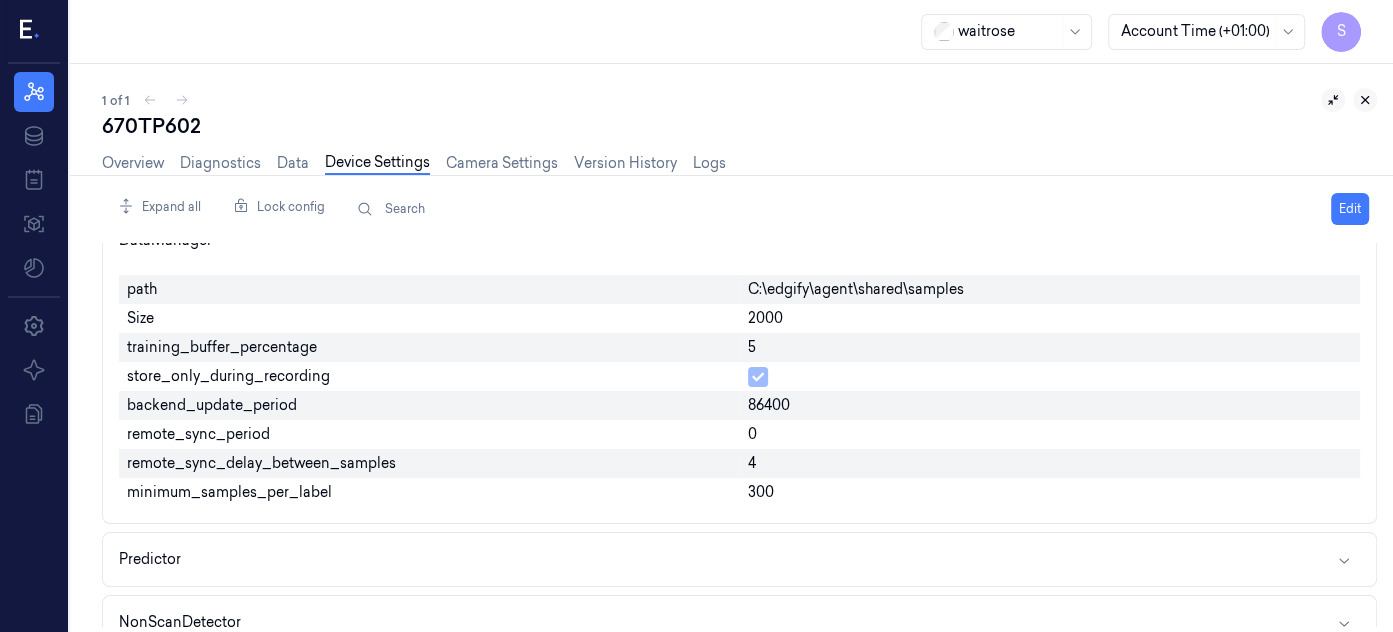 click 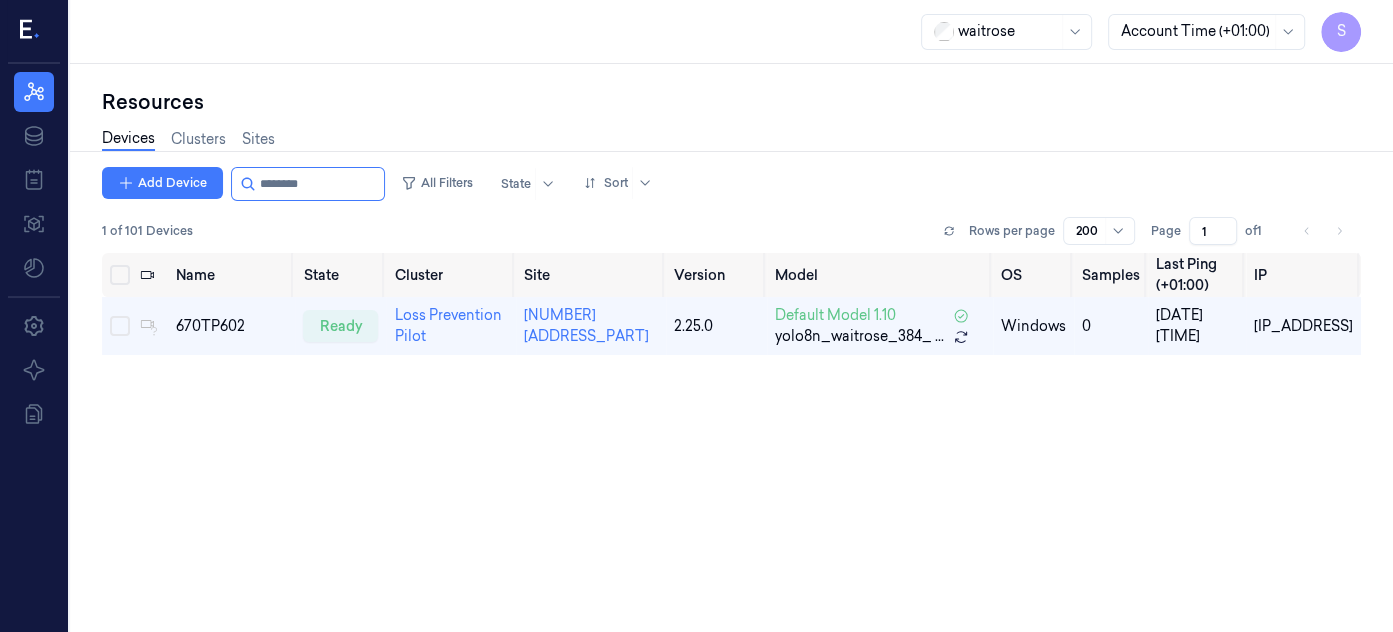 scroll, scrollTop: 0, scrollLeft: 0, axis: both 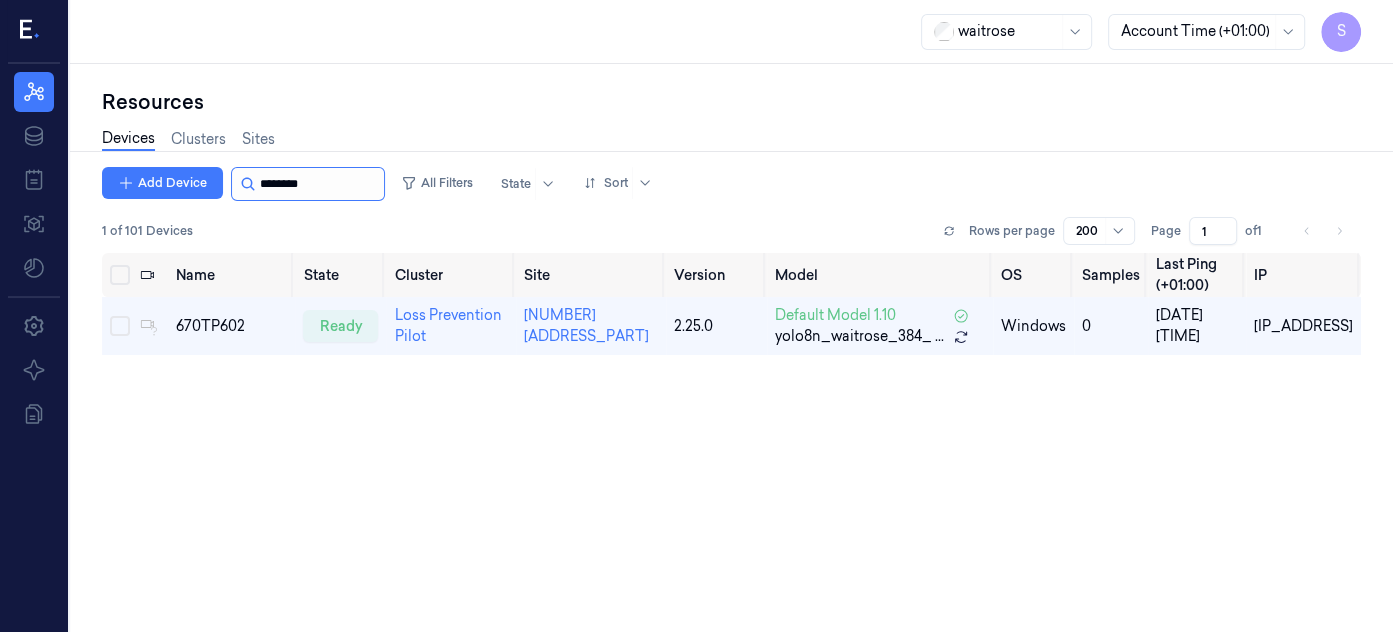 click at bounding box center [320, 184] 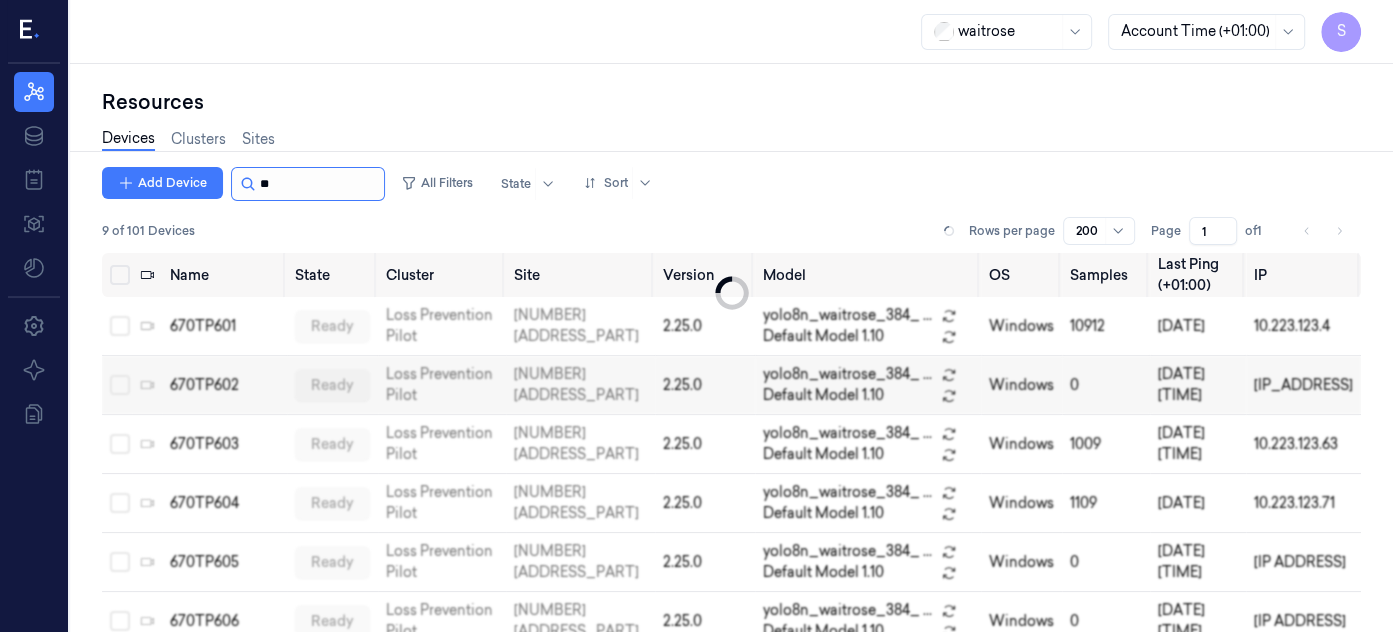 type on "*" 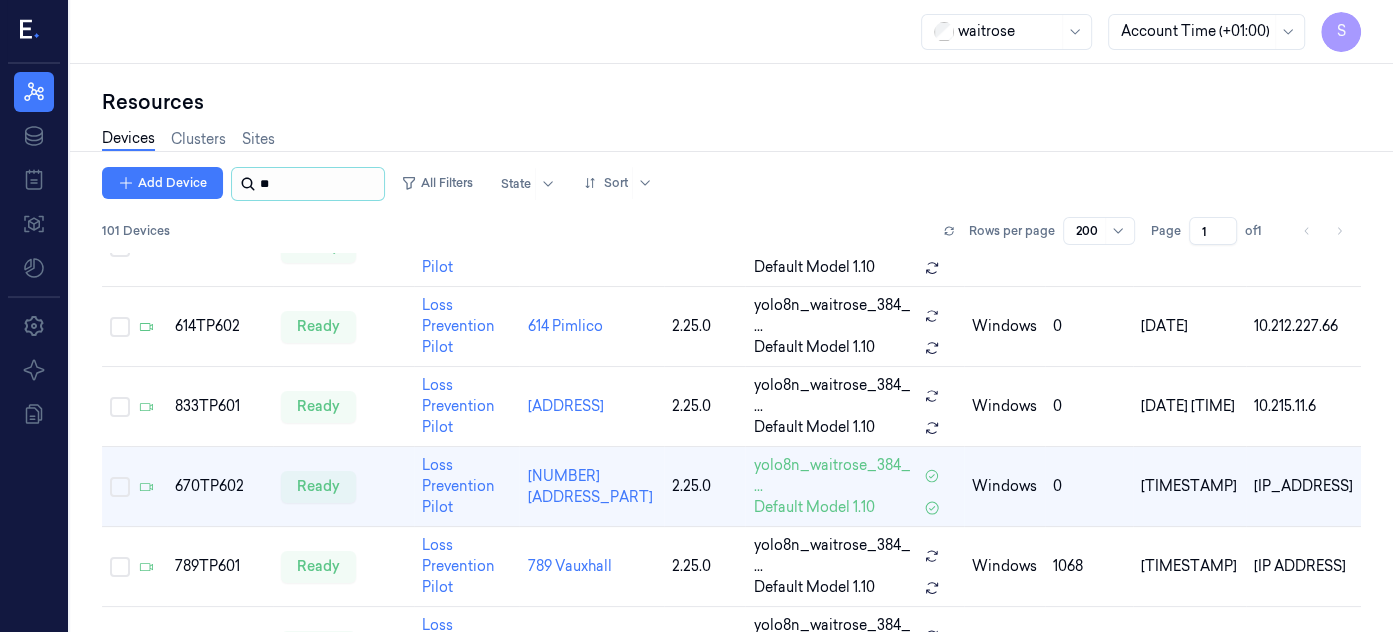scroll, scrollTop: 1185, scrollLeft: 0, axis: vertical 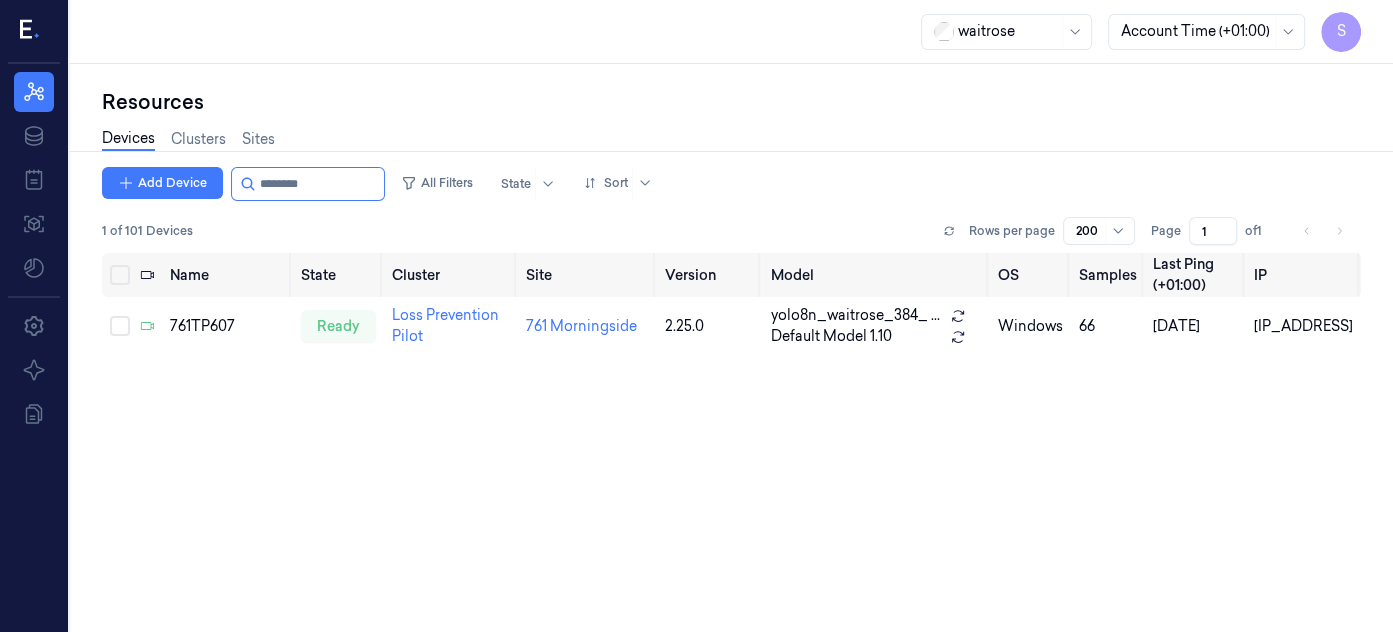 type on "********" 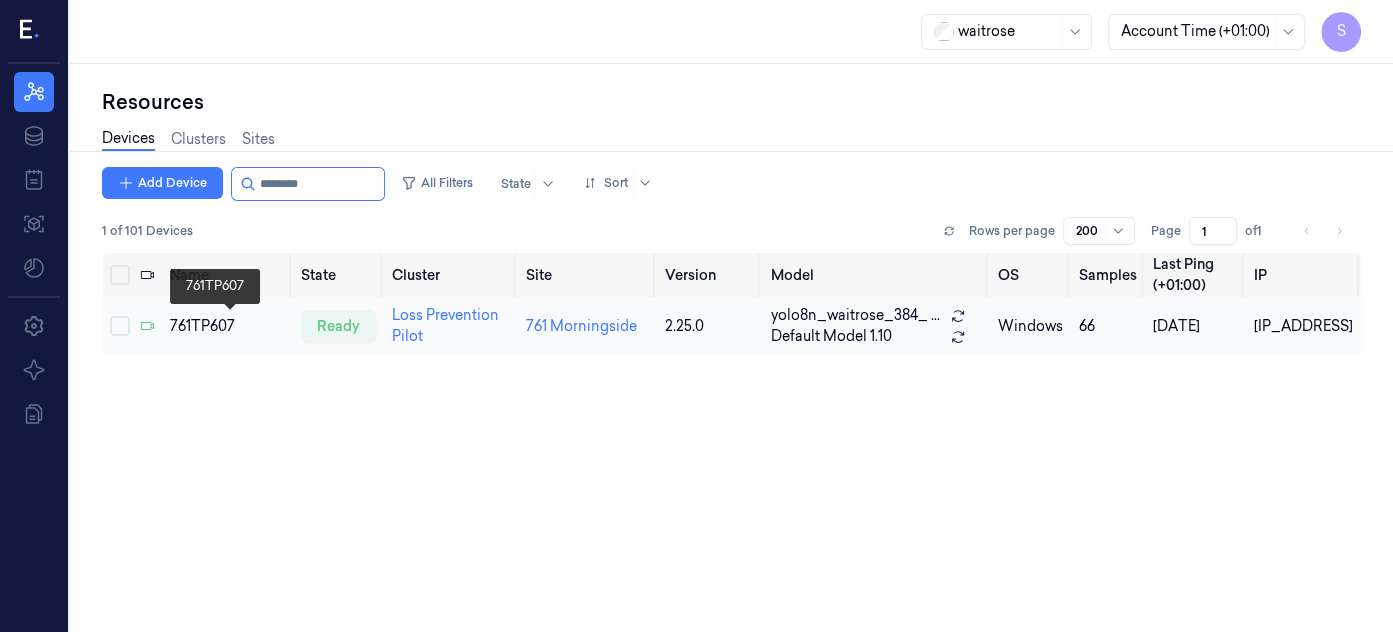 click on "761TP607" at bounding box center (227, 326) 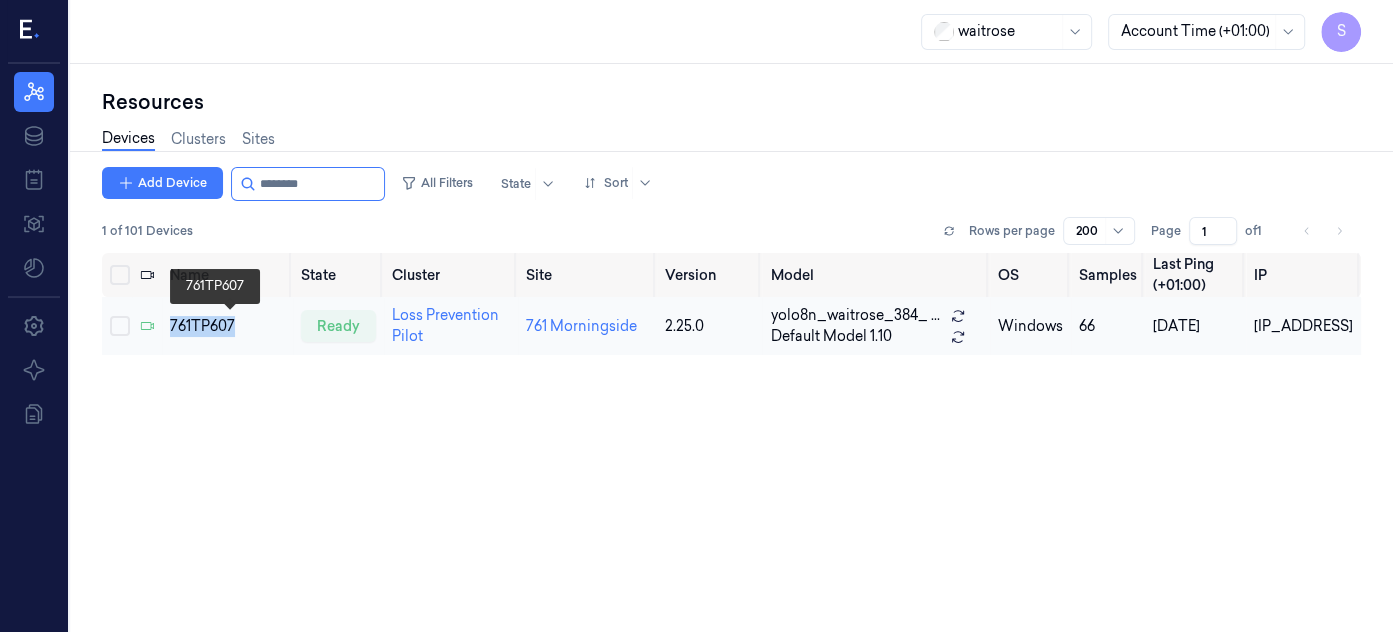 click on "761TP607" at bounding box center [227, 326] 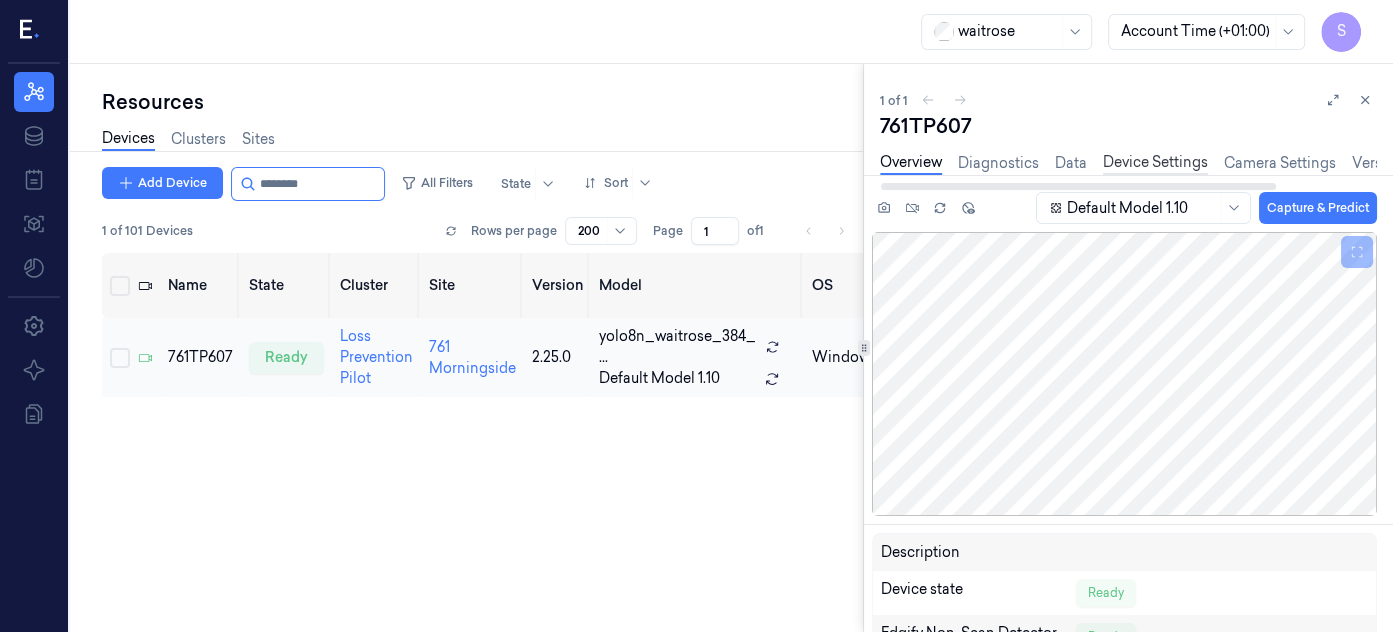 click on "Device Settings" at bounding box center (1155, 163) 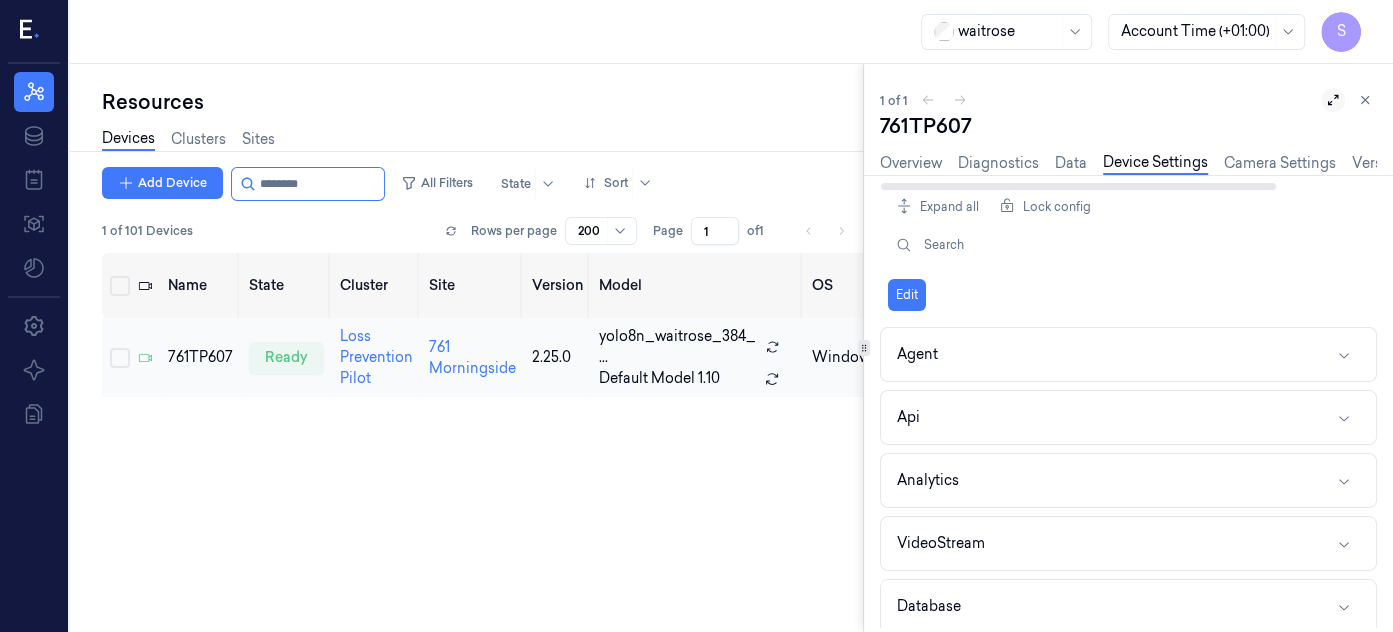 click at bounding box center (1333, 100) 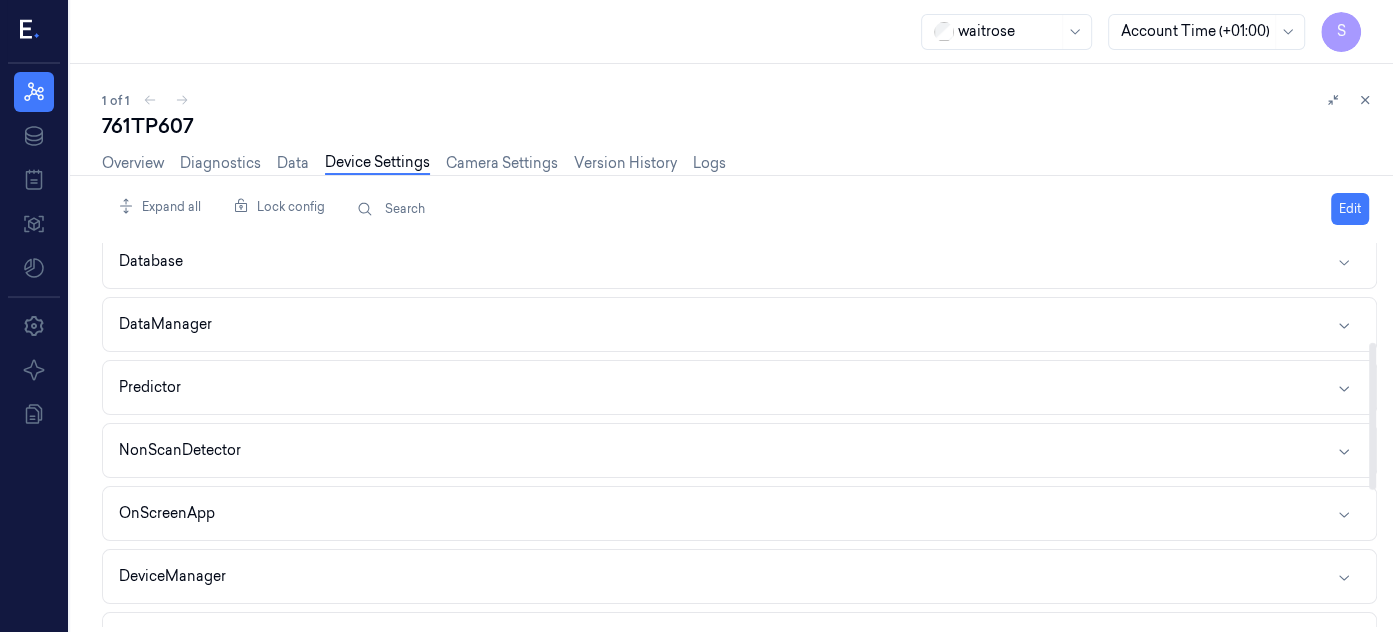 drag, startPoint x: 1366, startPoint y: 280, endPoint x: 1386, endPoint y: 378, distance: 100.02 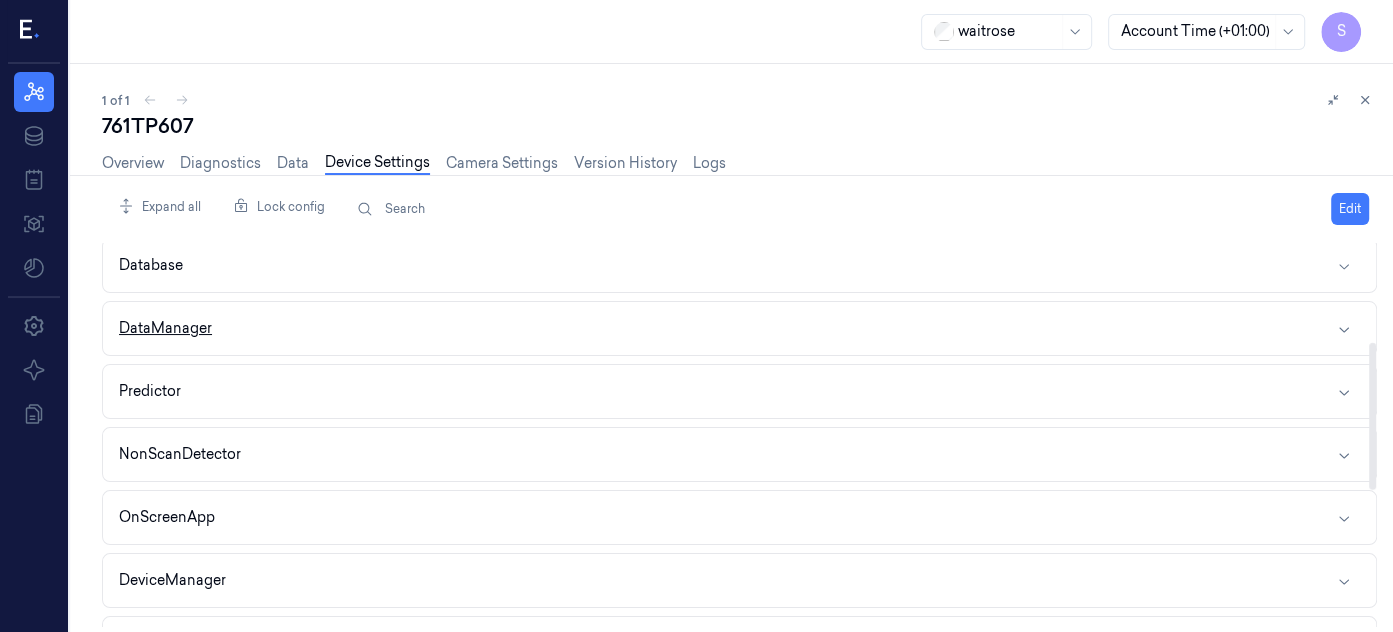 click 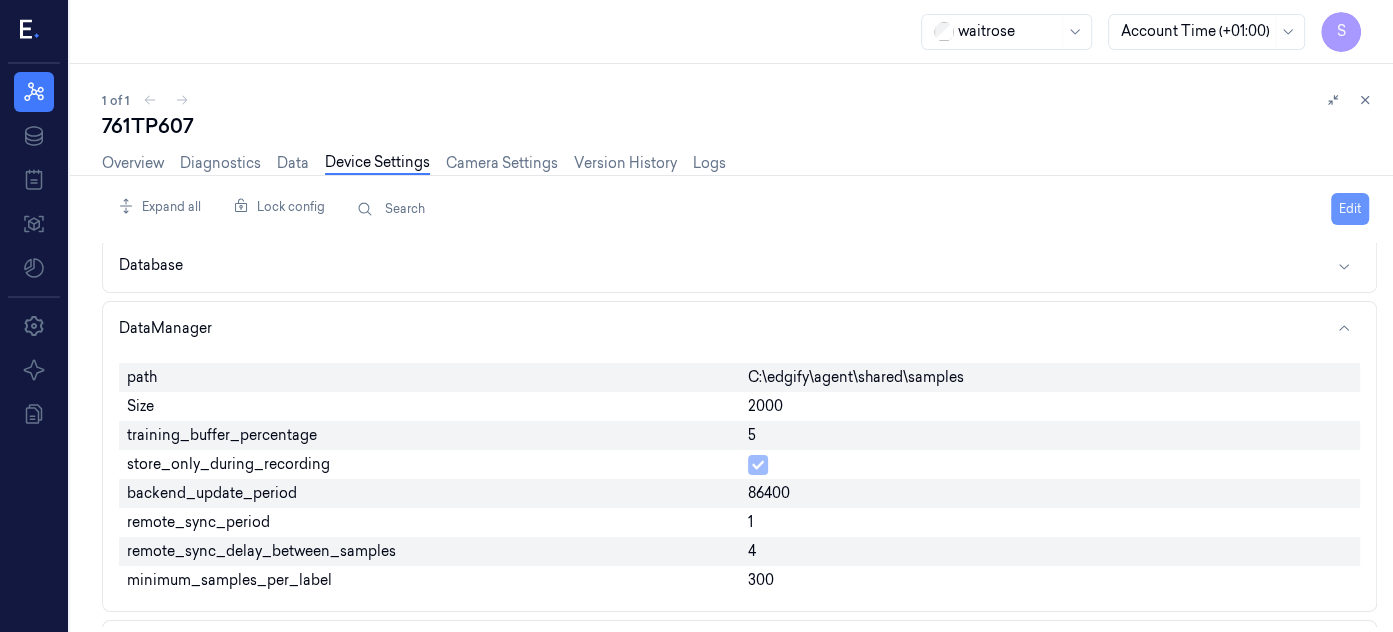 click on "Edit" at bounding box center (1350, 209) 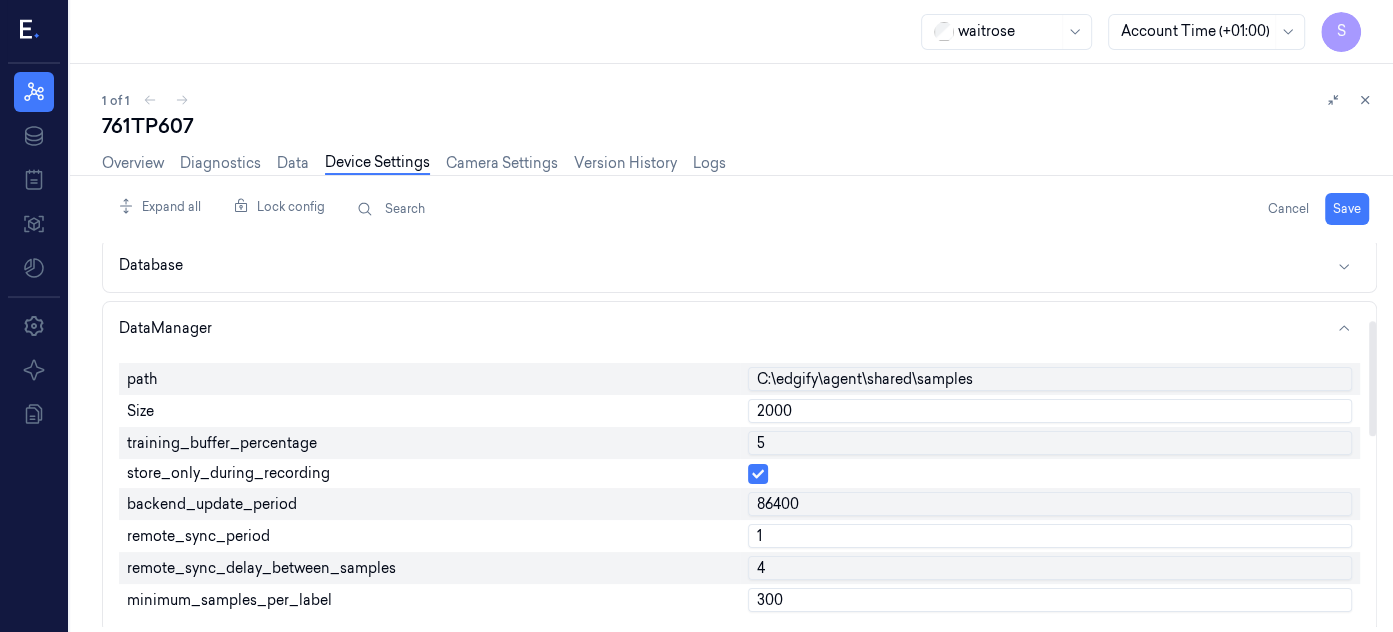 click on "1" at bounding box center (1050, 536) 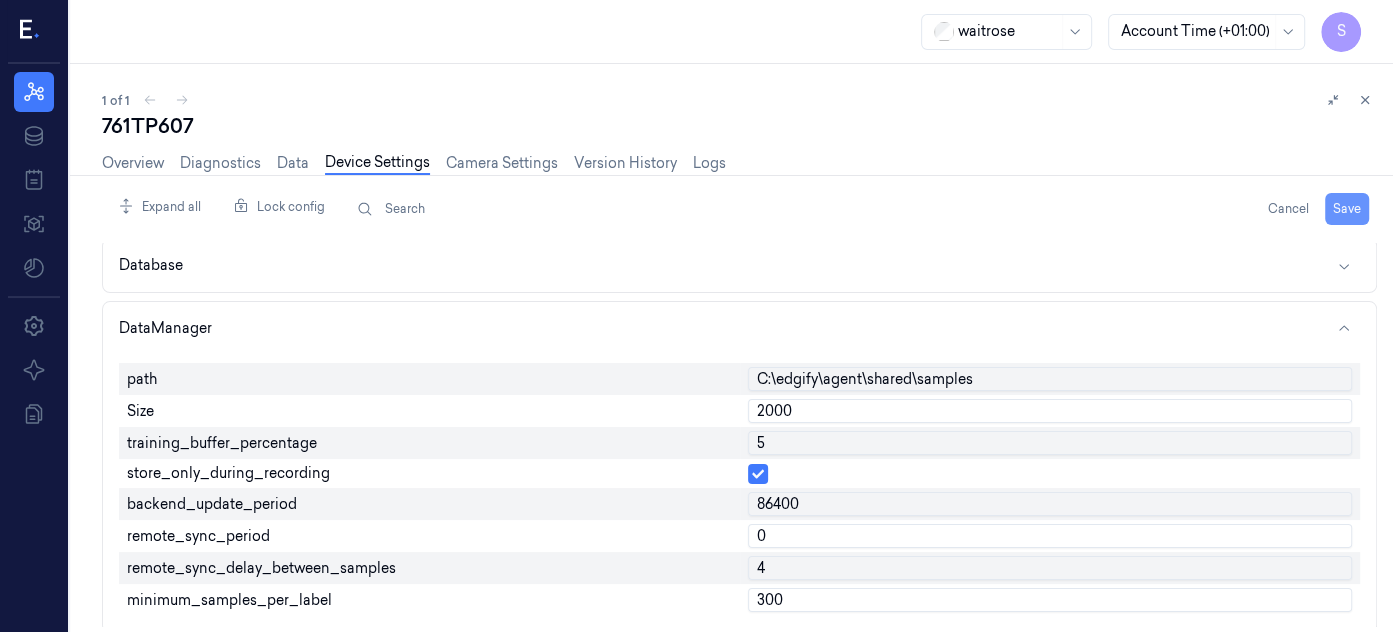 type on "0" 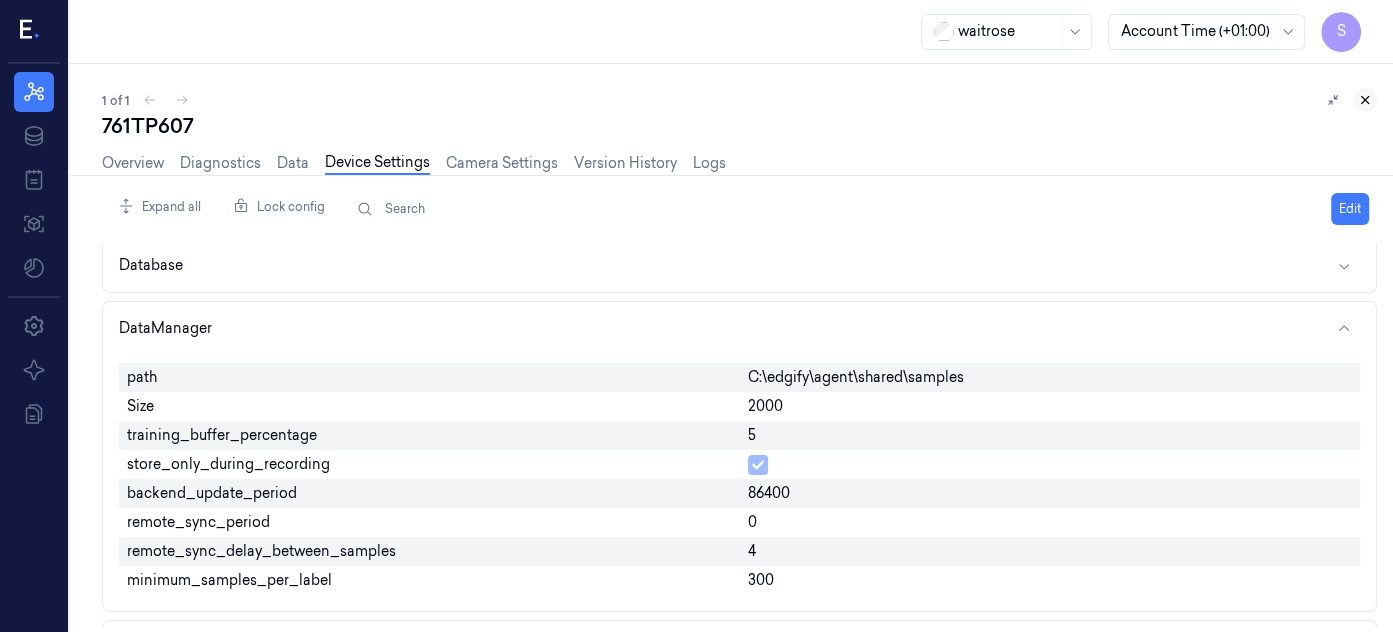 click 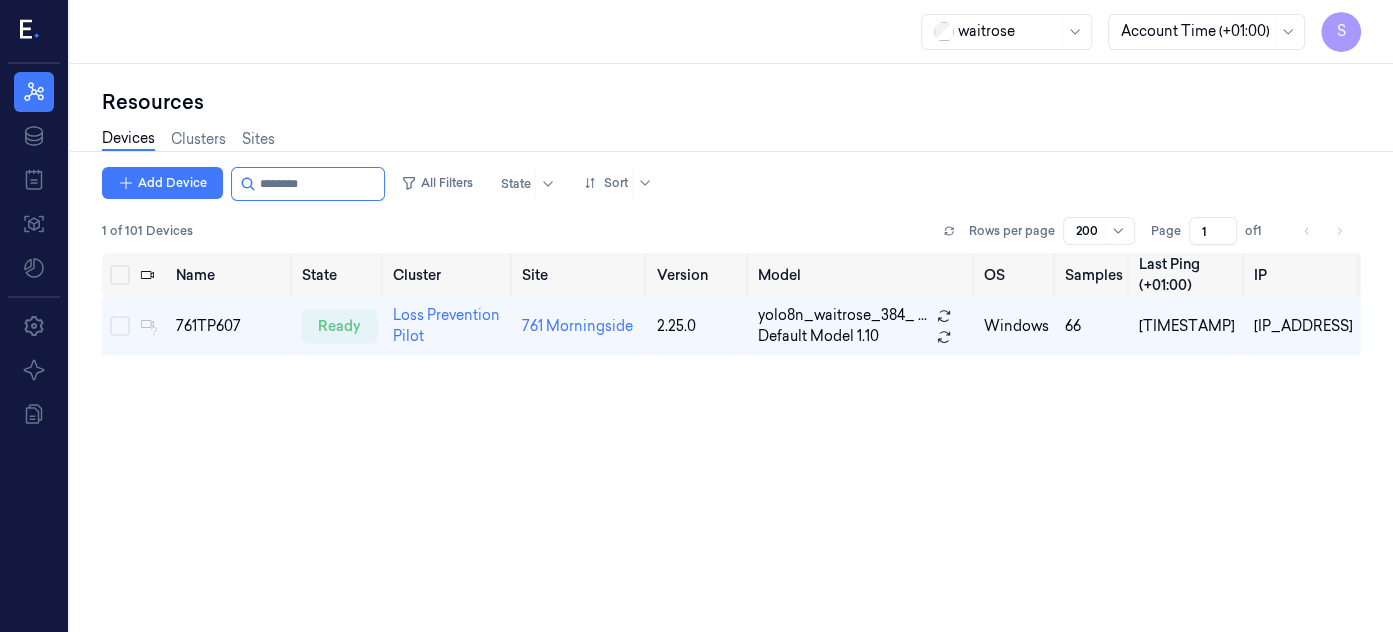 scroll, scrollTop: 0, scrollLeft: 0, axis: both 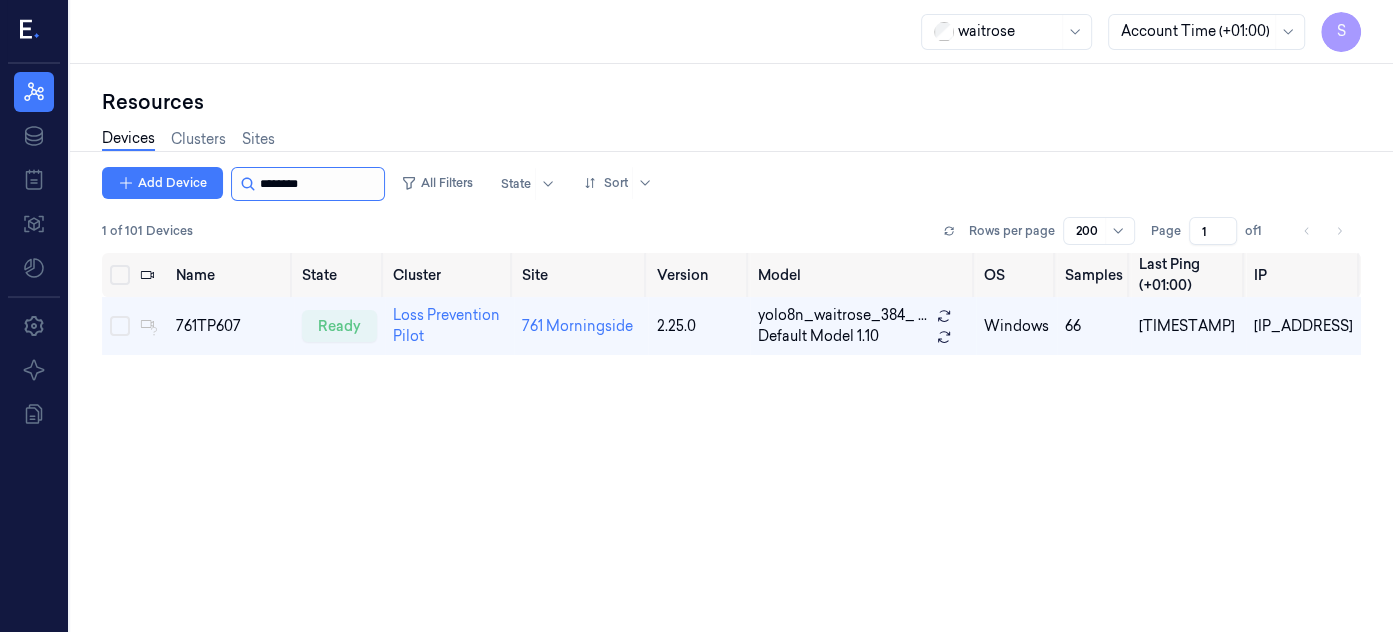 click at bounding box center (320, 184) 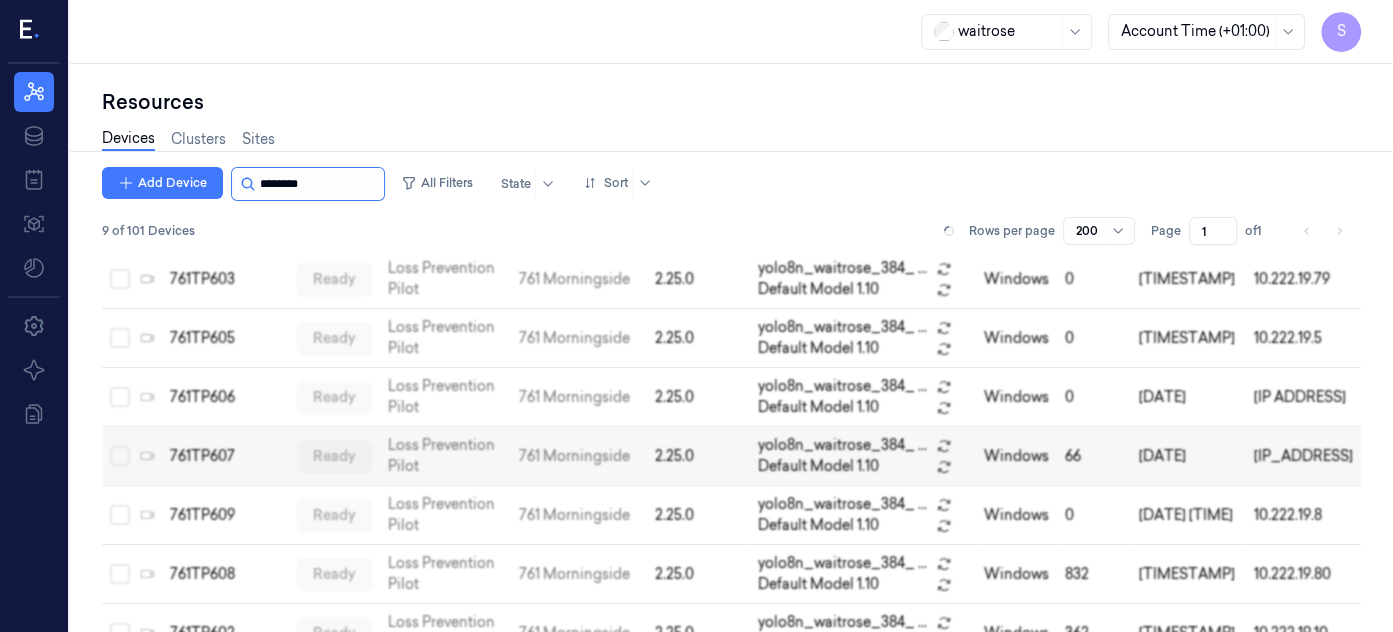 scroll, scrollTop: 176, scrollLeft: 0, axis: vertical 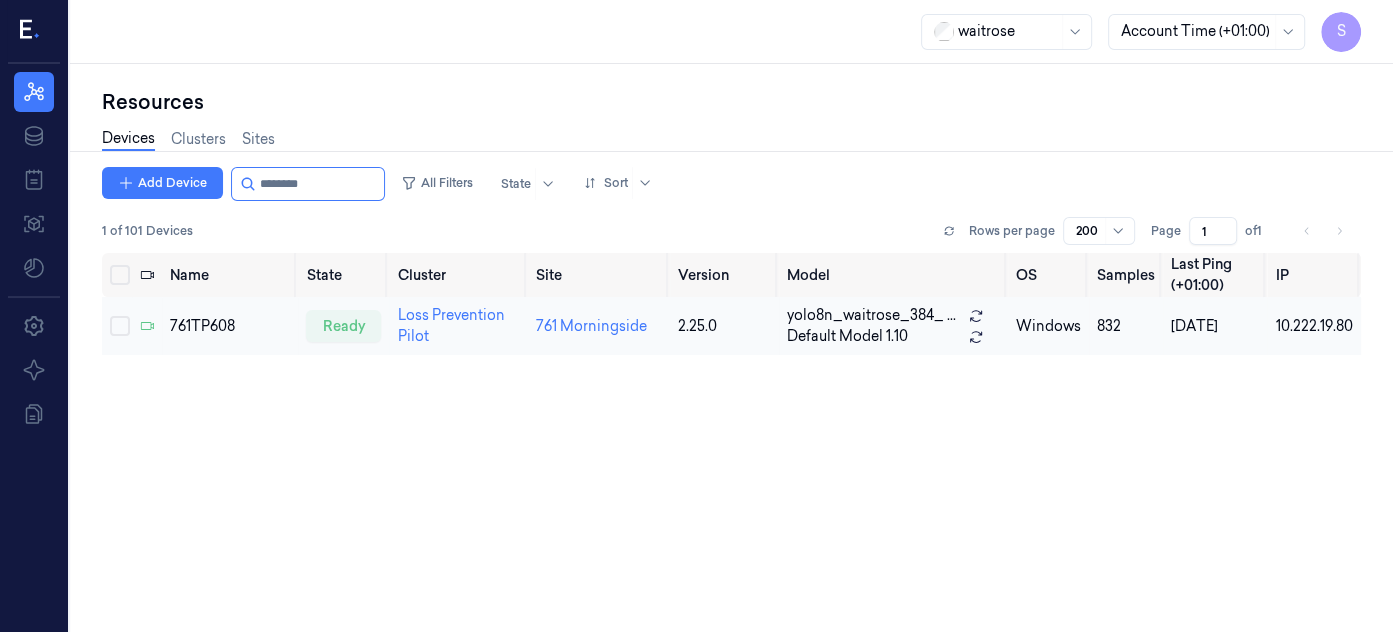 type on "********" 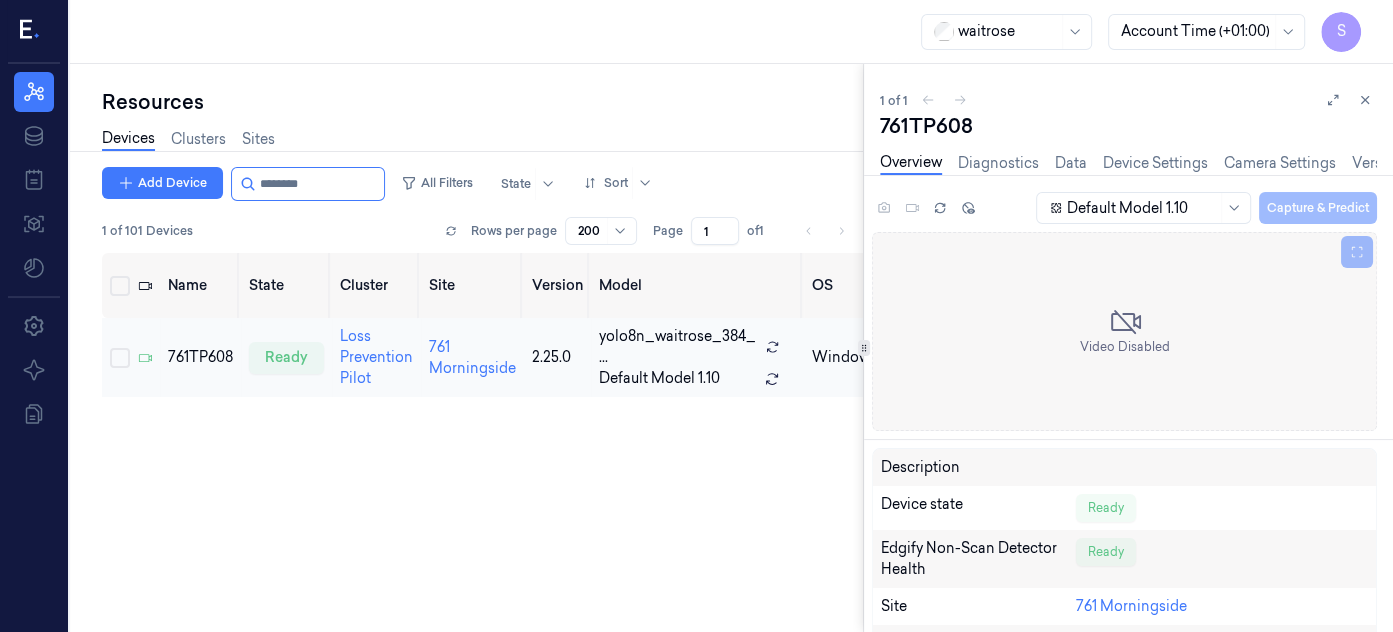 scroll, scrollTop: 0, scrollLeft: 0, axis: both 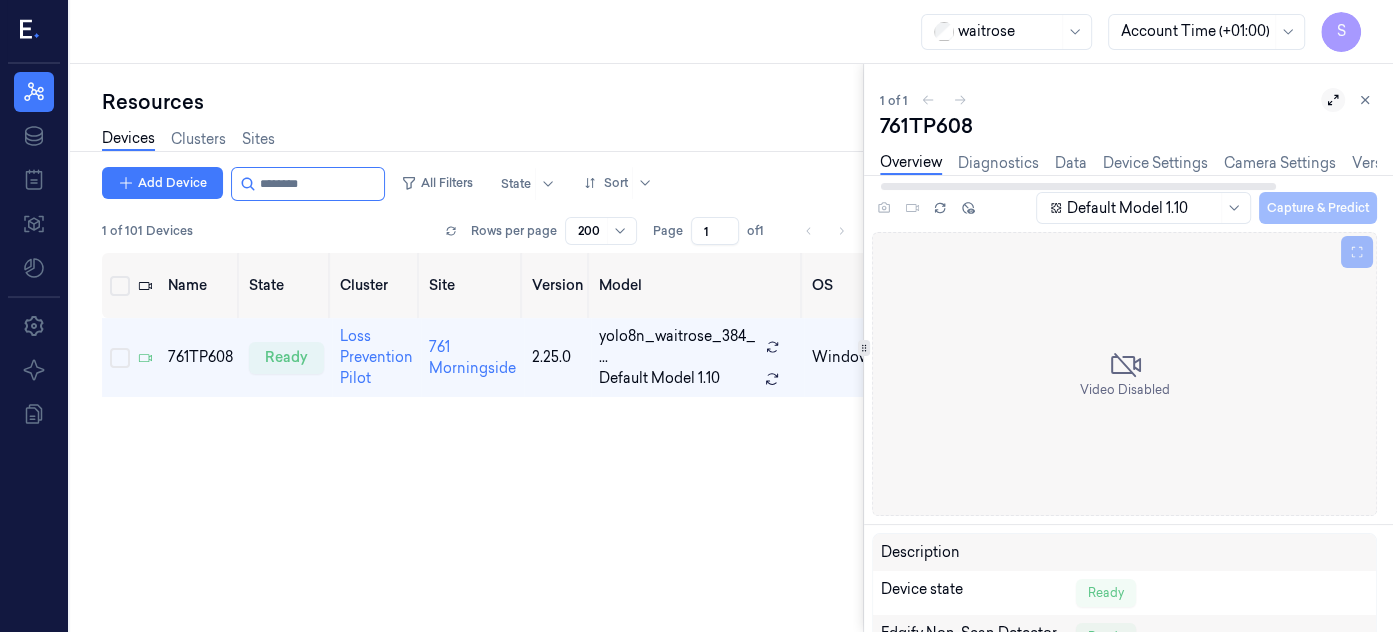 click at bounding box center [1333, 100] 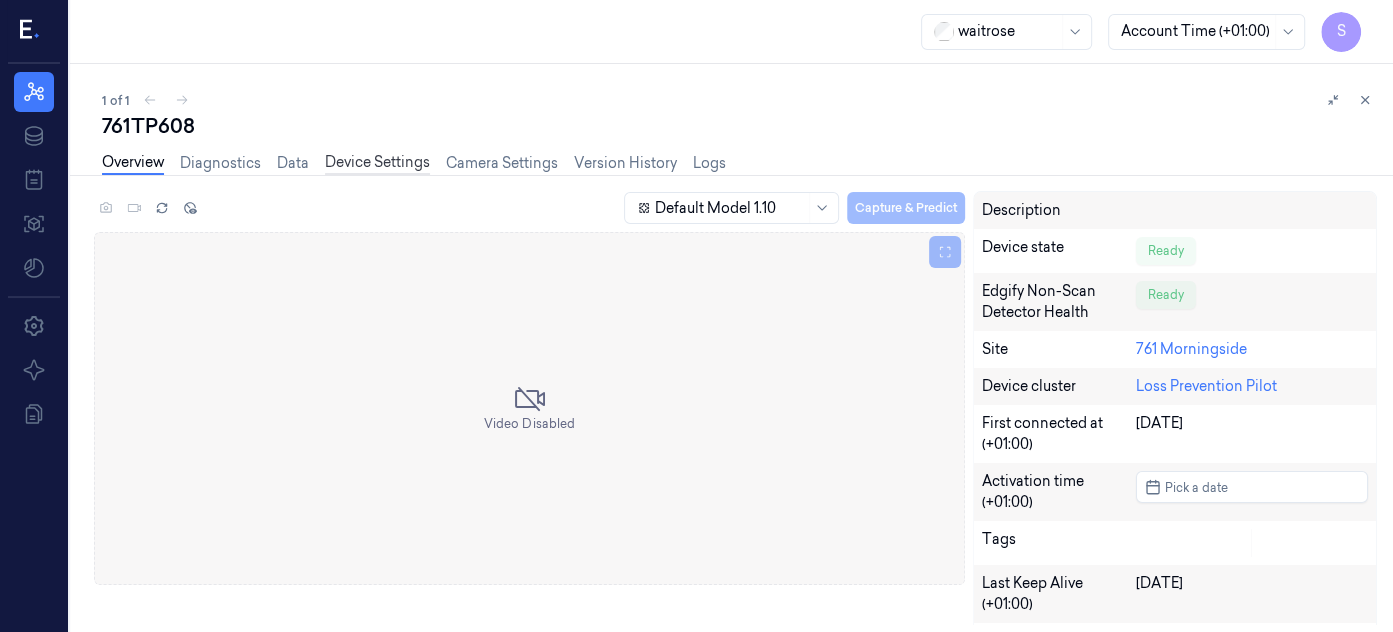 click on "Device Settings" at bounding box center [377, 163] 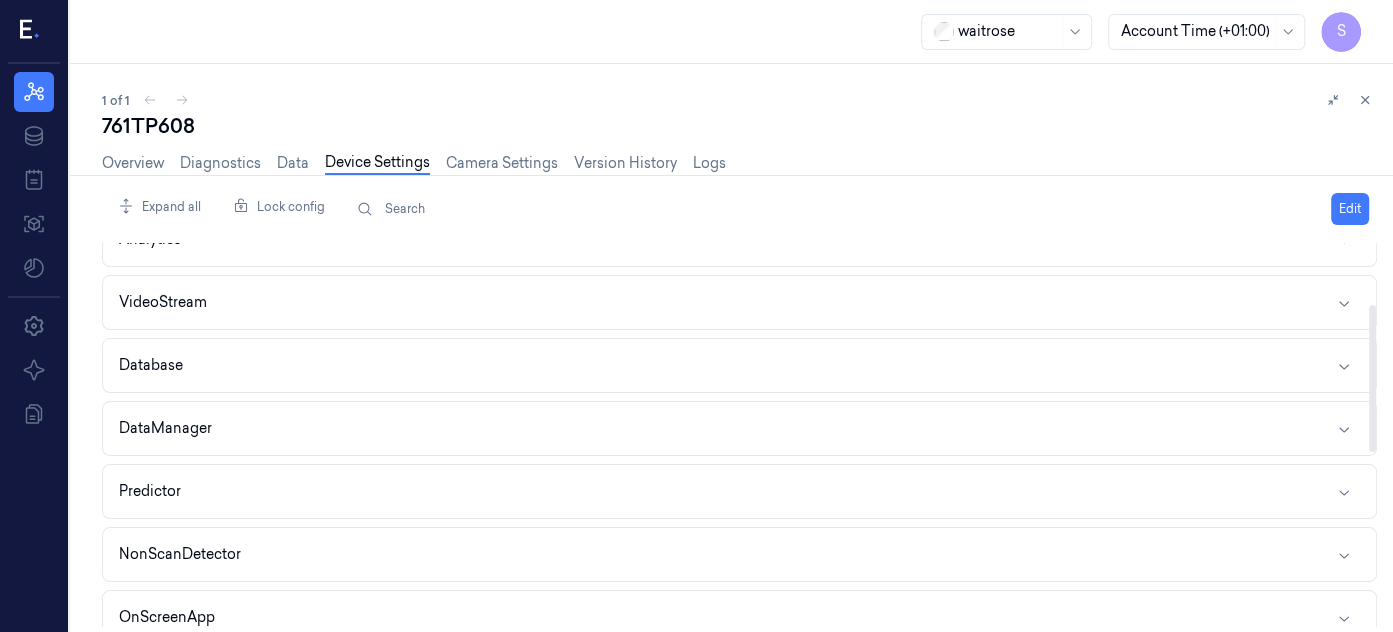 scroll, scrollTop: 157, scrollLeft: 0, axis: vertical 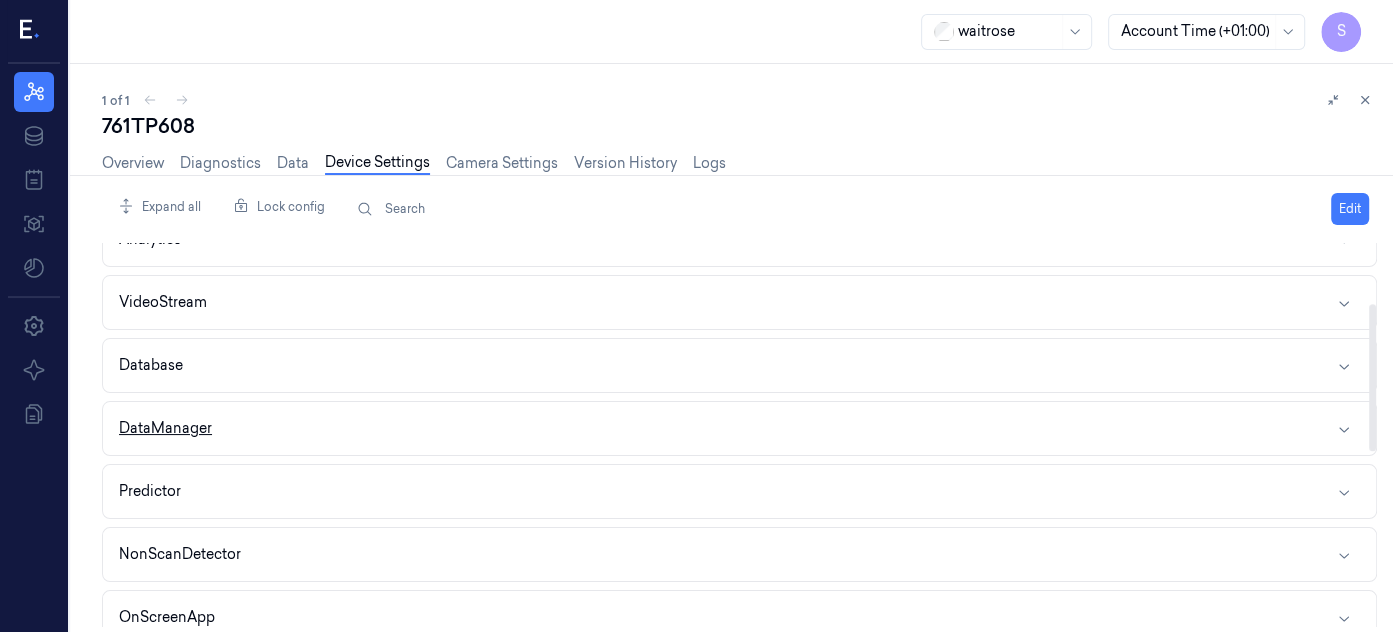 click 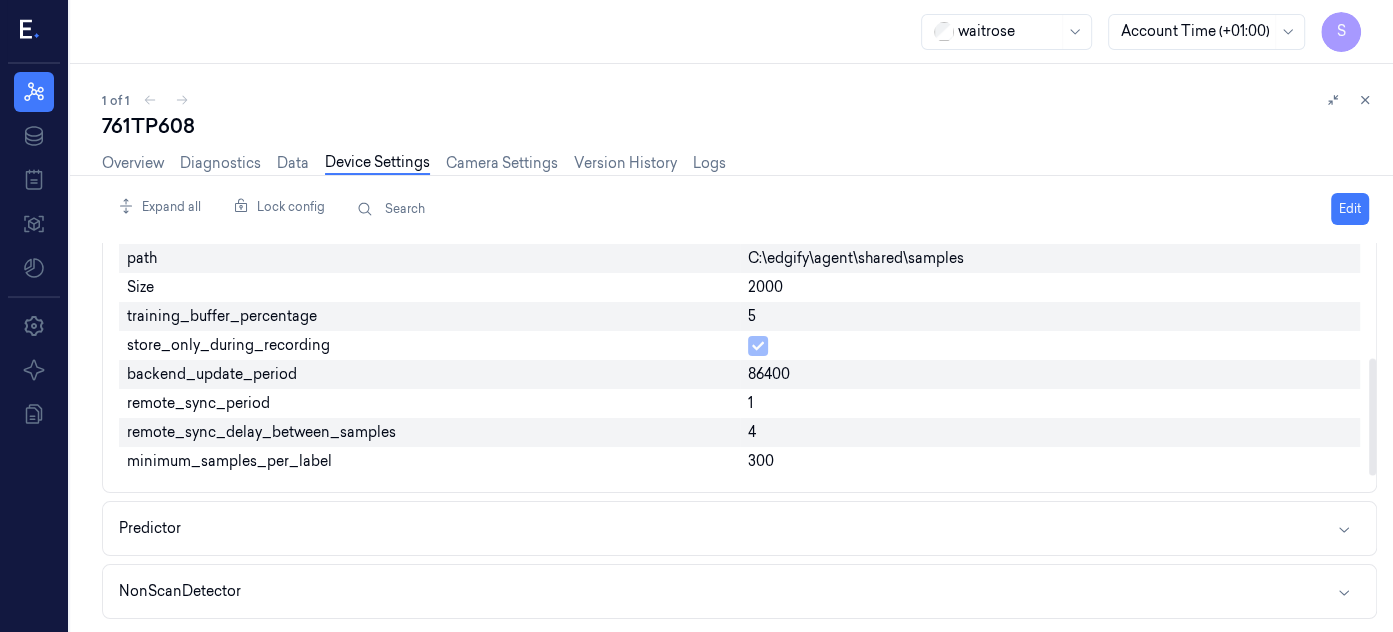 drag, startPoint x: 1374, startPoint y: 366, endPoint x: 1379, endPoint y: 432, distance: 66.189125 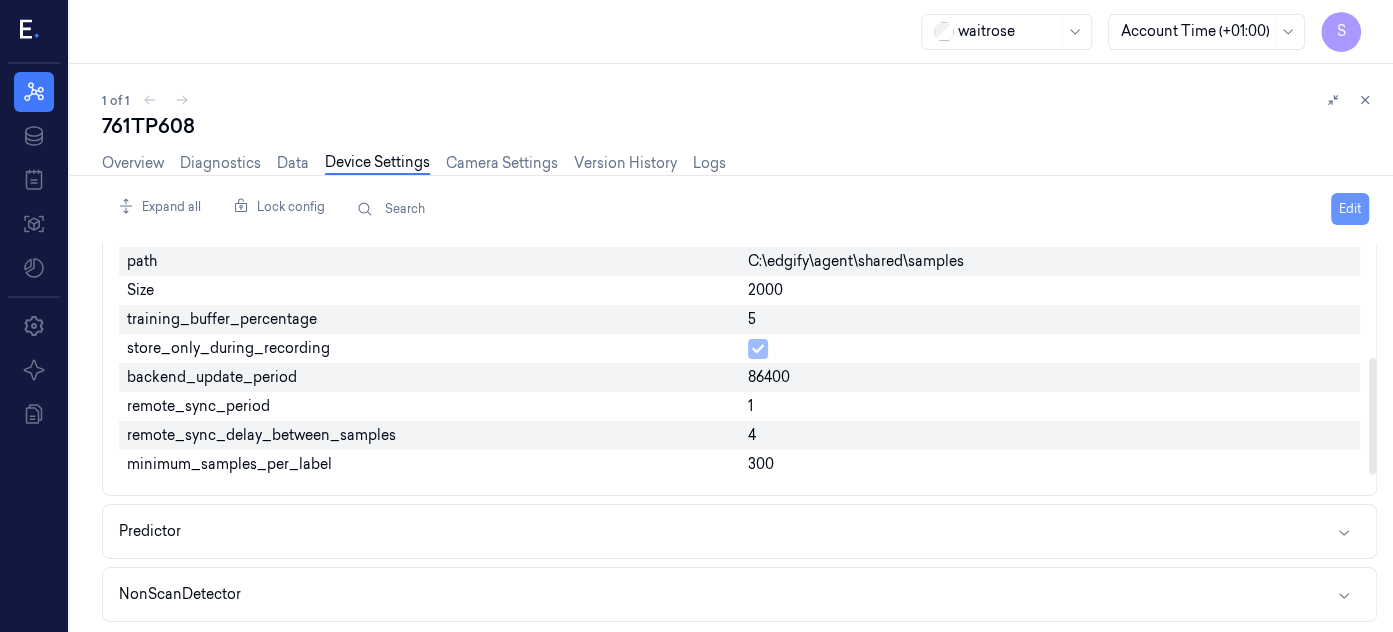 click on "Edit" at bounding box center (1350, 209) 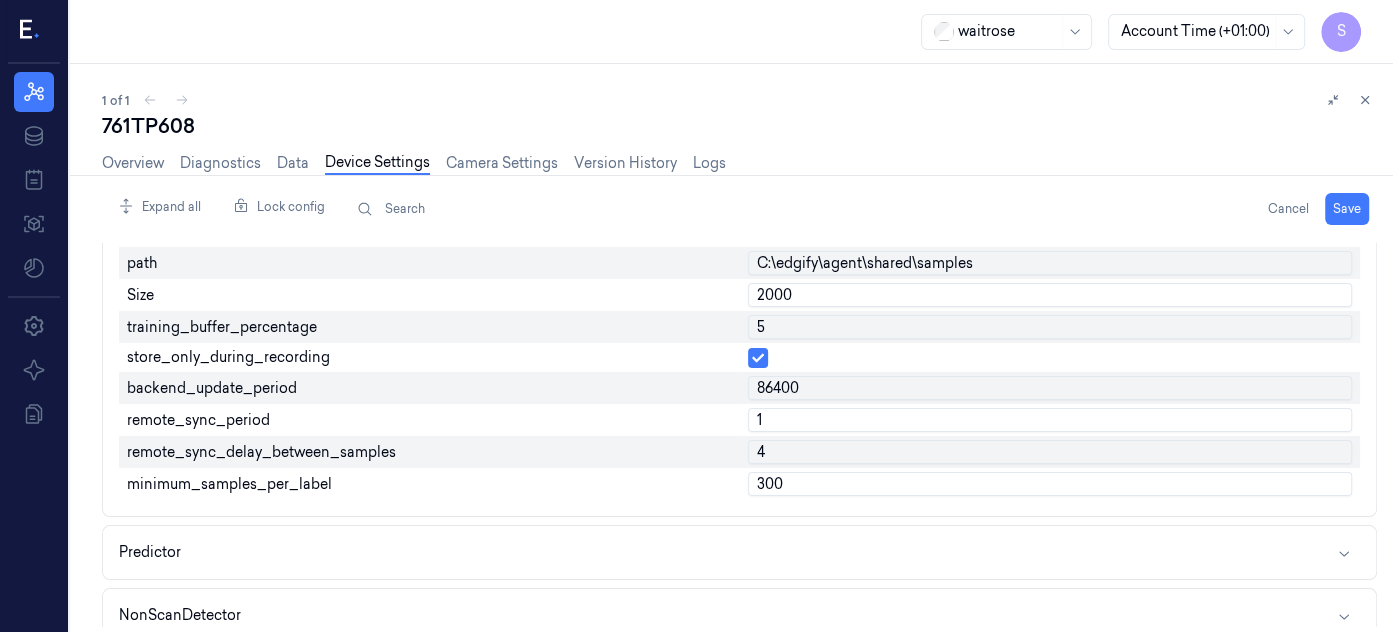 scroll, scrollTop: 376, scrollLeft: 0, axis: vertical 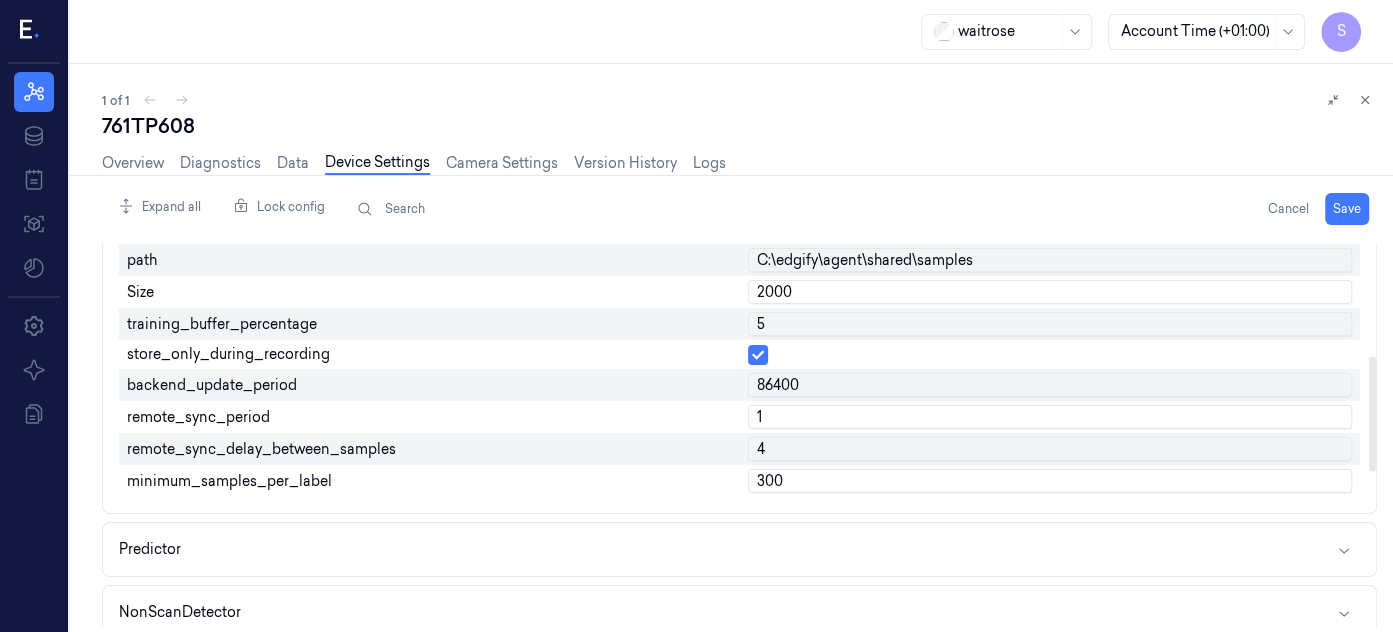 click on "1" at bounding box center [1050, 417] 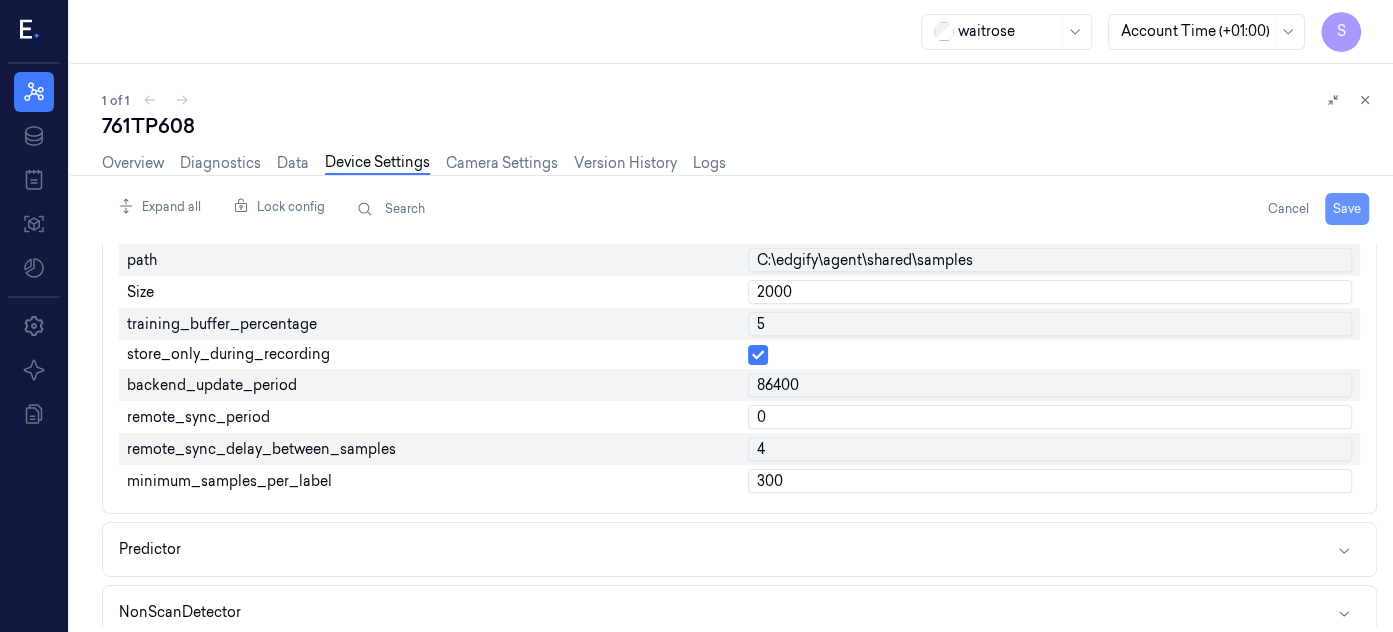 type on "0" 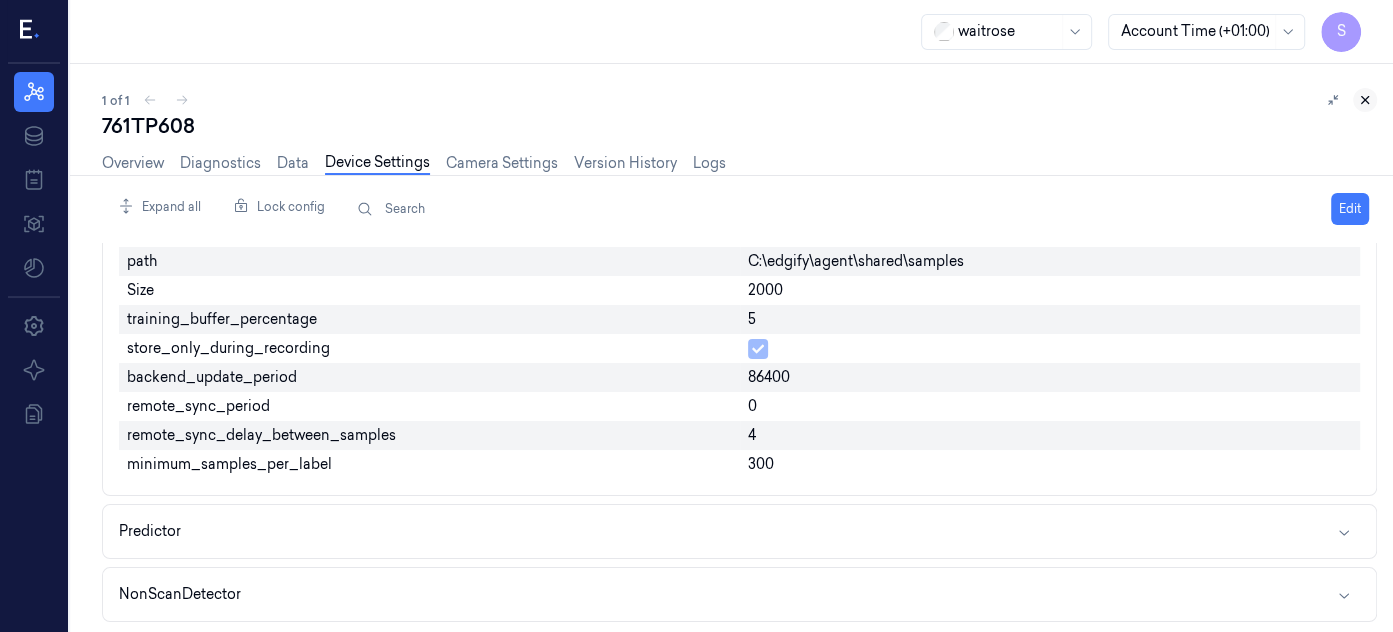 click 